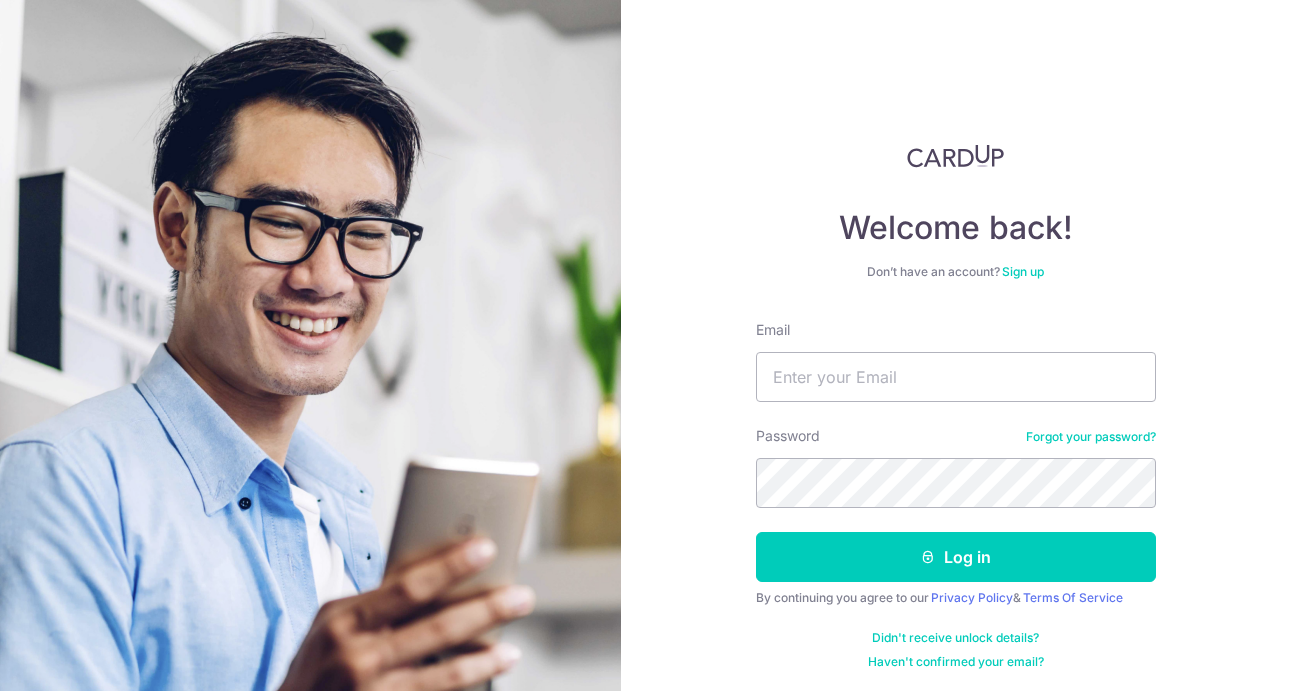 scroll, scrollTop: 0, scrollLeft: 0, axis: both 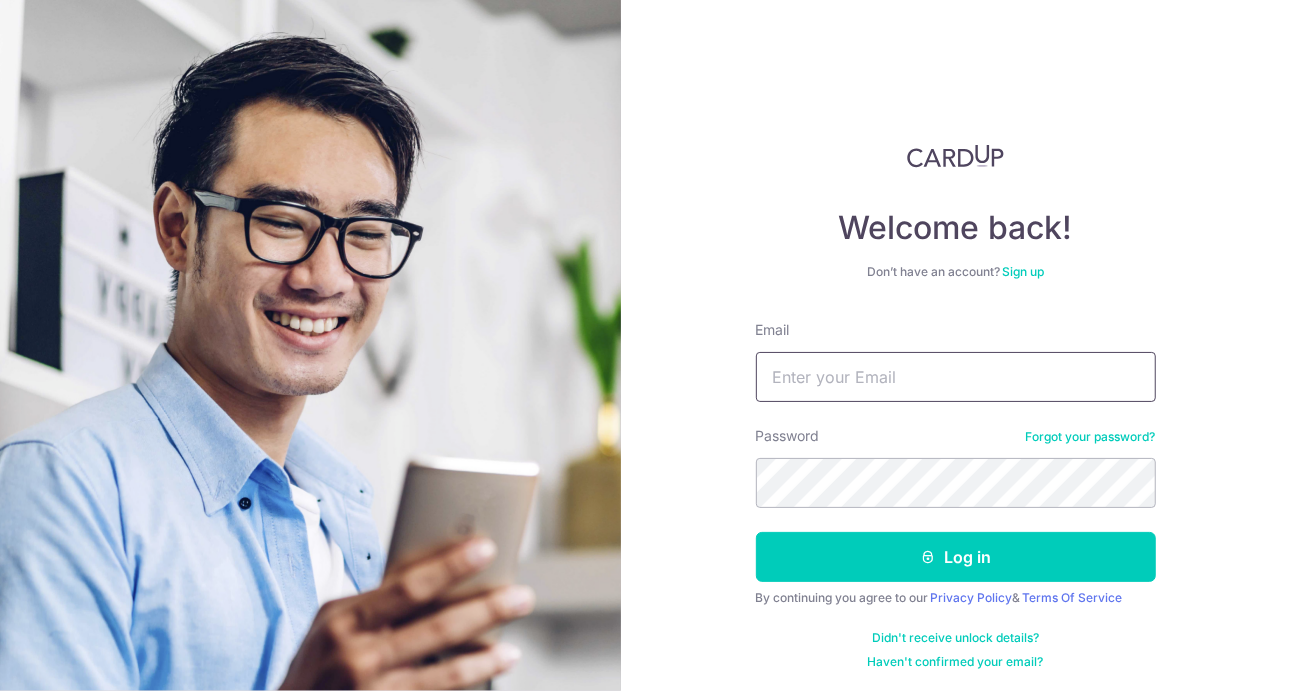 click on "Email" at bounding box center [956, 377] 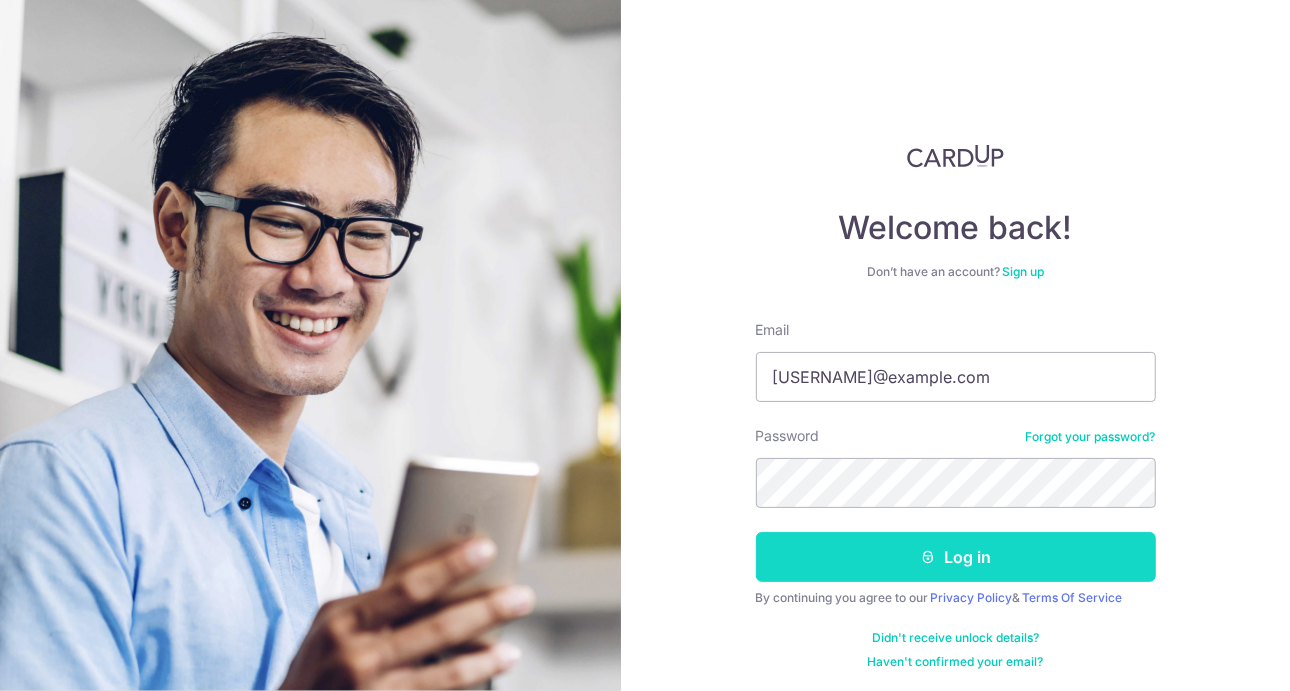 click on "Log in" at bounding box center (956, 557) 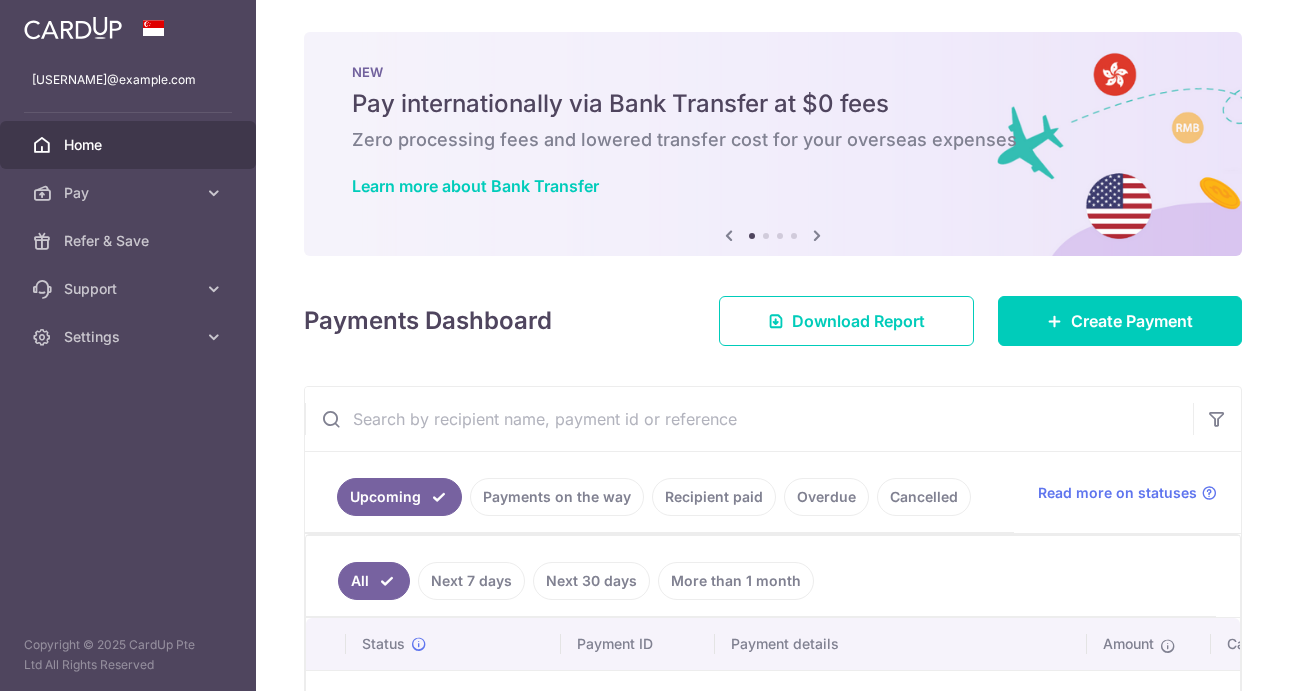 scroll, scrollTop: 0, scrollLeft: 0, axis: both 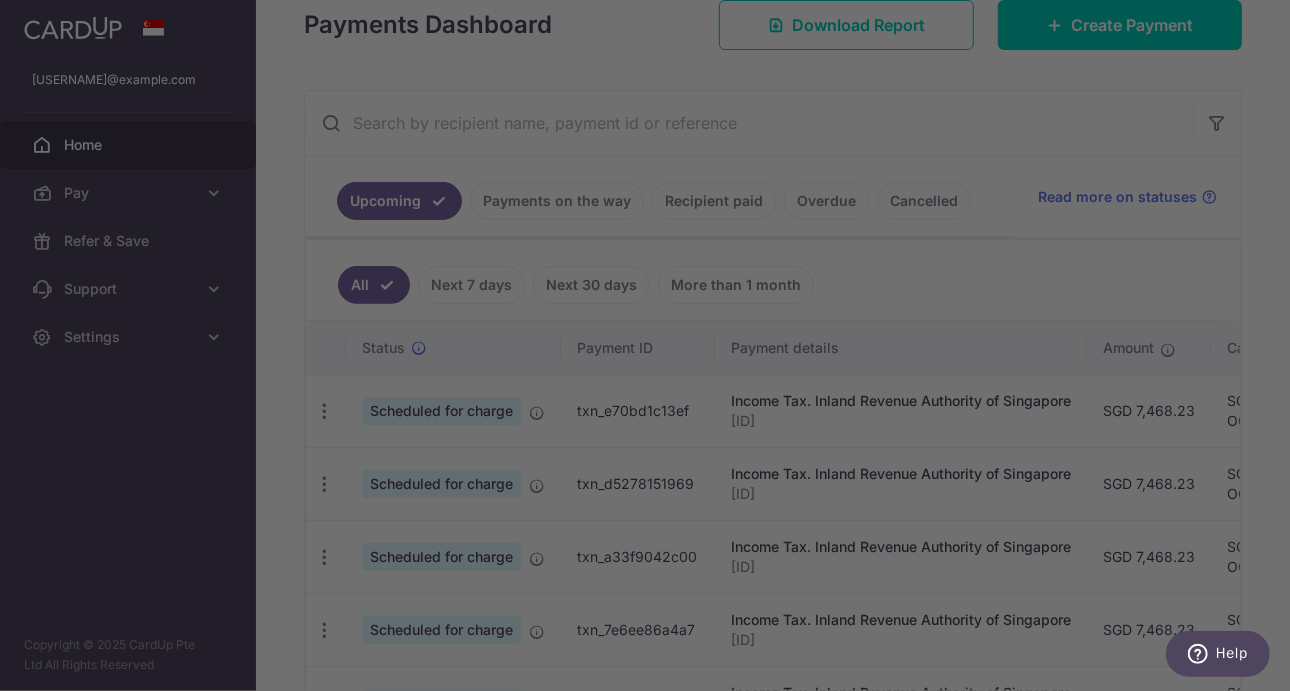 click at bounding box center (651, 349) 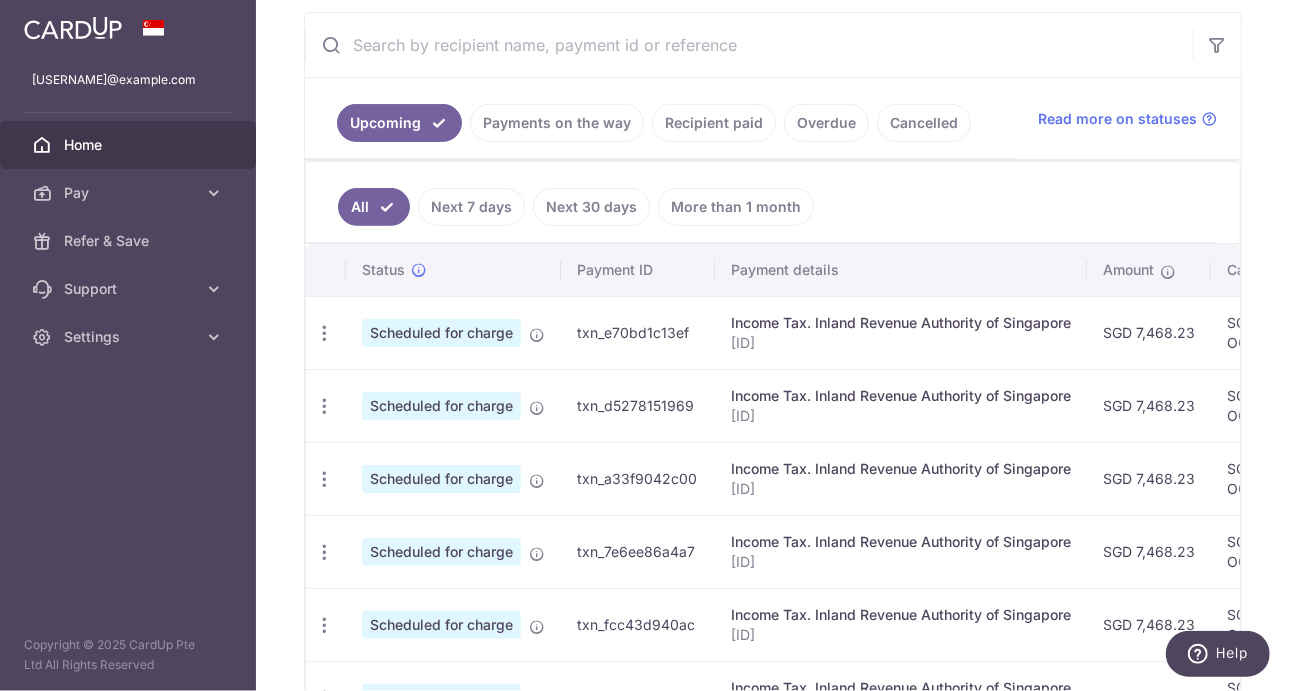 scroll, scrollTop: 168, scrollLeft: 0, axis: vertical 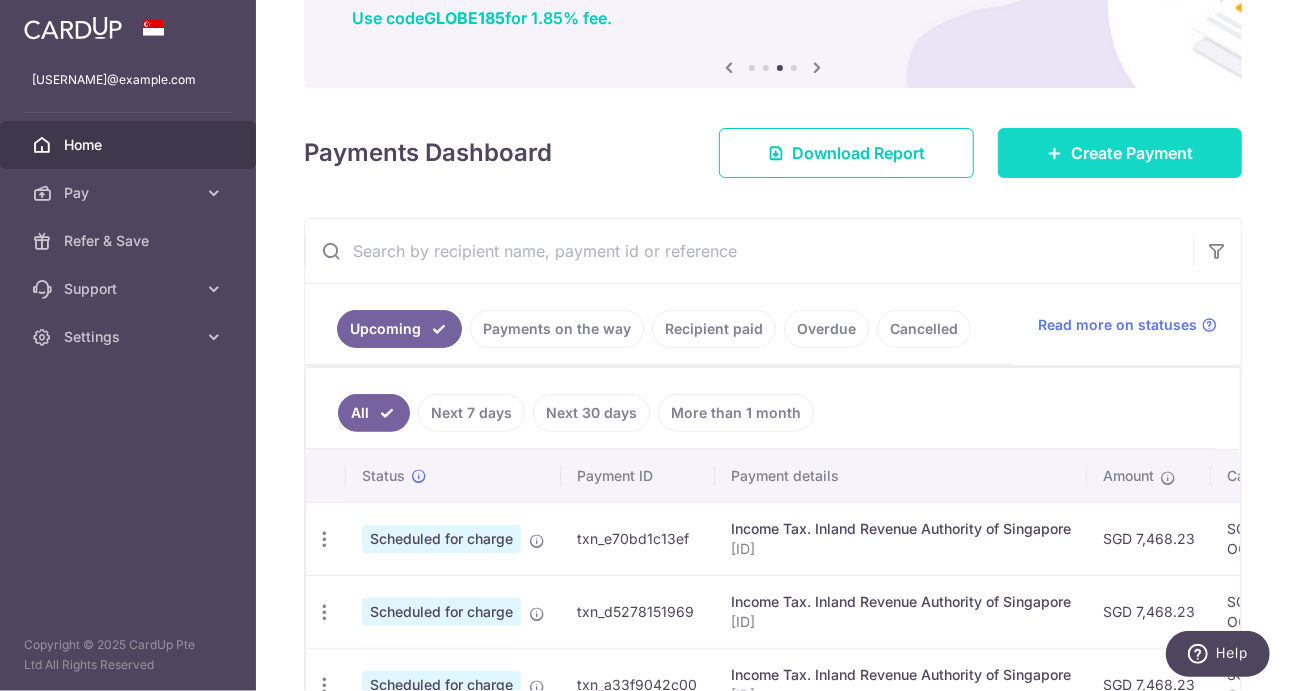 click on "Create Payment" at bounding box center (1120, 153) 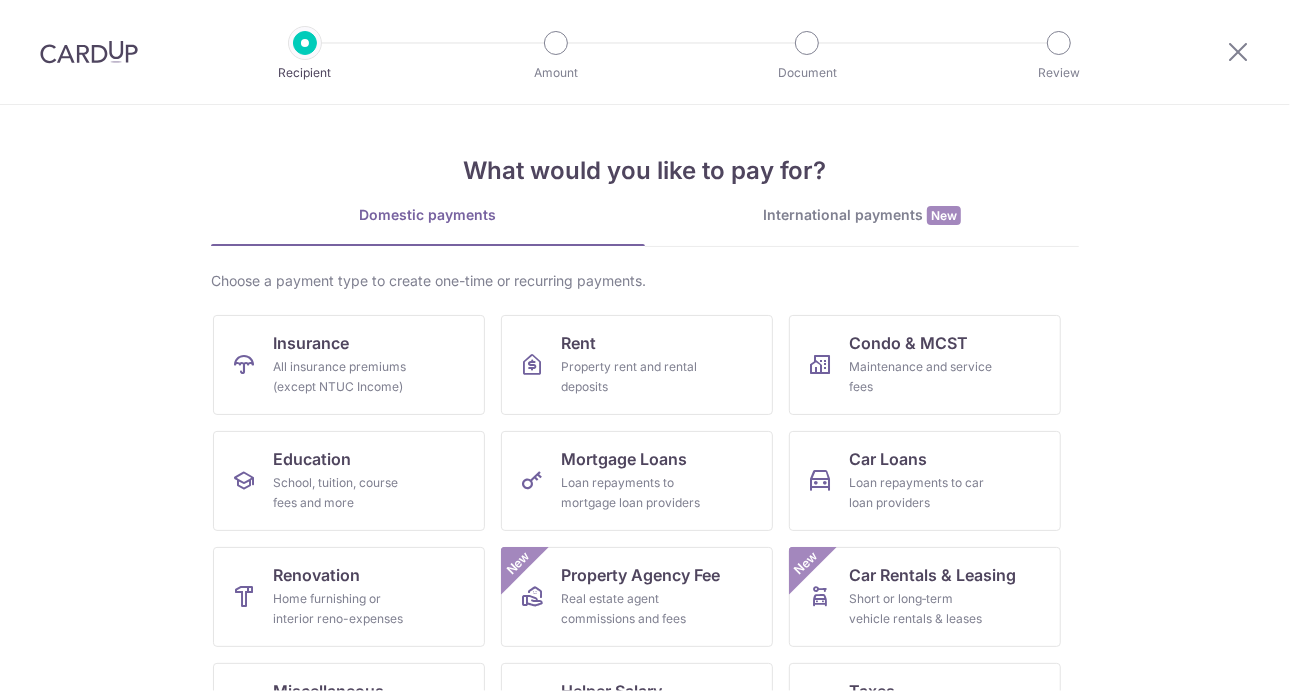 scroll, scrollTop: 0, scrollLeft: 0, axis: both 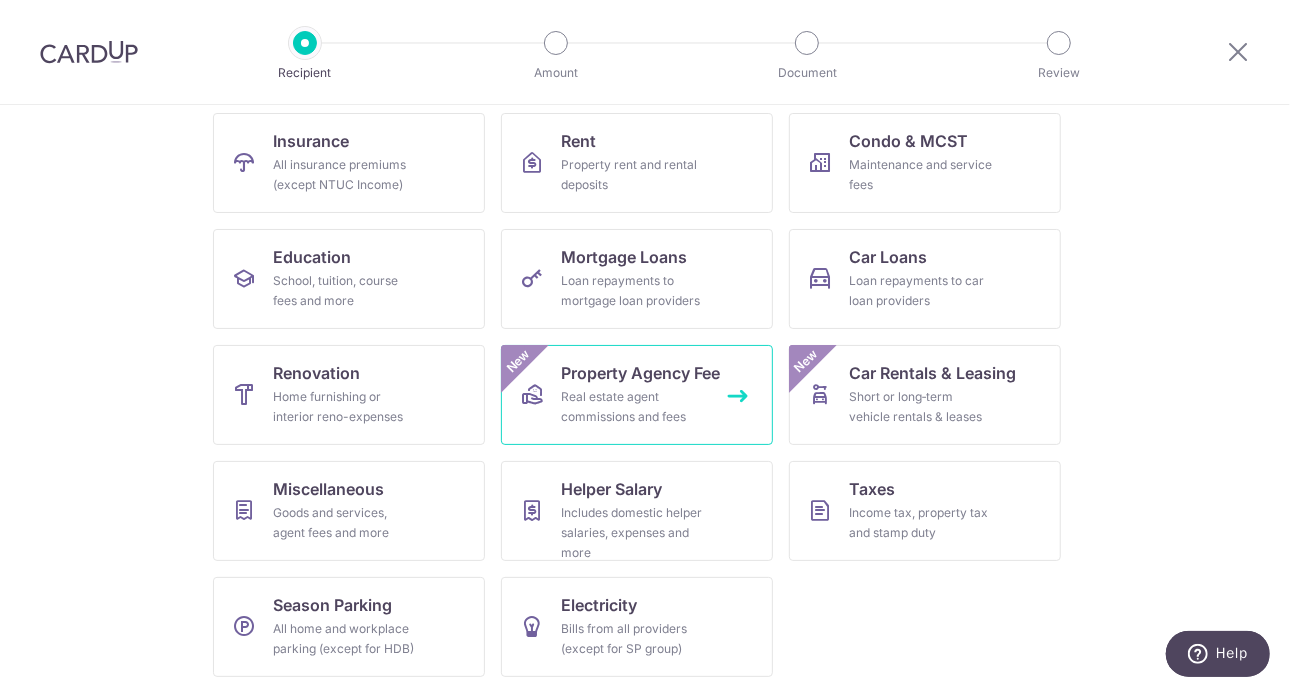 click on "Property Agency Fee Real estate agent commissions and fees New" at bounding box center (637, 395) 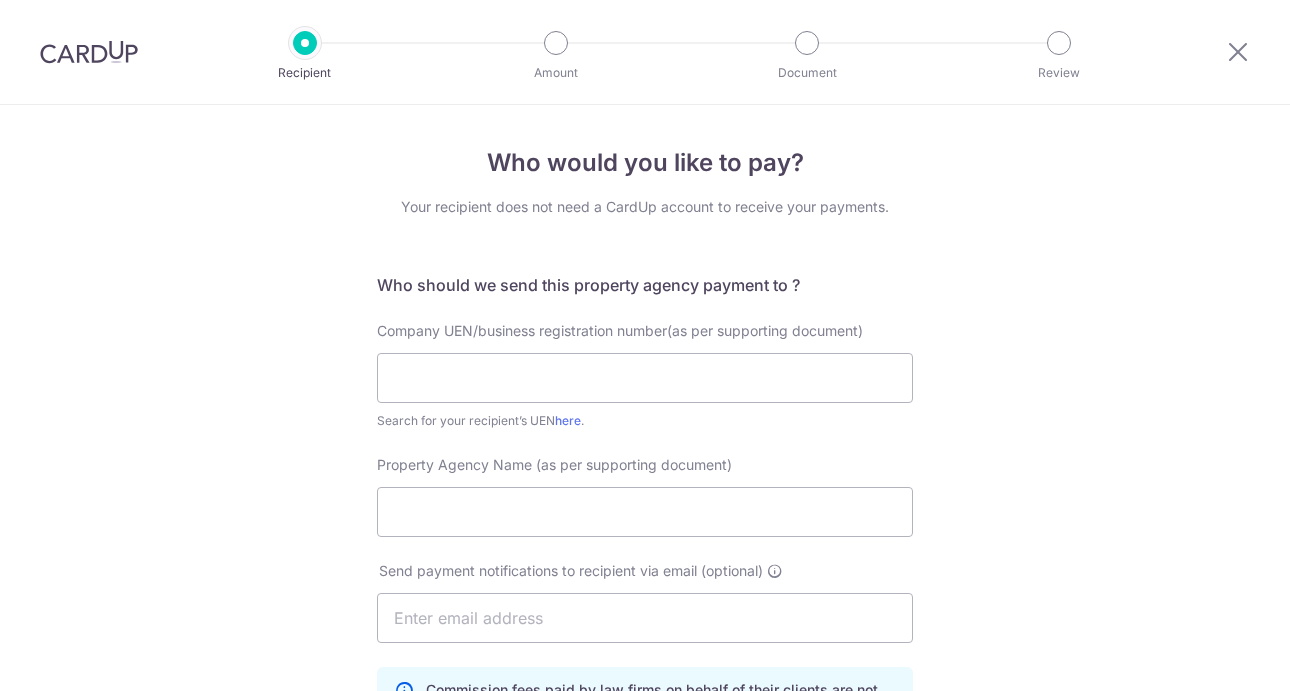 scroll, scrollTop: 0, scrollLeft: 0, axis: both 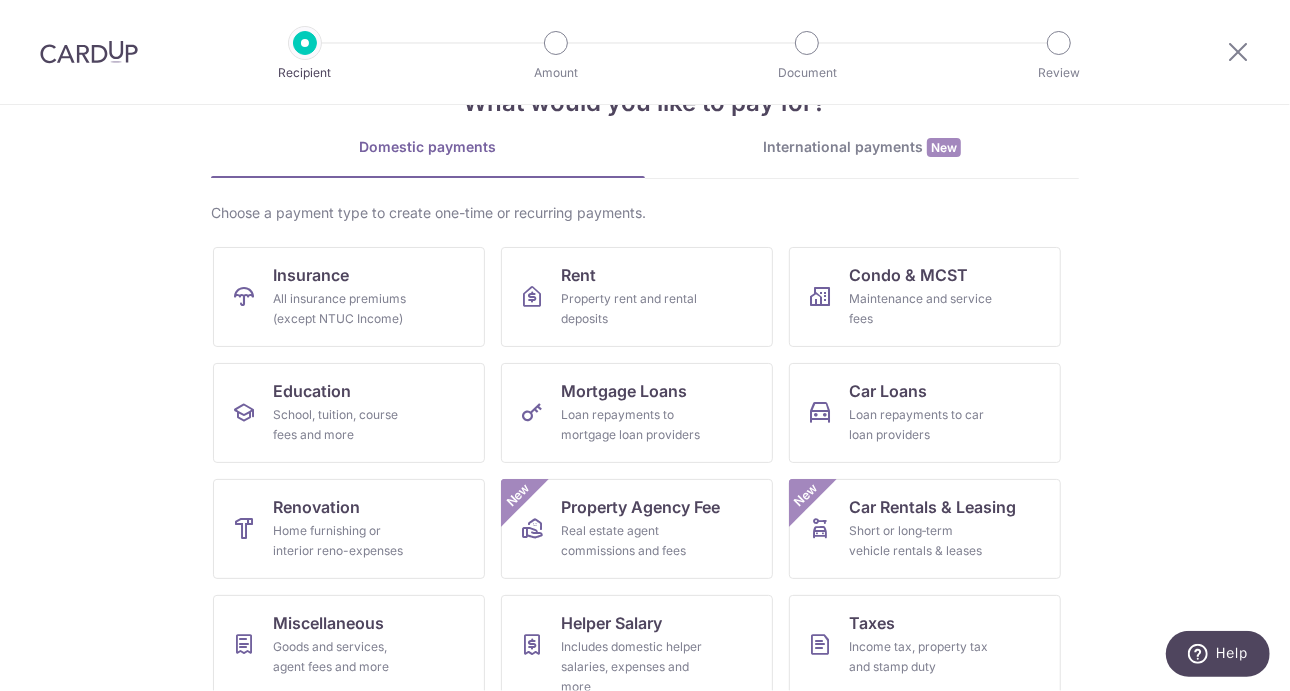 click on "International payments
New" at bounding box center (862, 157) 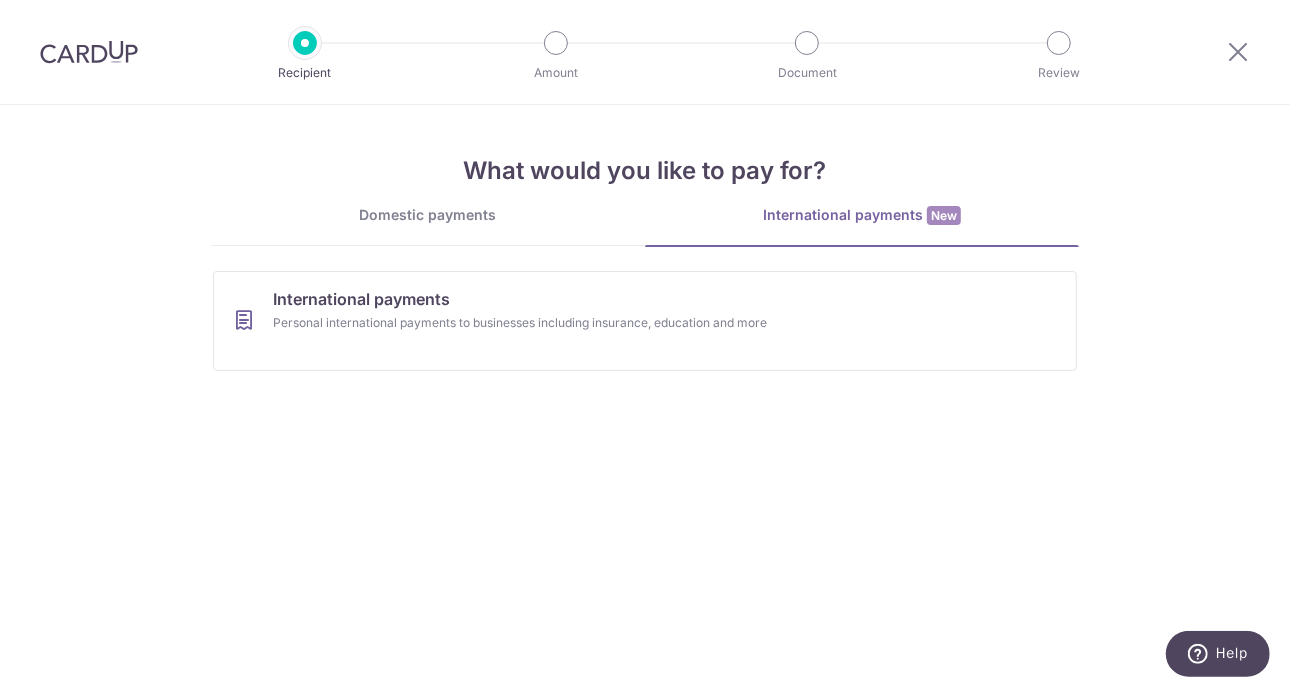 scroll, scrollTop: 0, scrollLeft: 0, axis: both 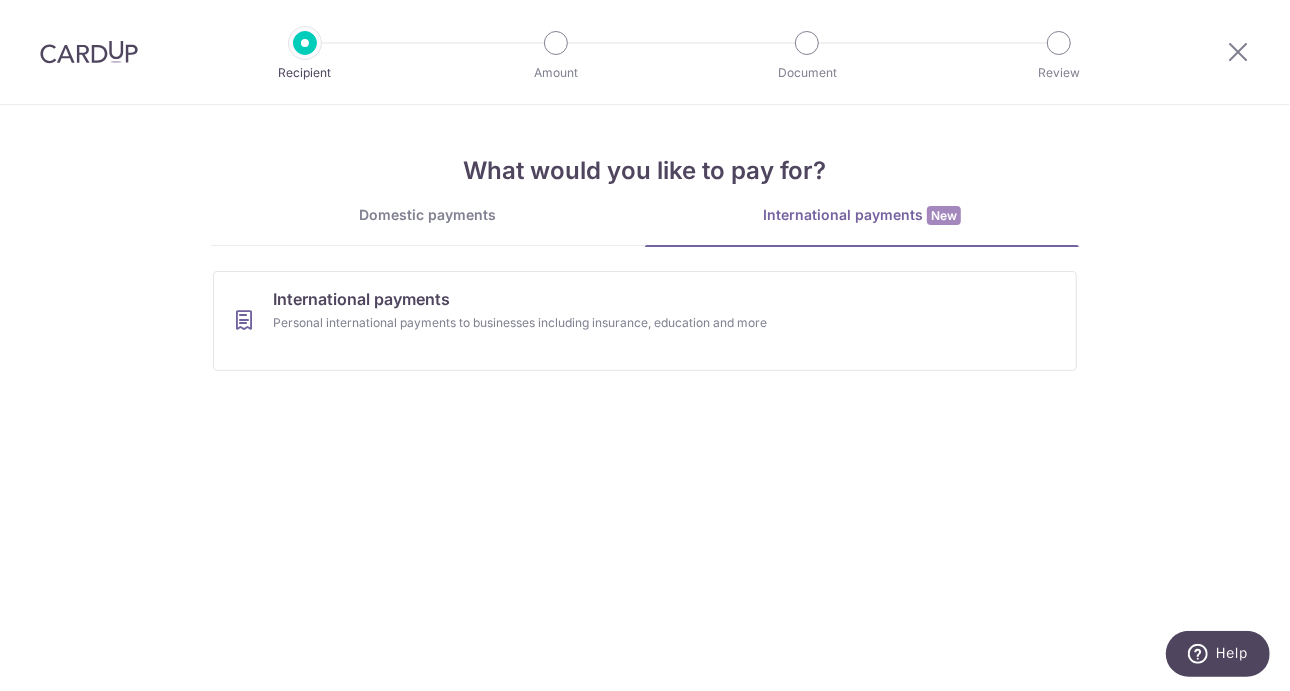 click on "Domestic payments" at bounding box center [428, 215] 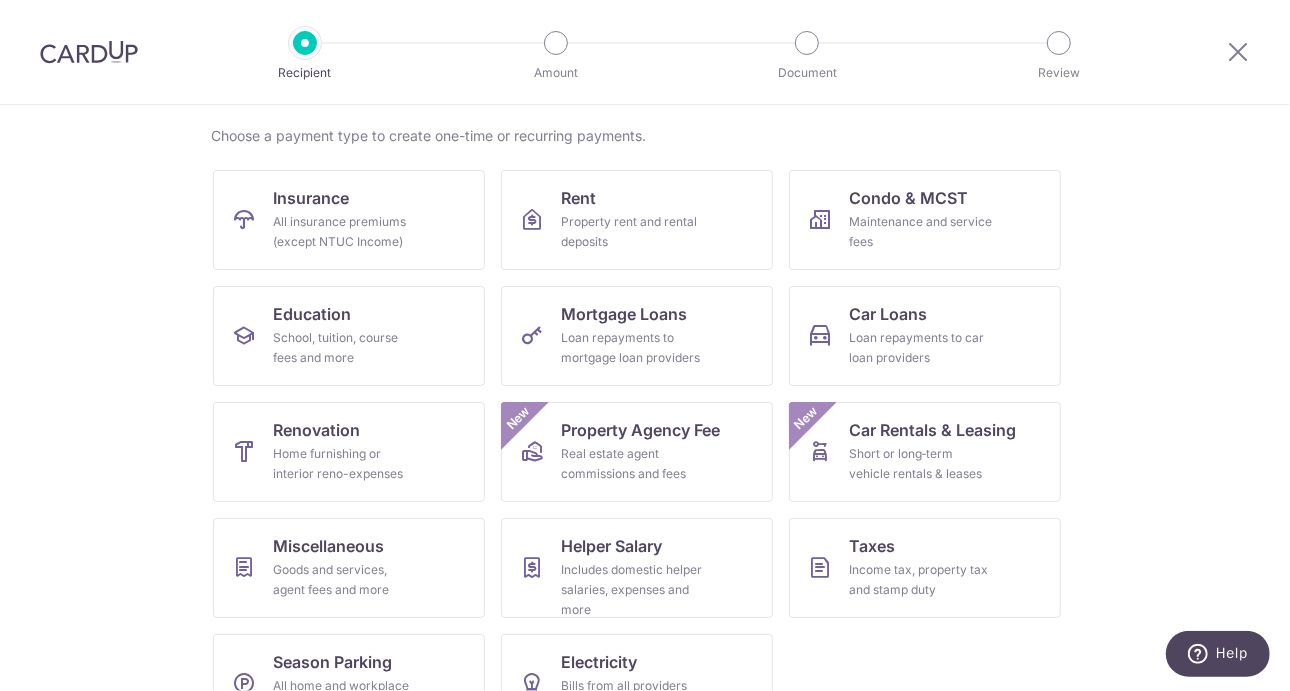 scroll, scrollTop: 202, scrollLeft: 0, axis: vertical 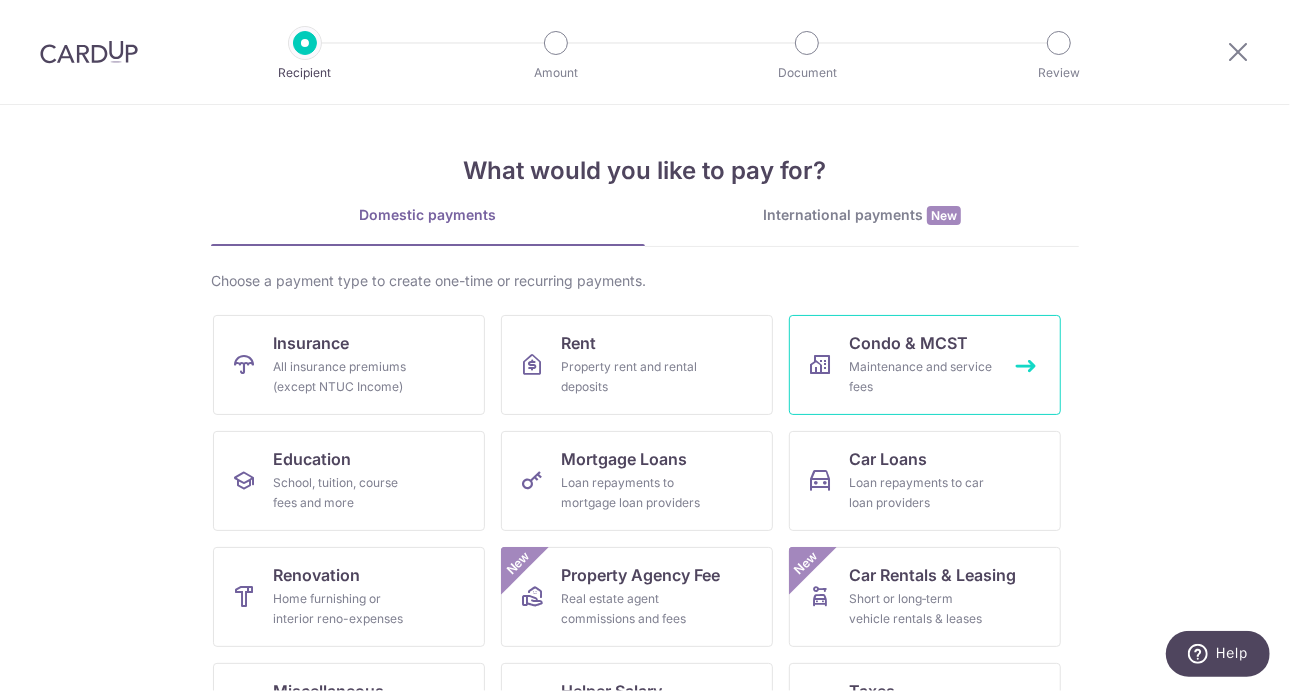 click on "Condo & MCST Maintenance and service fees" at bounding box center (925, 365) 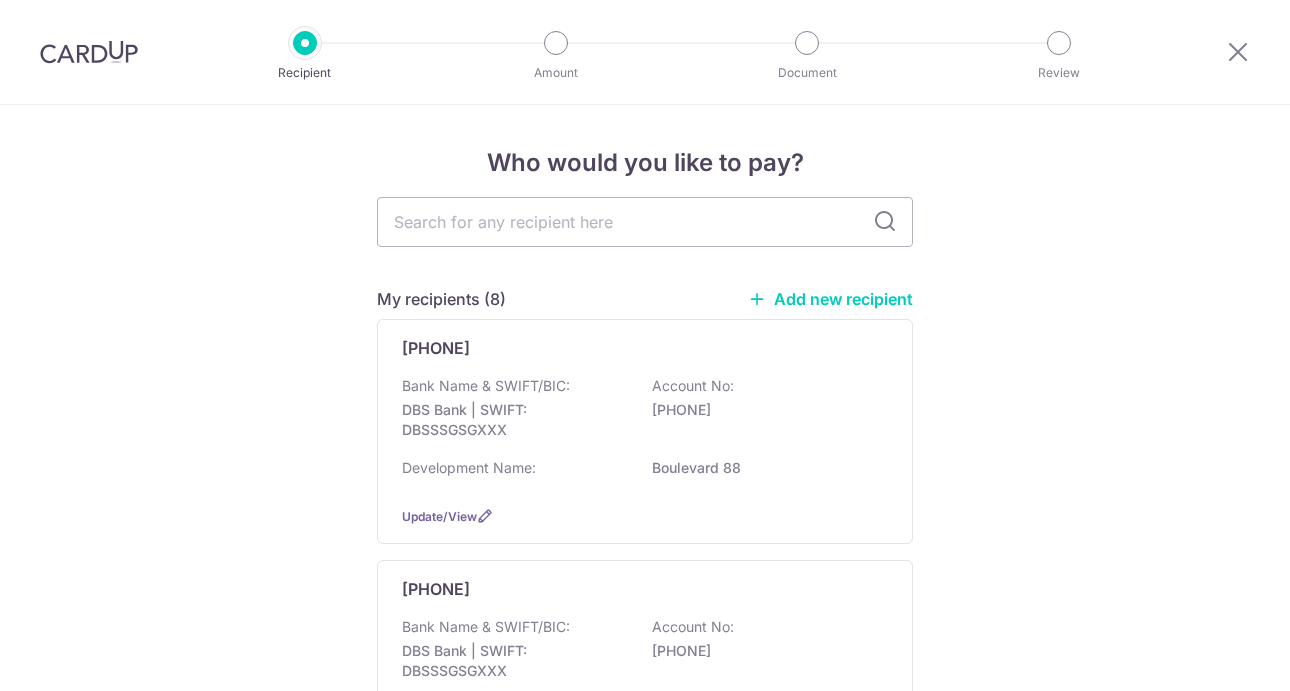 scroll, scrollTop: 0, scrollLeft: 0, axis: both 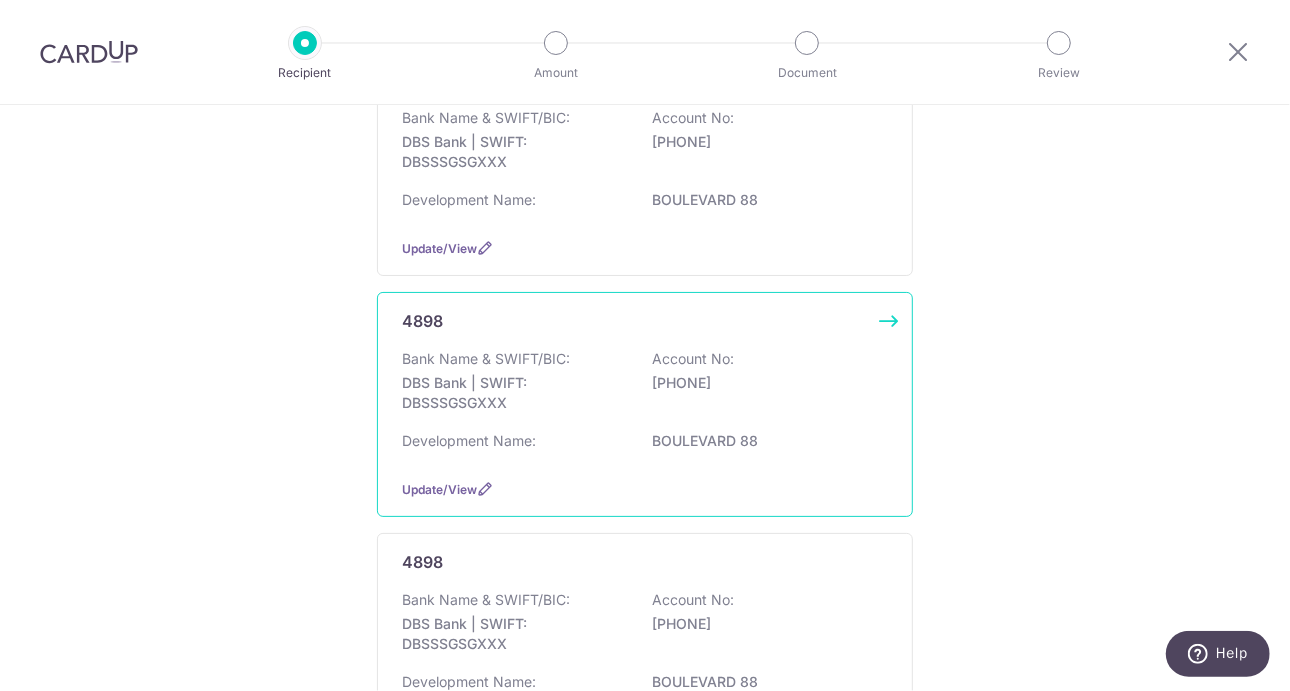click on "DBS Bank | SWIFT: DBSSSGSGXXX" at bounding box center [514, 393] 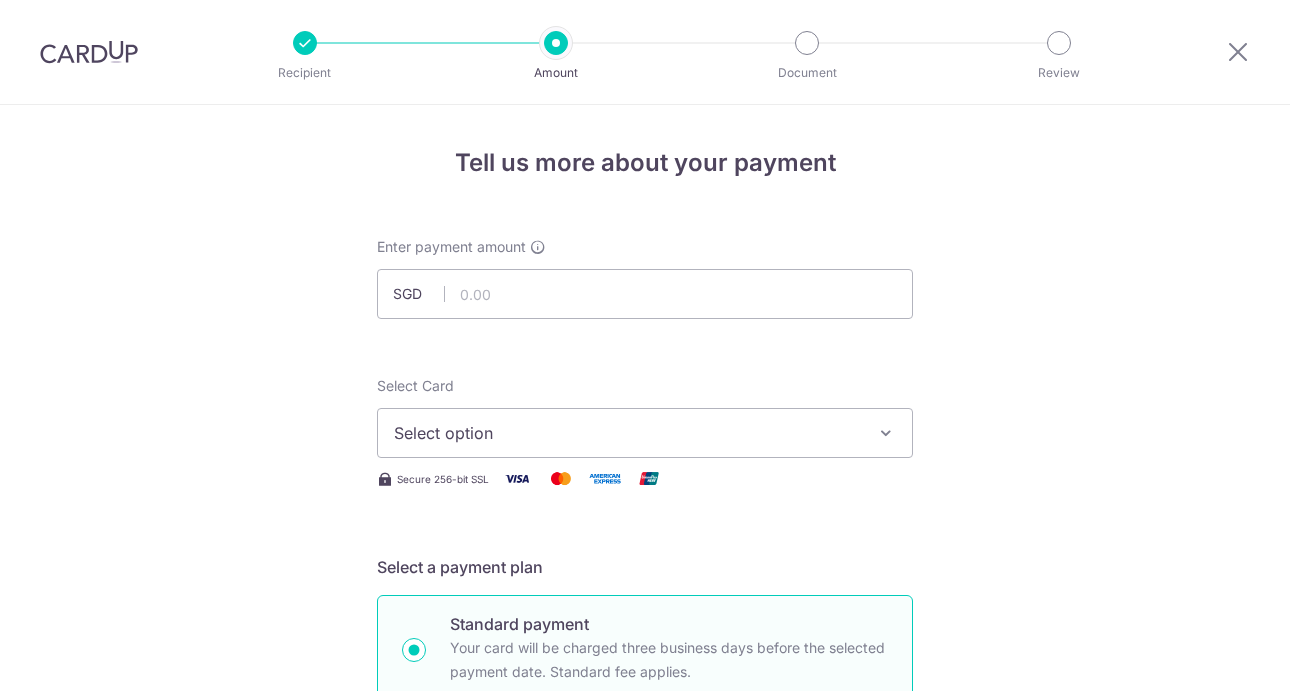 scroll, scrollTop: 0, scrollLeft: 0, axis: both 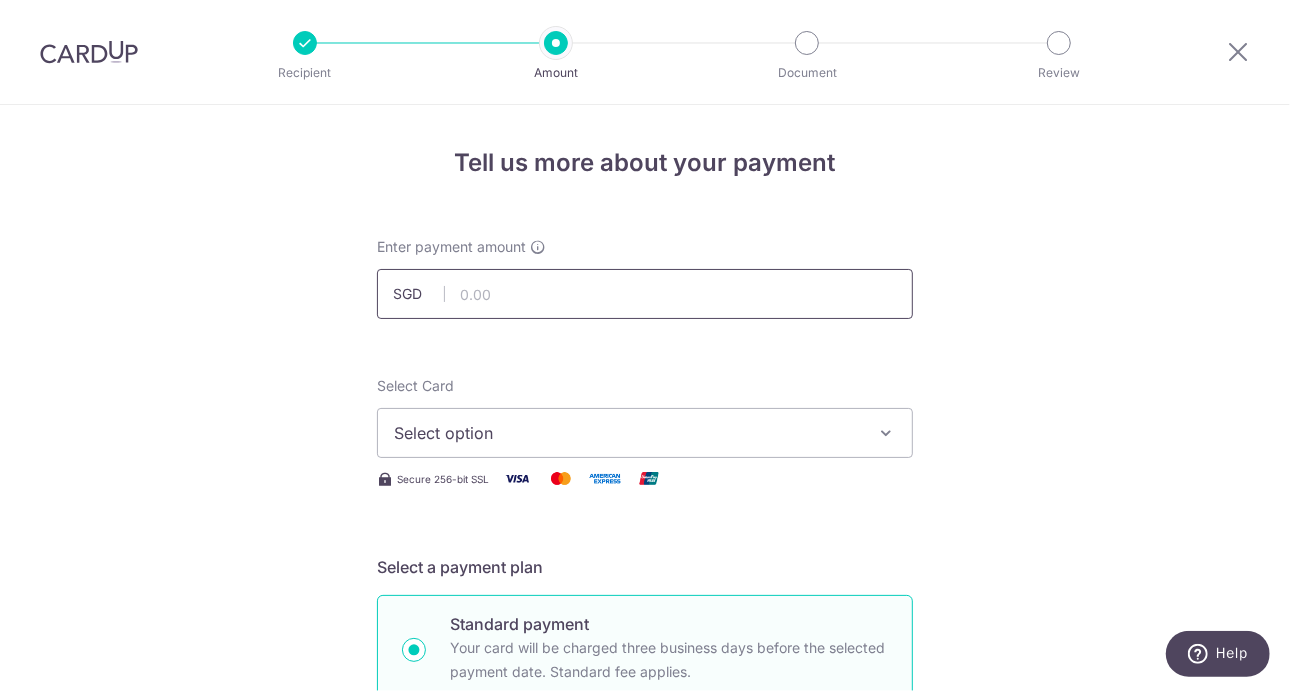 click at bounding box center (645, 294) 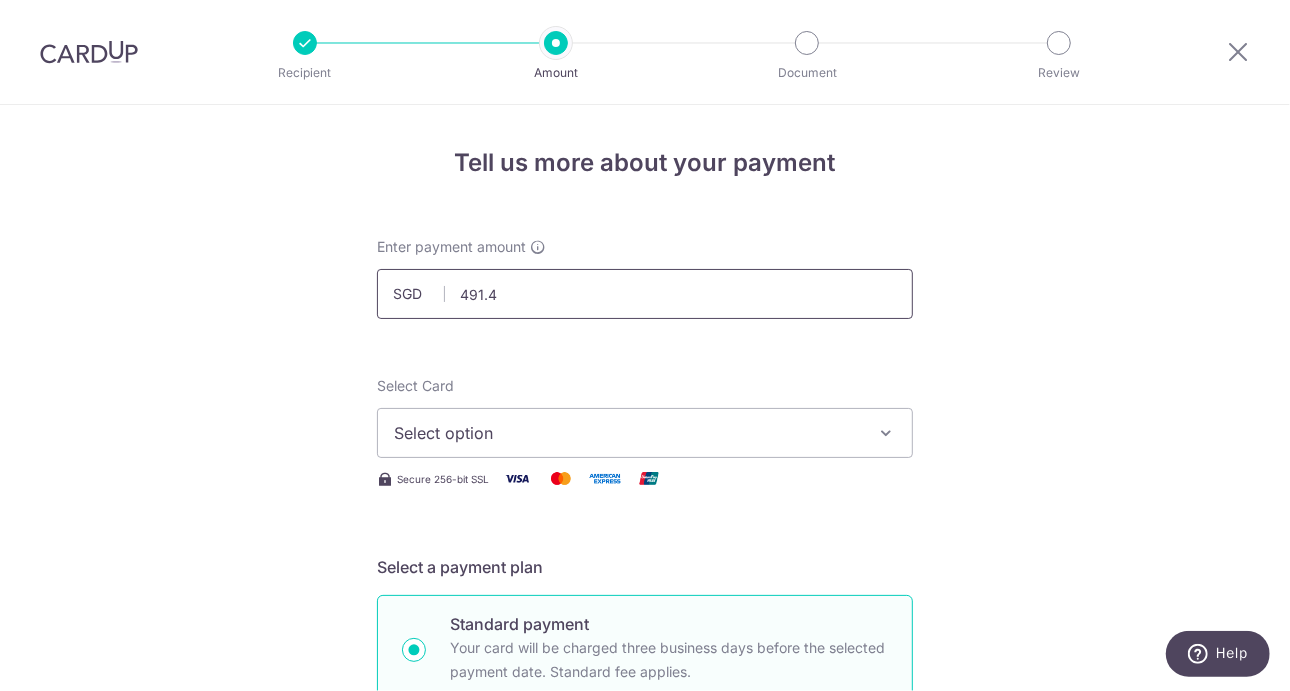 type on "491.40" 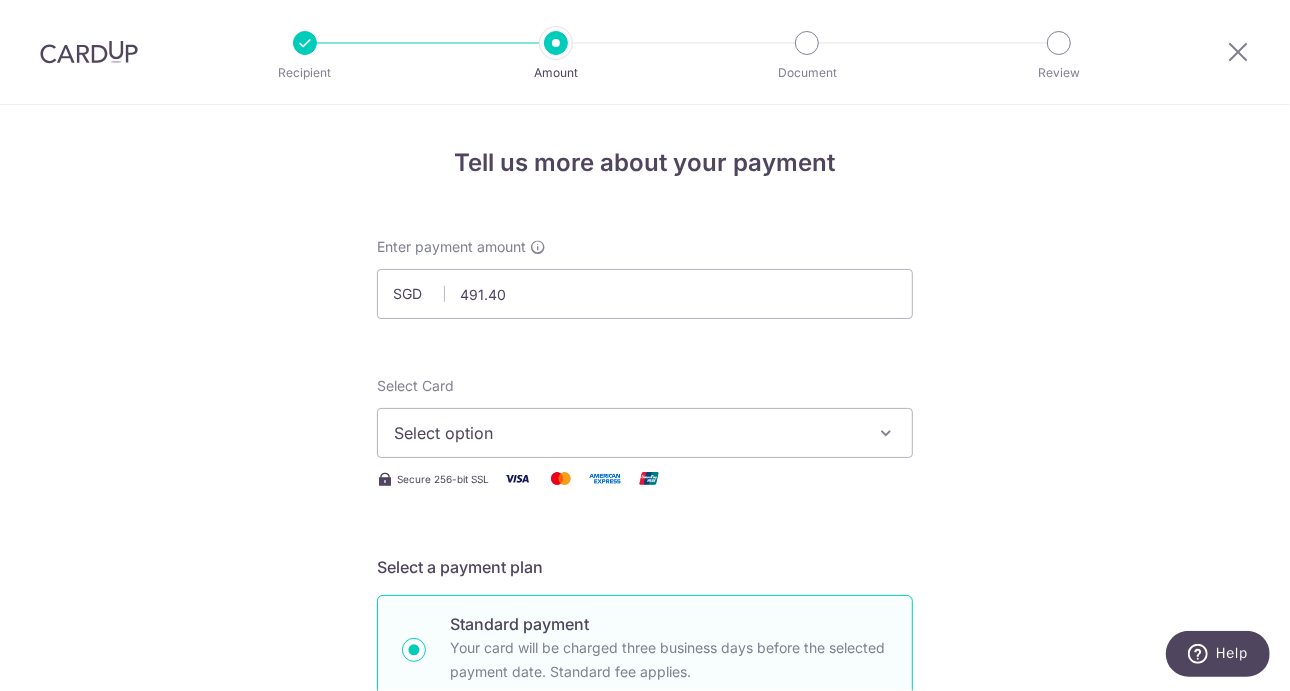 click on "Select option" at bounding box center [627, 433] 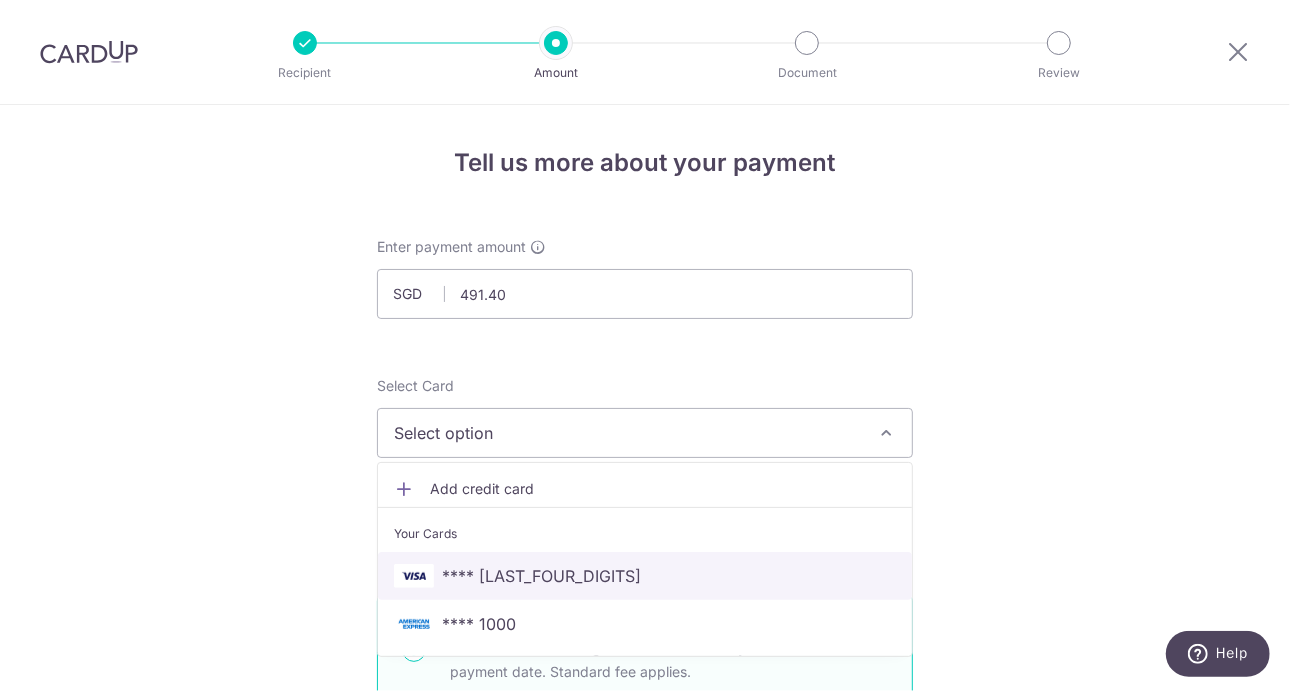 click on "**** [NUMBER]" at bounding box center [645, 576] 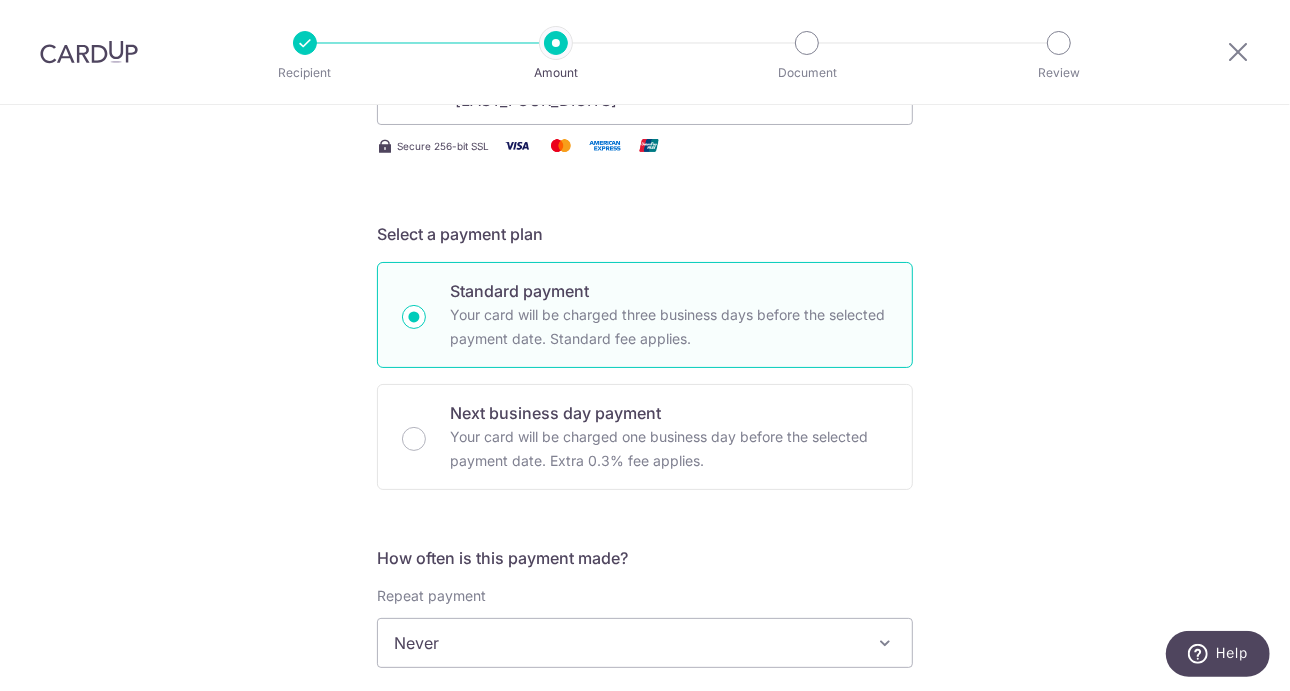 scroll, scrollTop: 348, scrollLeft: 0, axis: vertical 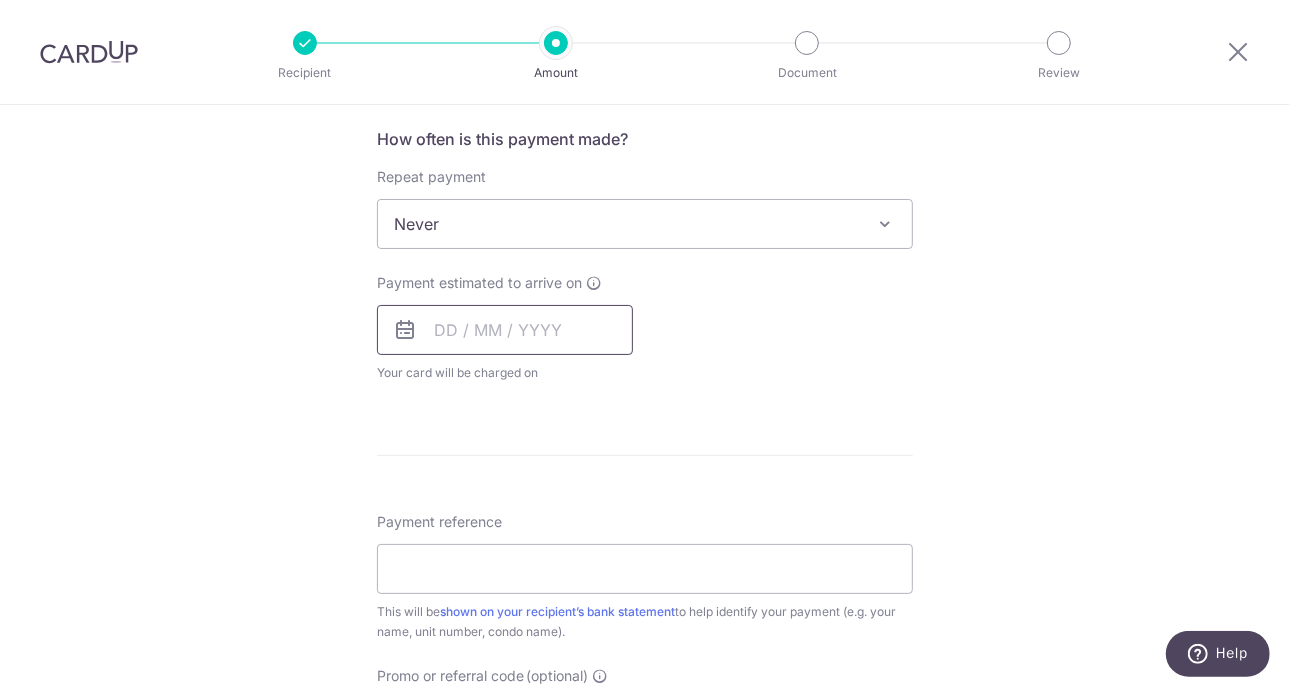 click at bounding box center (505, 330) 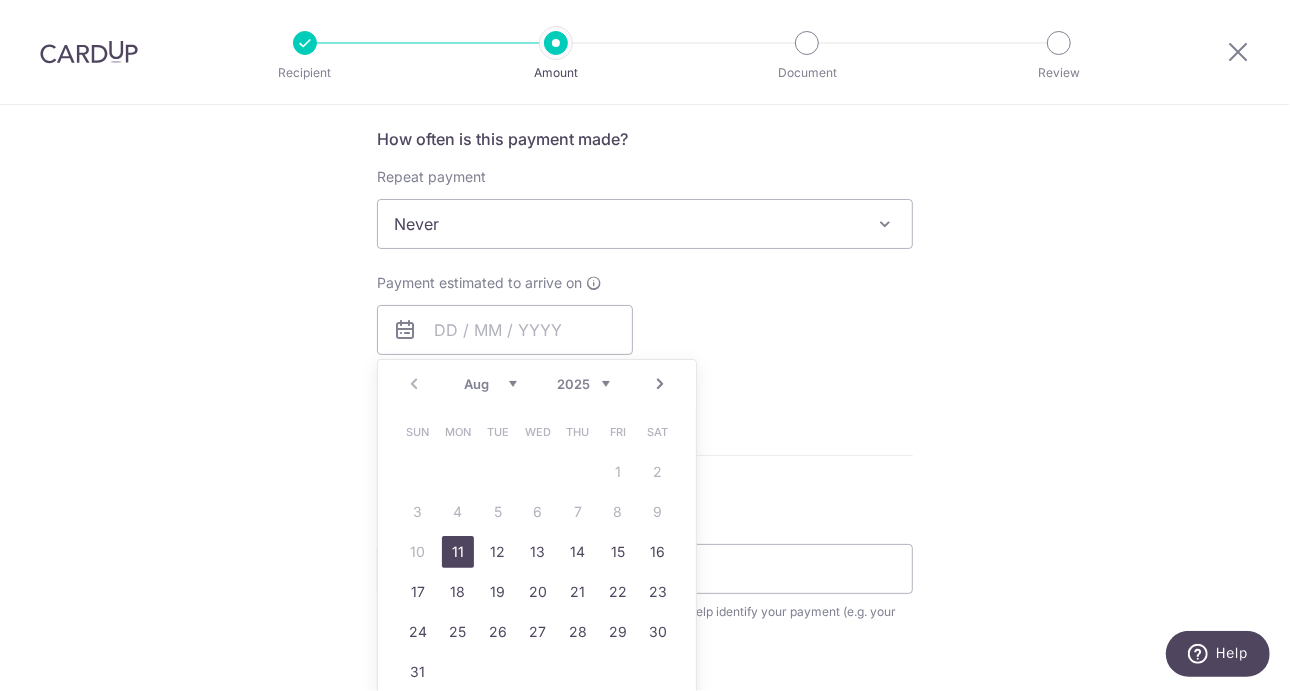 click on "Enter payment amount
SGD
491.40
491.40
Select Card
**** 7692
Add credit card
Your Cards
**** 7692
**** 1000
Secure 256-bit SSL
Text
New card details
Card
Secure 256-bit SSL" at bounding box center (645, 276) 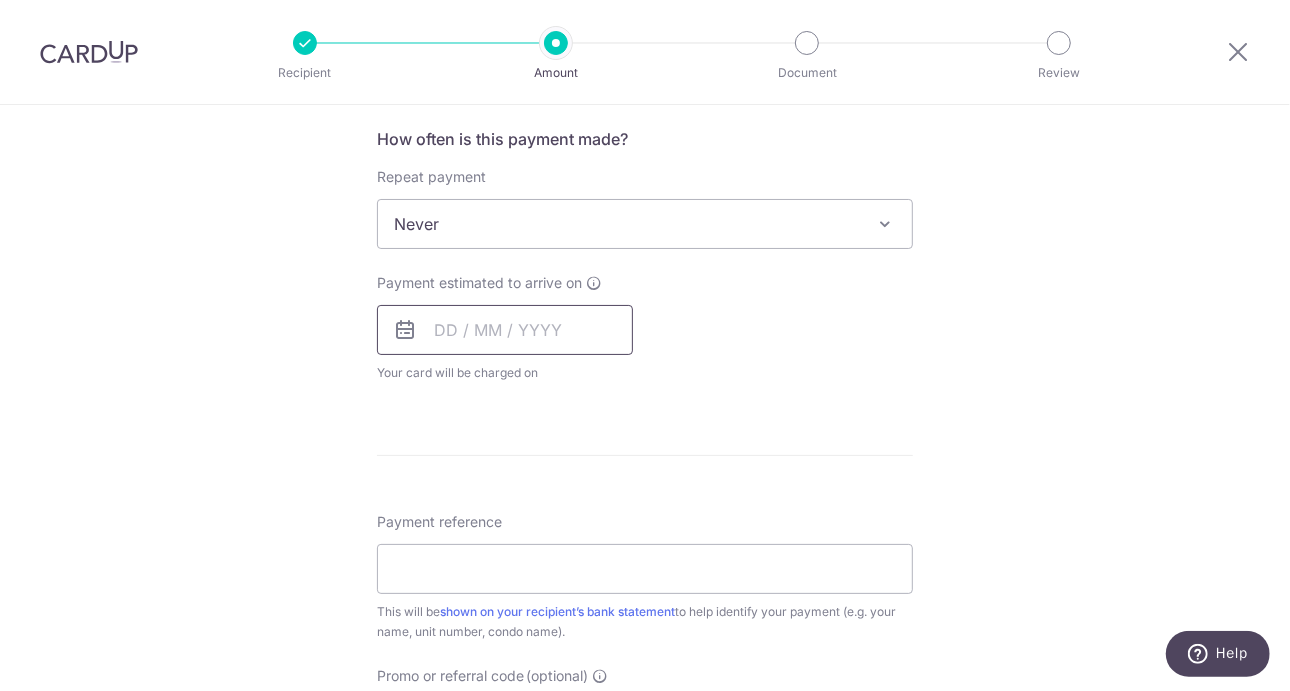 click at bounding box center [505, 330] 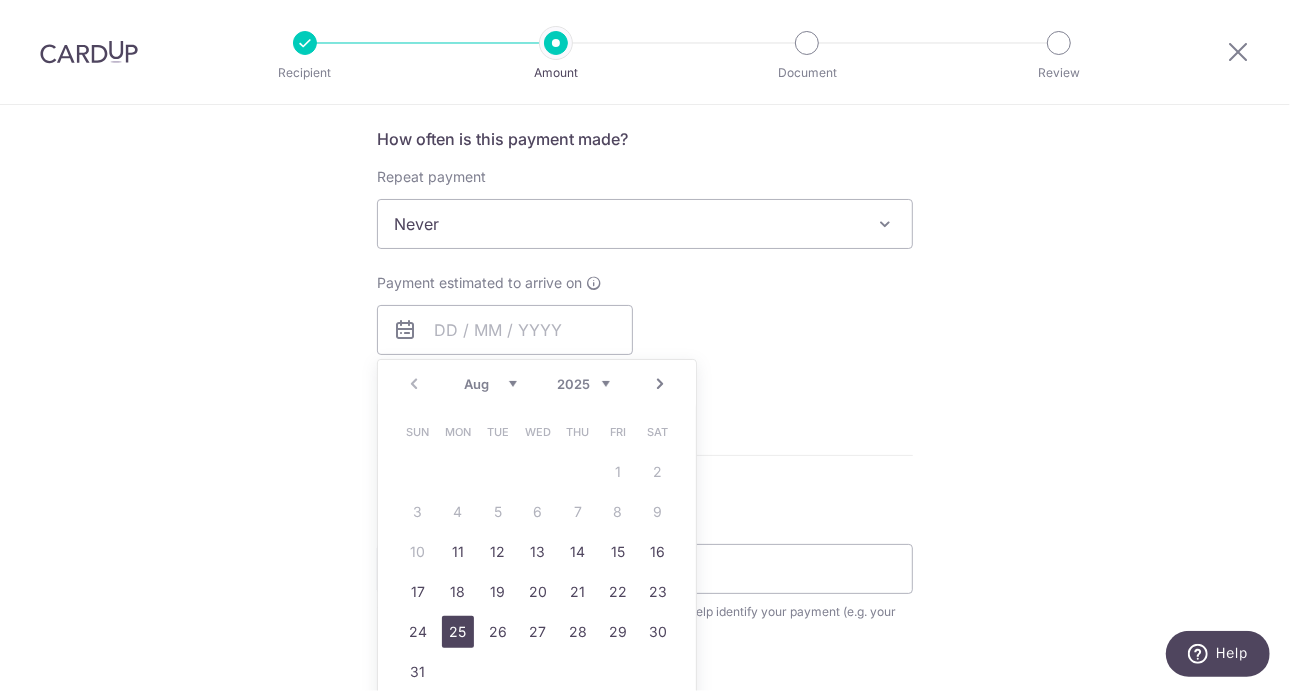 click on "25" at bounding box center [458, 632] 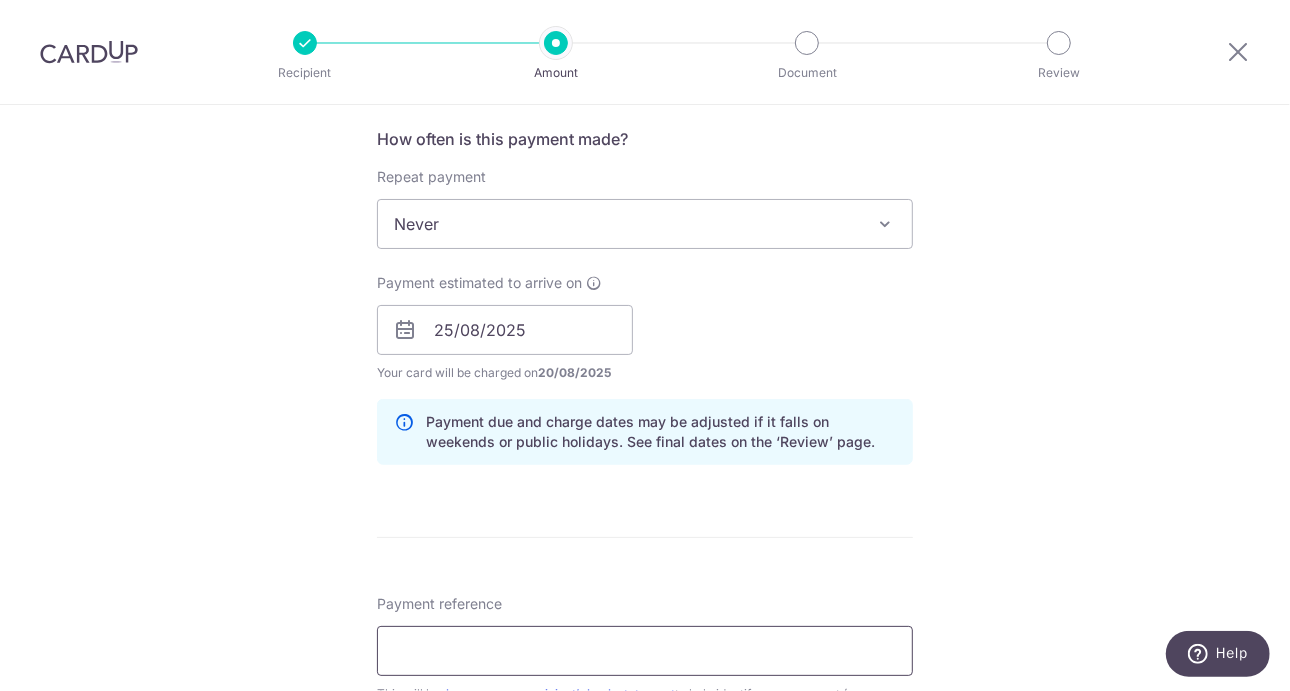 click on "Payment reference" at bounding box center (645, 651) 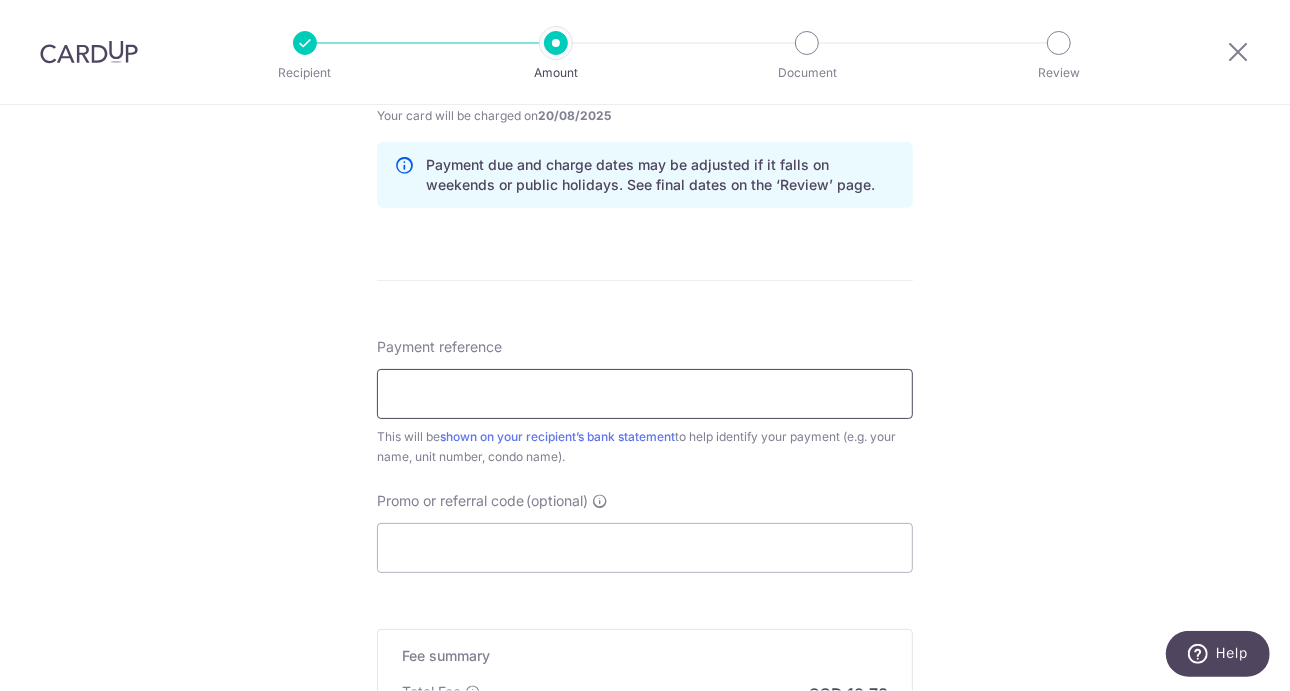 scroll, scrollTop: 1007, scrollLeft: 0, axis: vertical 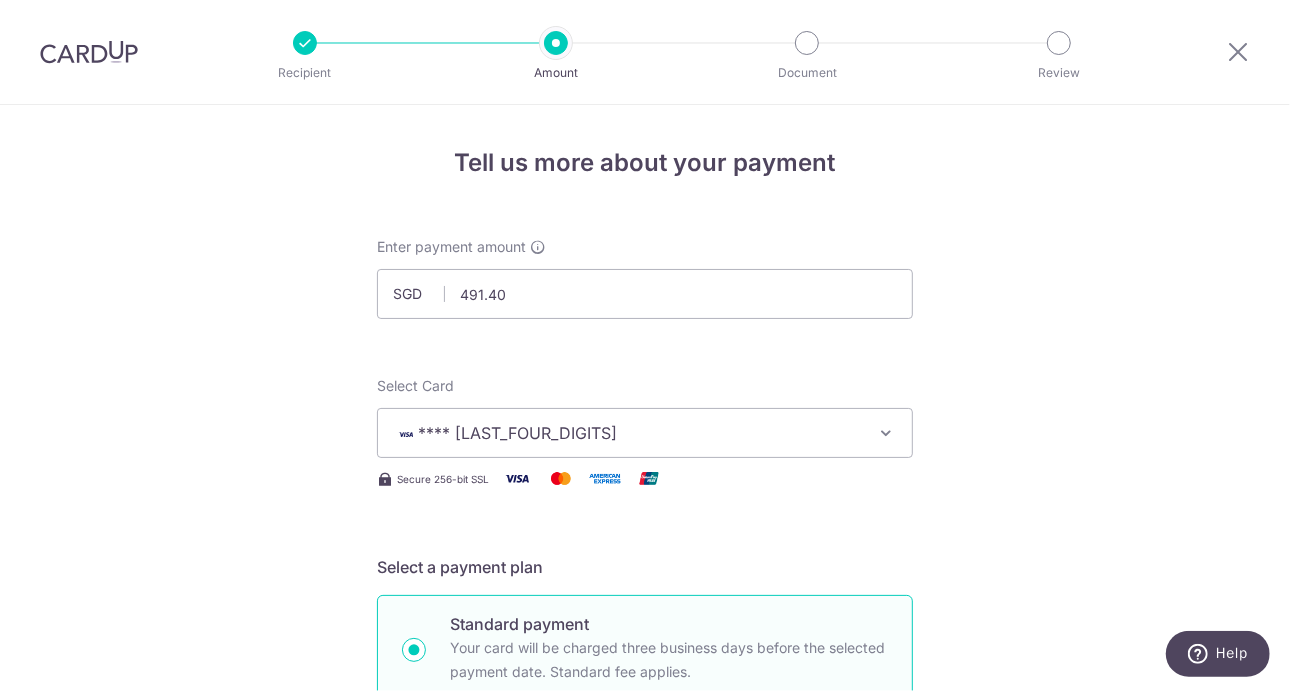 click at bounding box center [1238, 52] 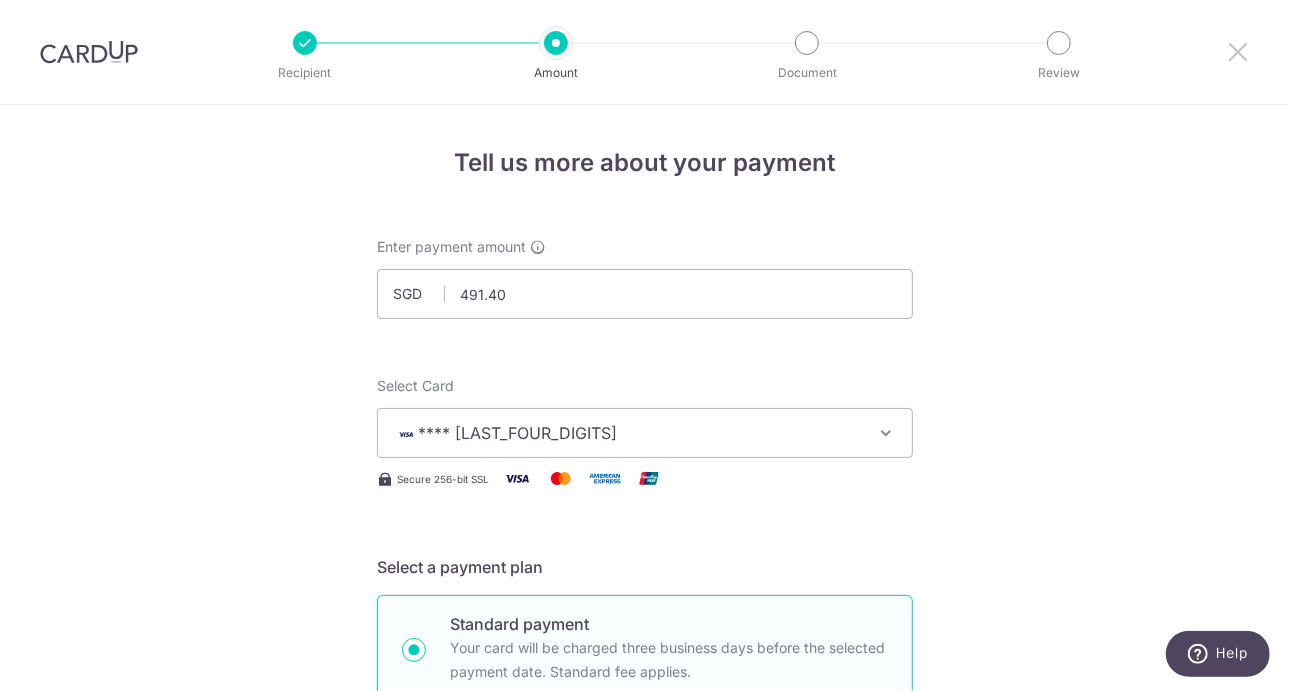 click at bounding box center (1238, 51) 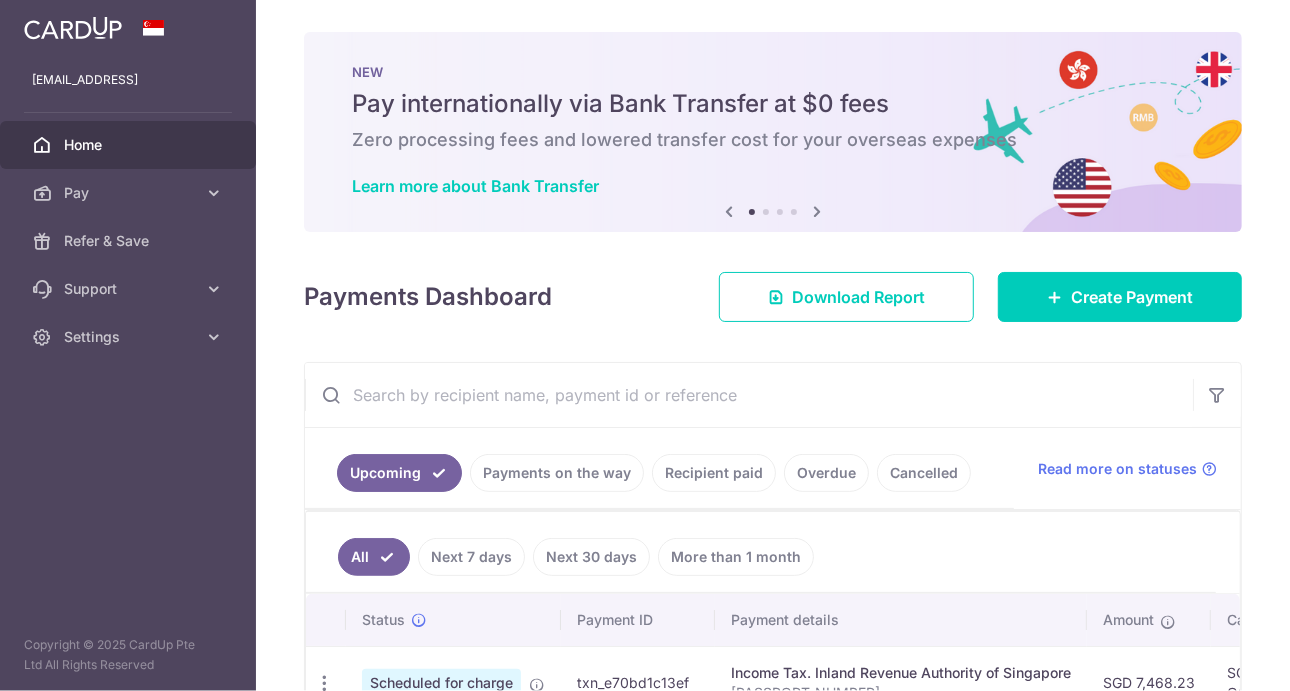 click on "NEW
Pay internationally via Bank Transfer at $0 fees
Zero processing fees and lowered transfer cost for your overseas expenses
Learn more about Bank Transfer" at bounding box center (773, 132) 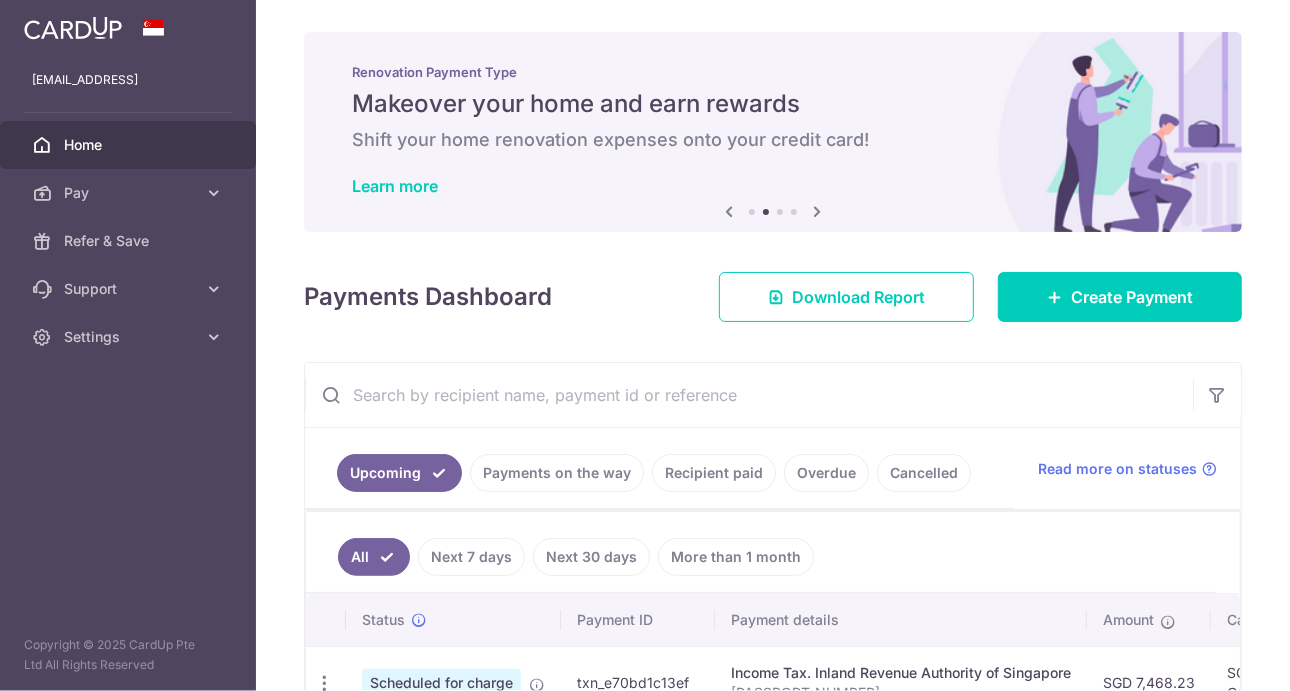 click at bounding box center [817, 211] 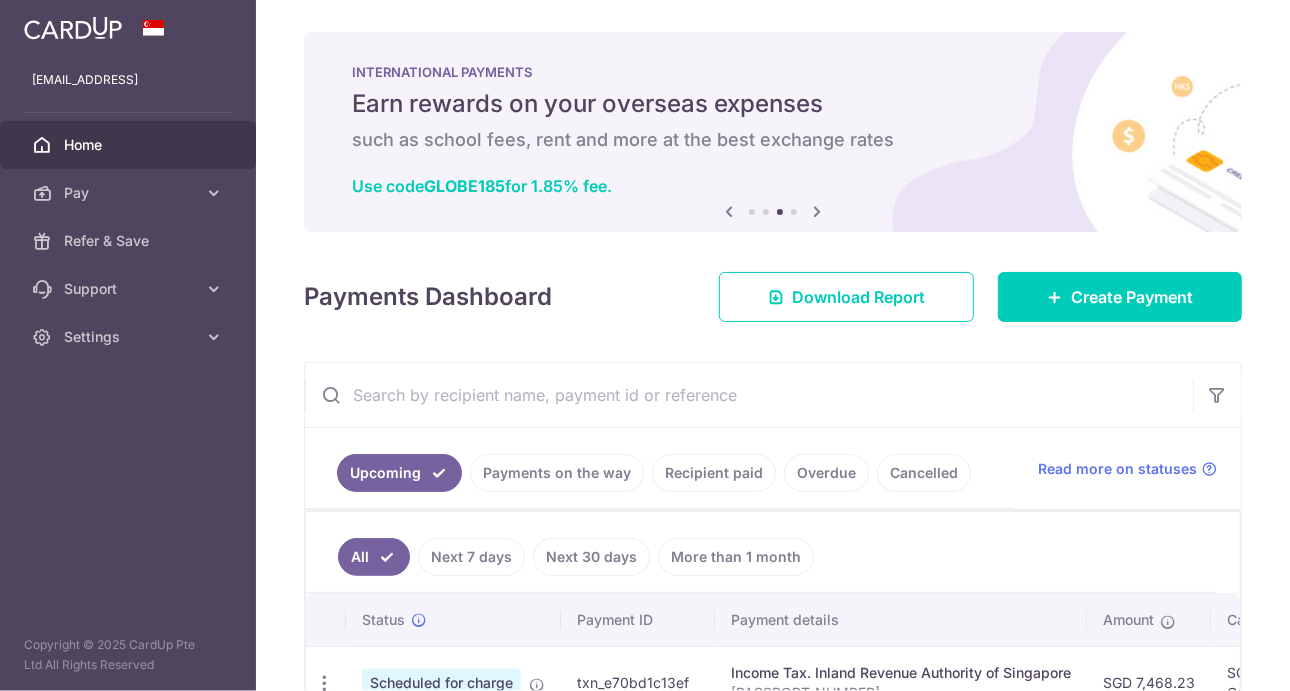 click at bounding box center [817, 211] 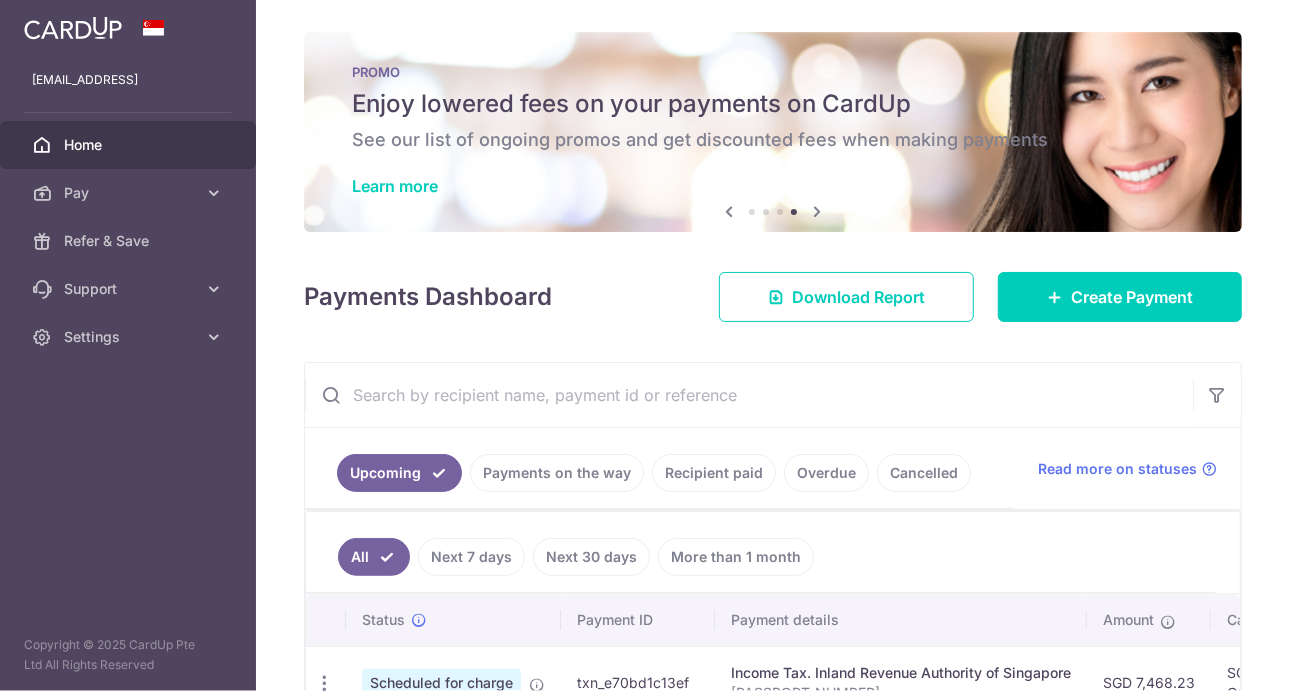 click at bounding box center [817, 211] 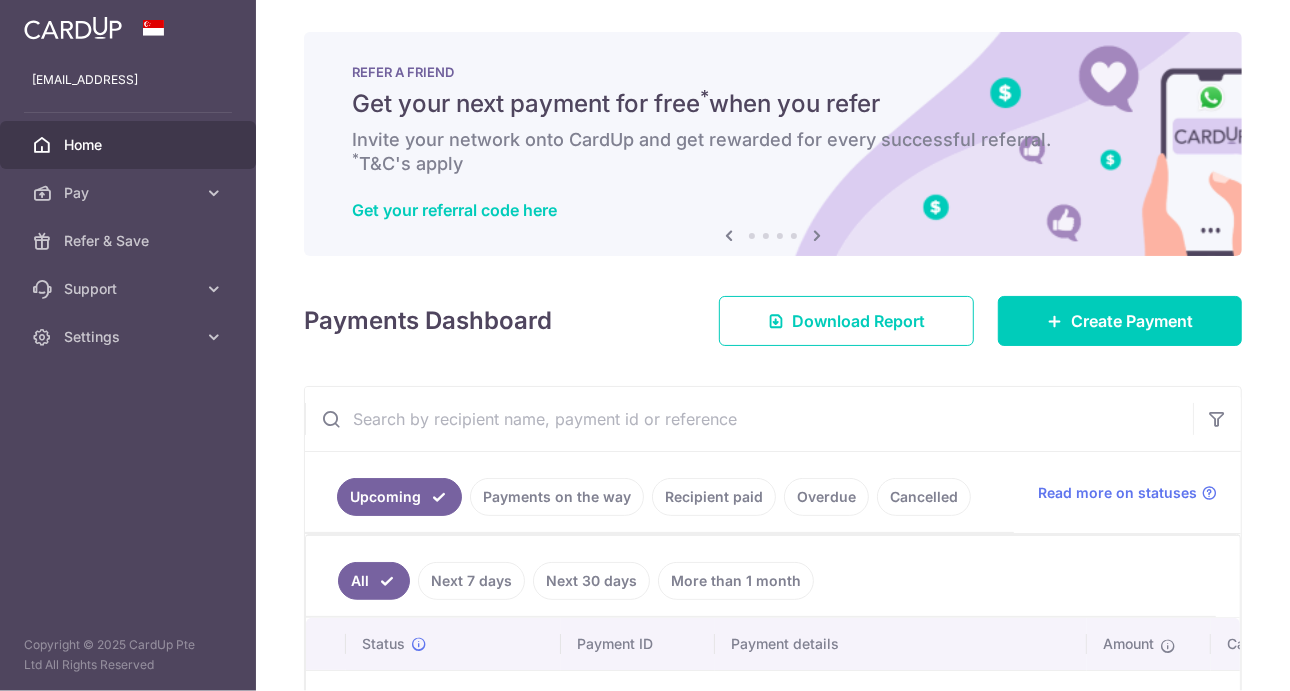 click on "Get your referral code here" at bounding box center (773, 210) 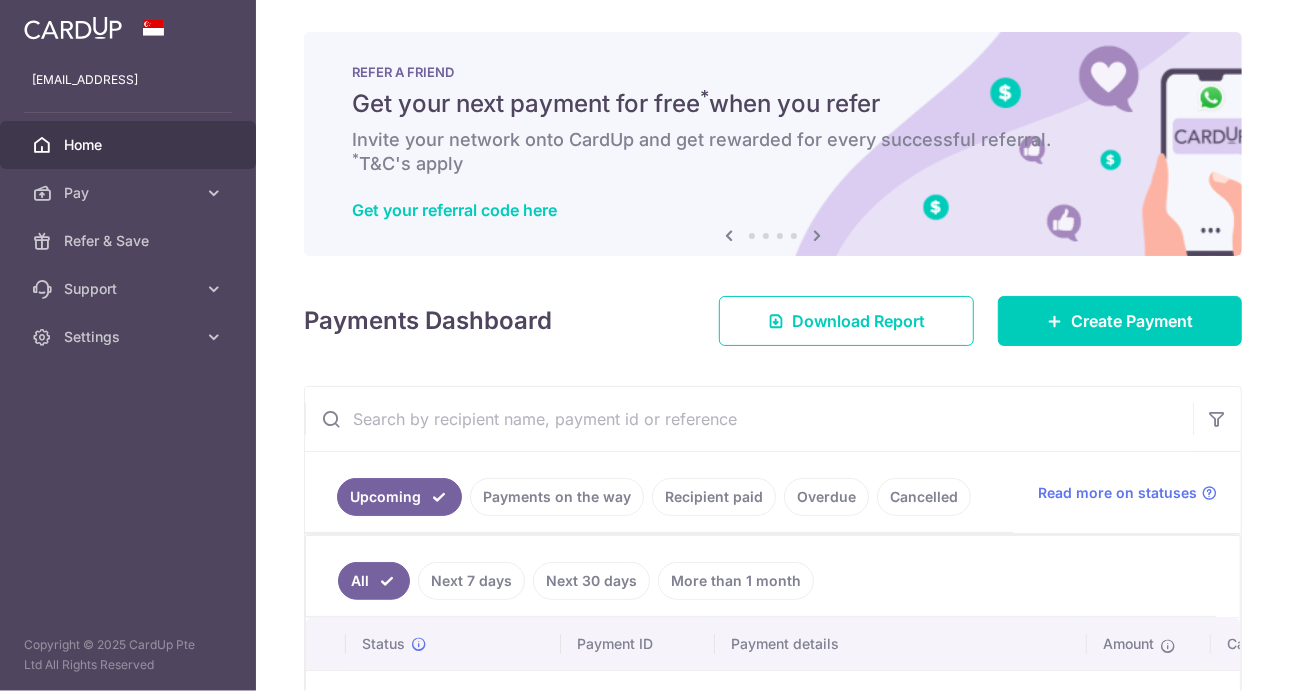 click at bounding box center [817, 235] 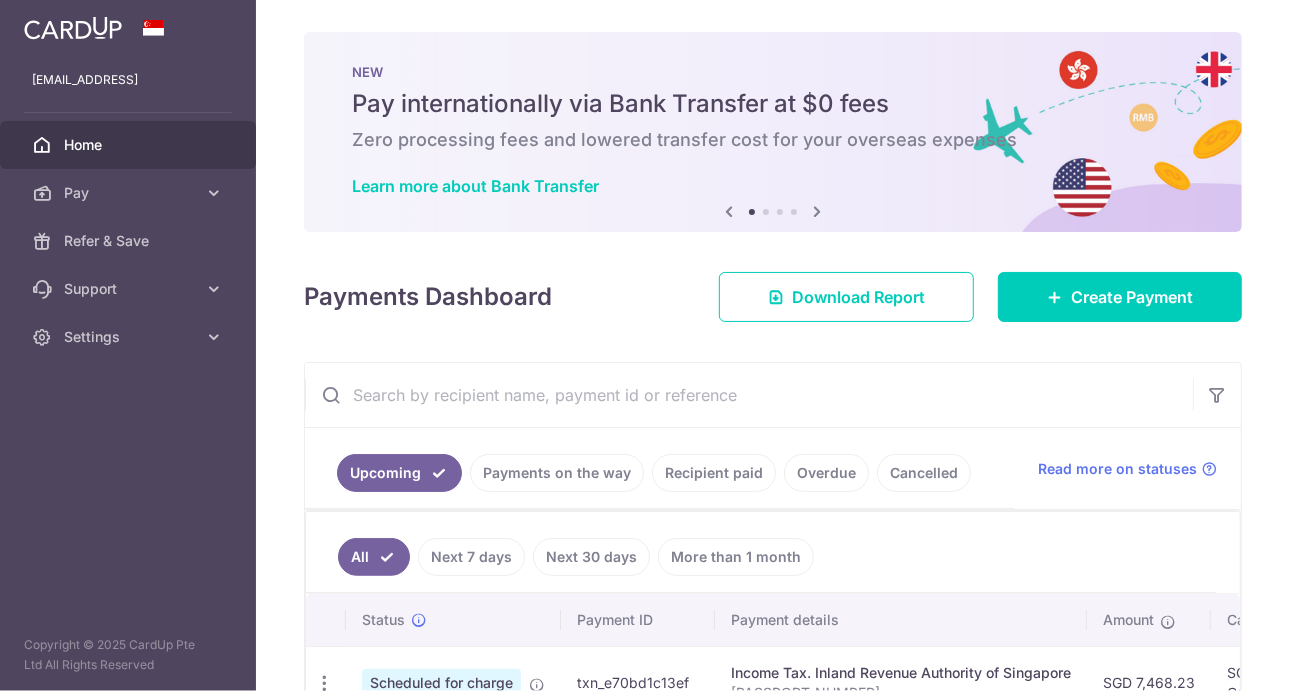 click at bounding box center [817, 211] 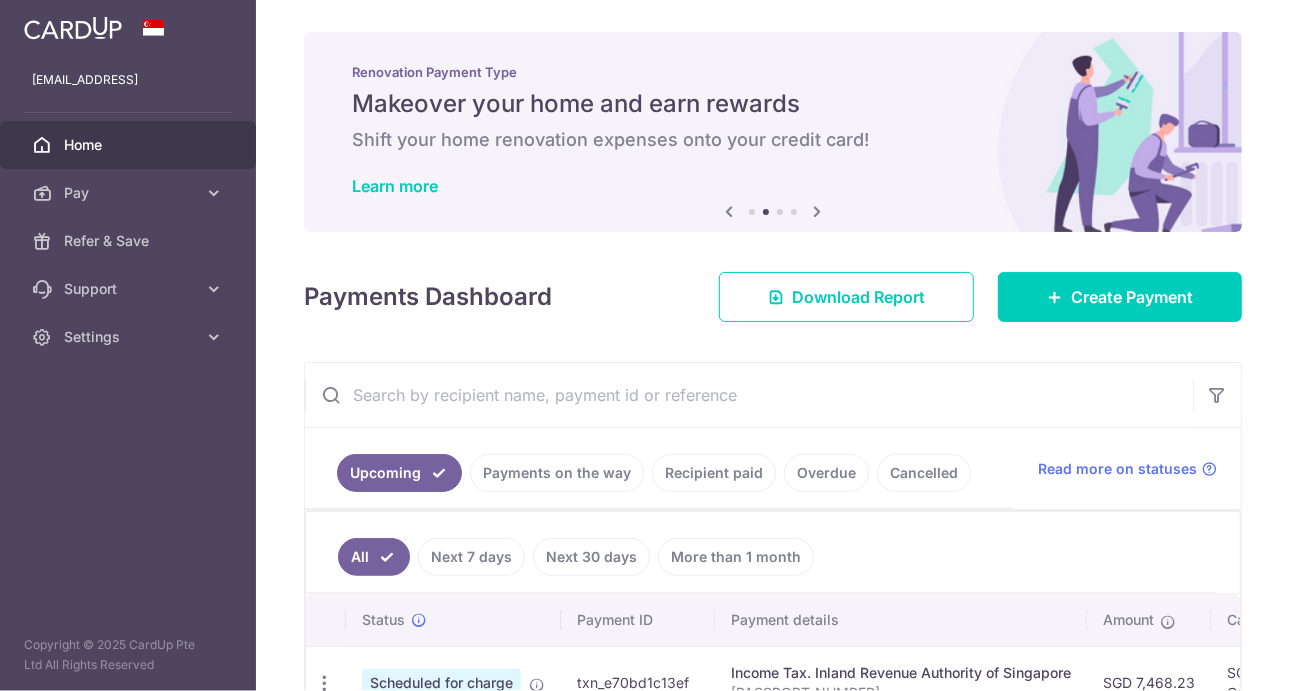 click at bounding box center (817, 211) 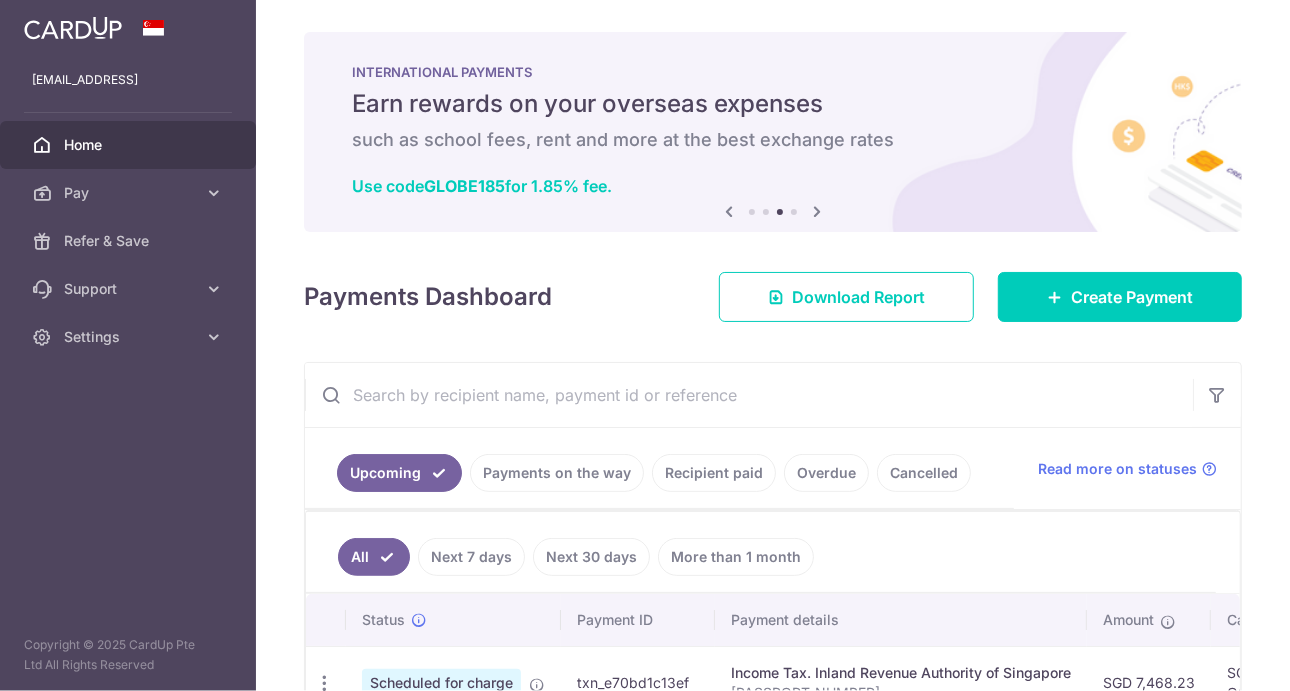 click at bounding box center (817, 211) 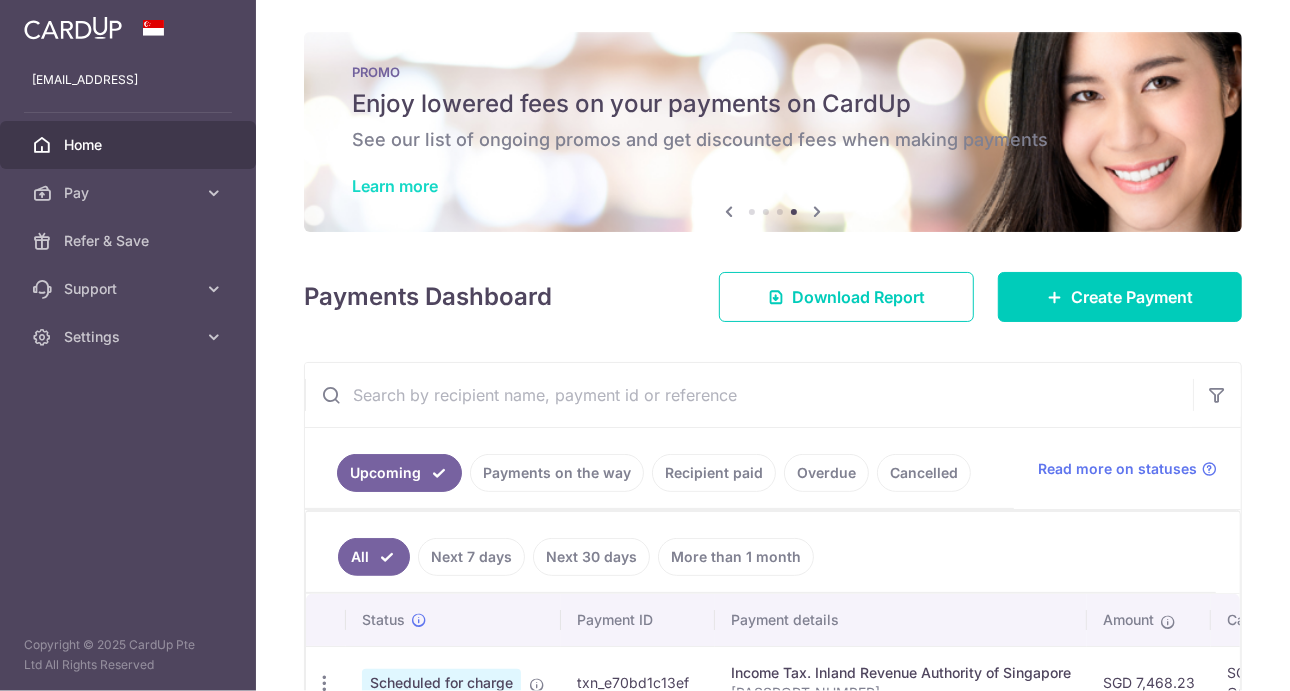 click on "Learn more" at bounding box center (395, 186) 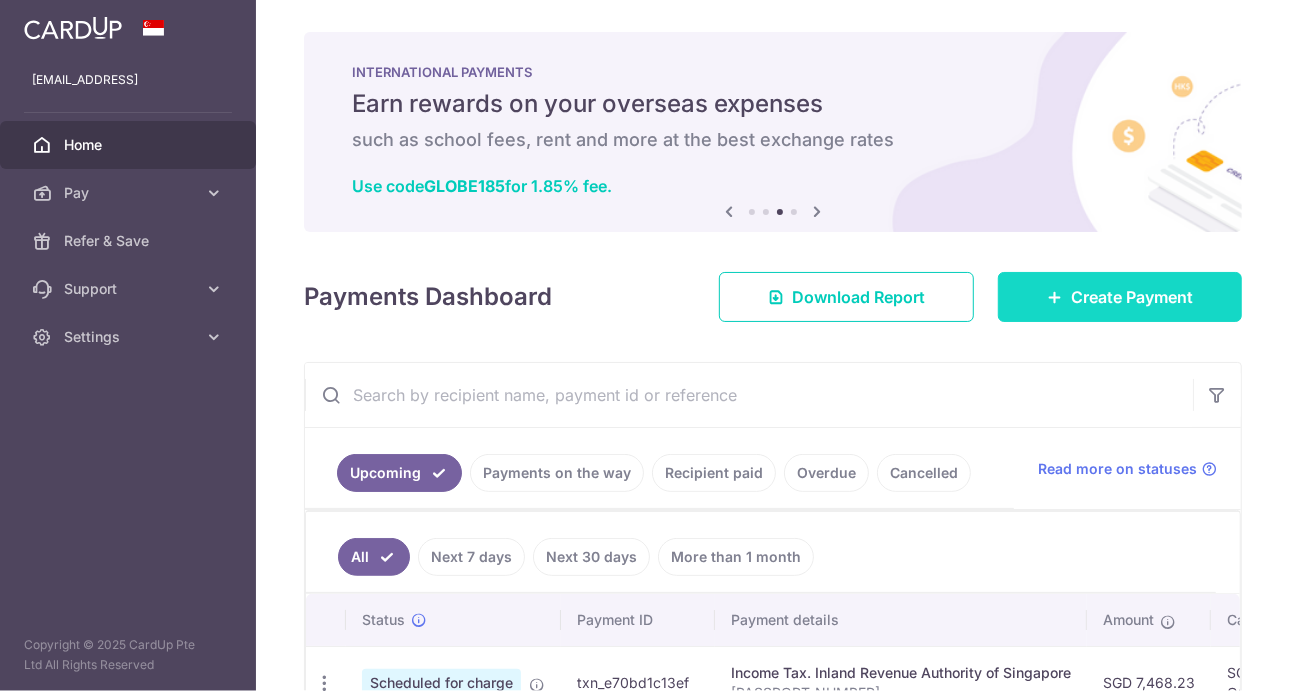 click on "Create Payment" at bounding box center [1120, 297] 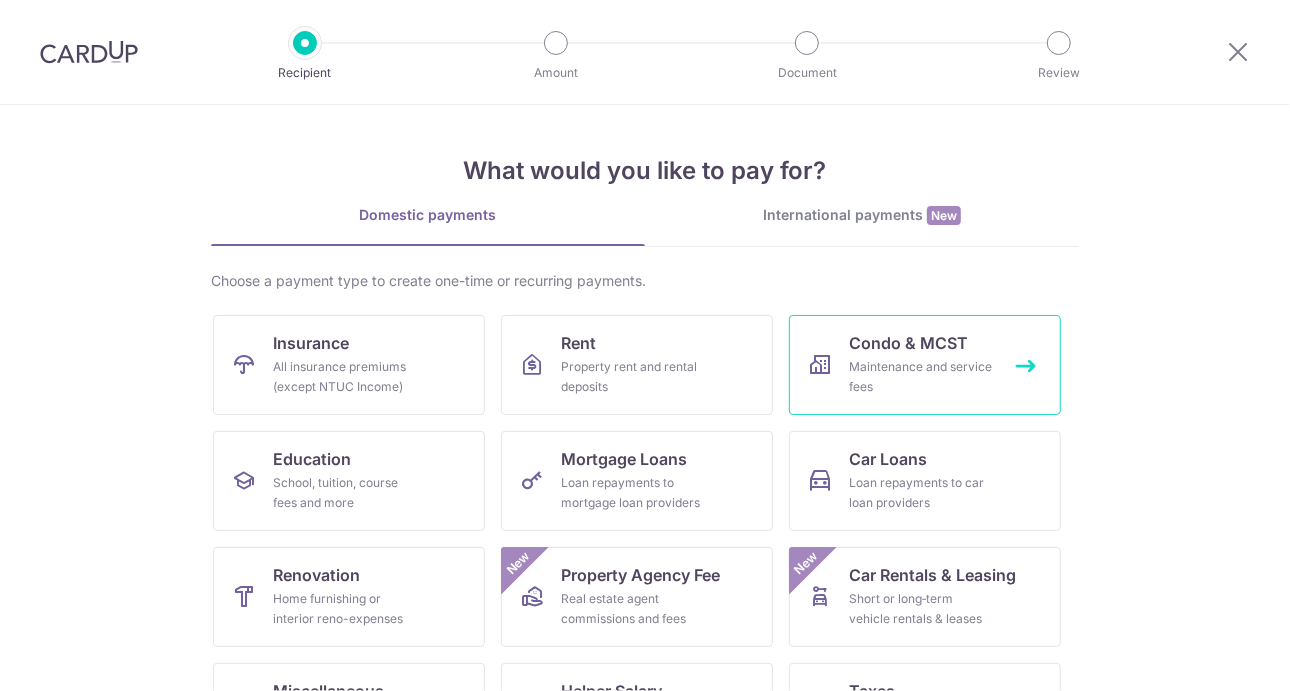 click on "Maintenance and service fees" at bounding box center [921, 377] 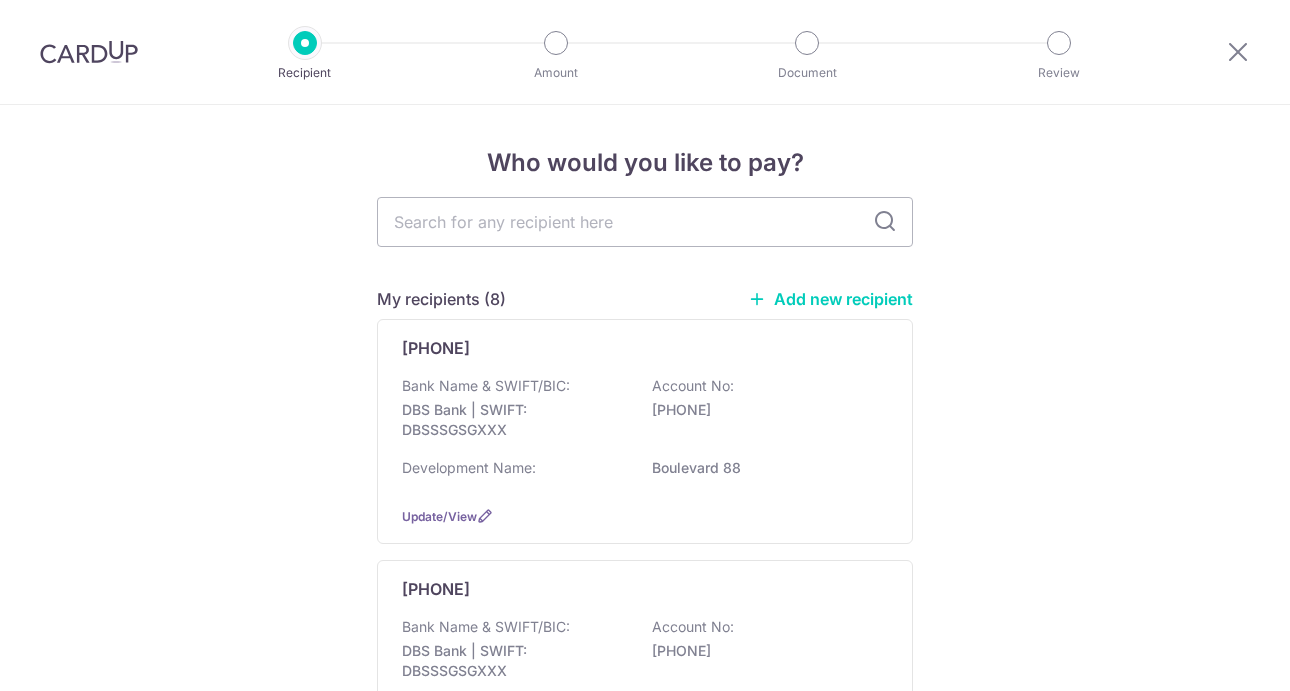 scroll, scrollTop: 0, scrollLeft: 0, axis: both 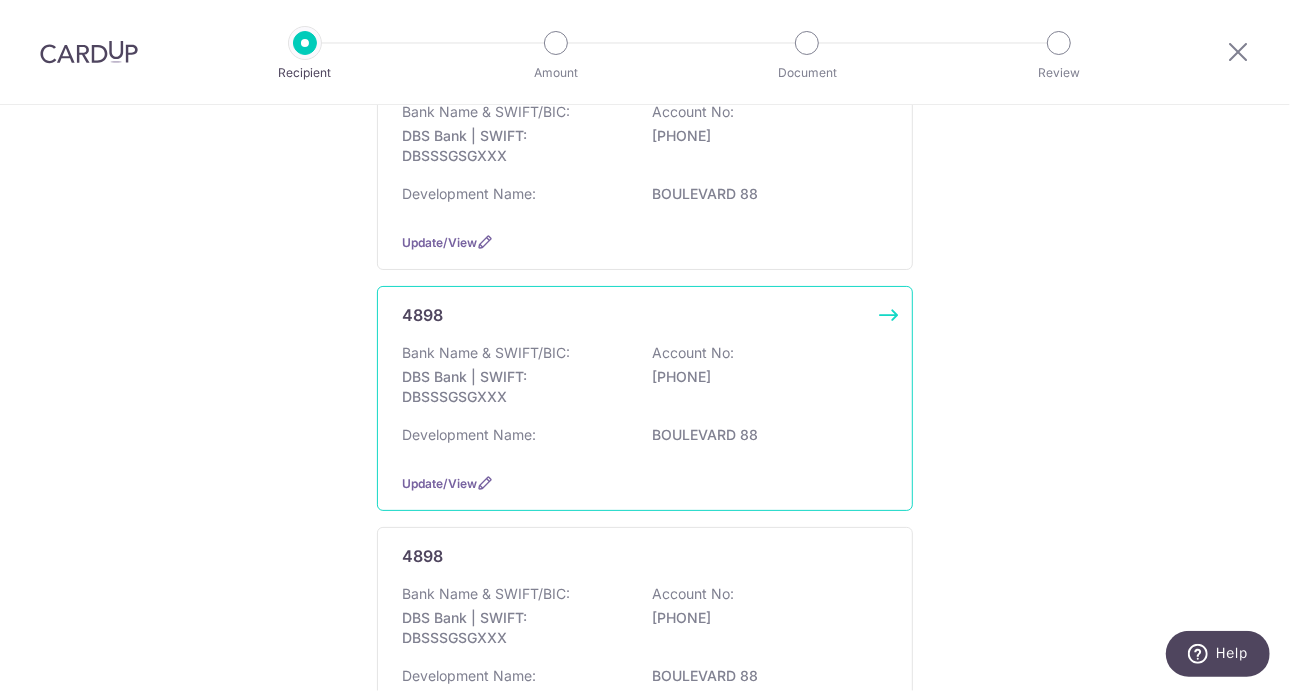 click on "BOULEVARD 88" at bounding box center (764, 435) 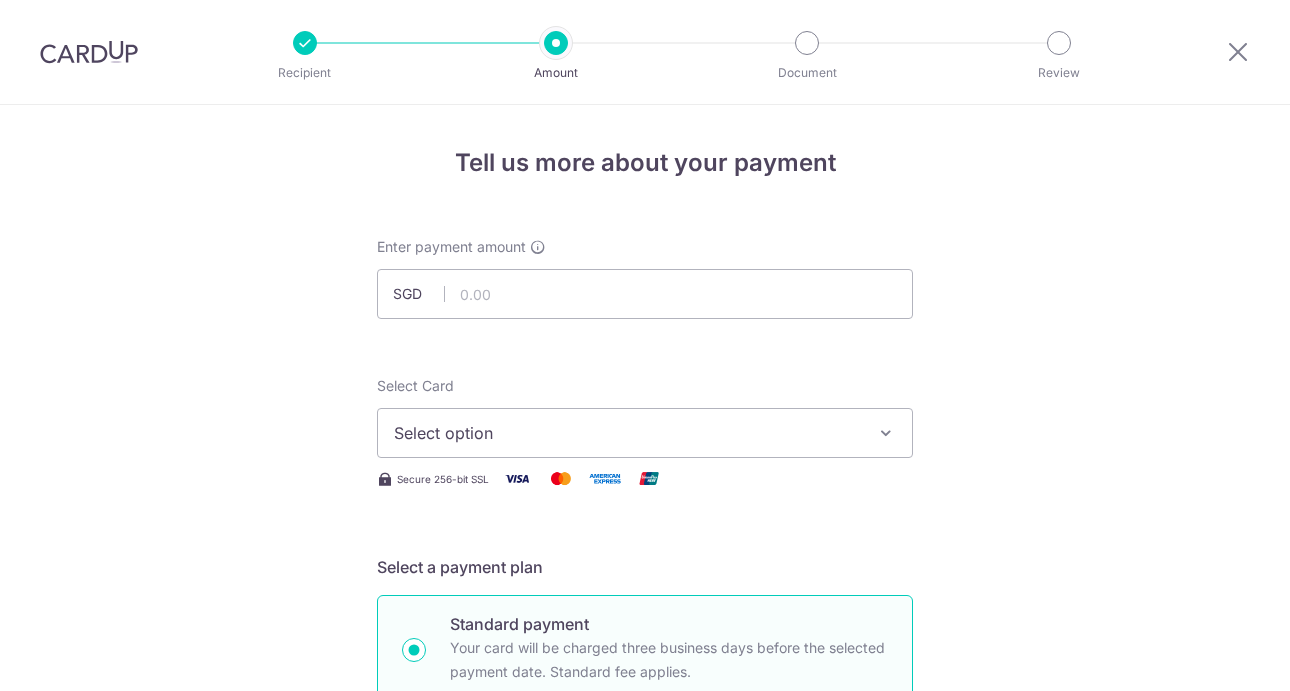 scroll, scrollTop: 0, scrollLeft: 0, axis: both 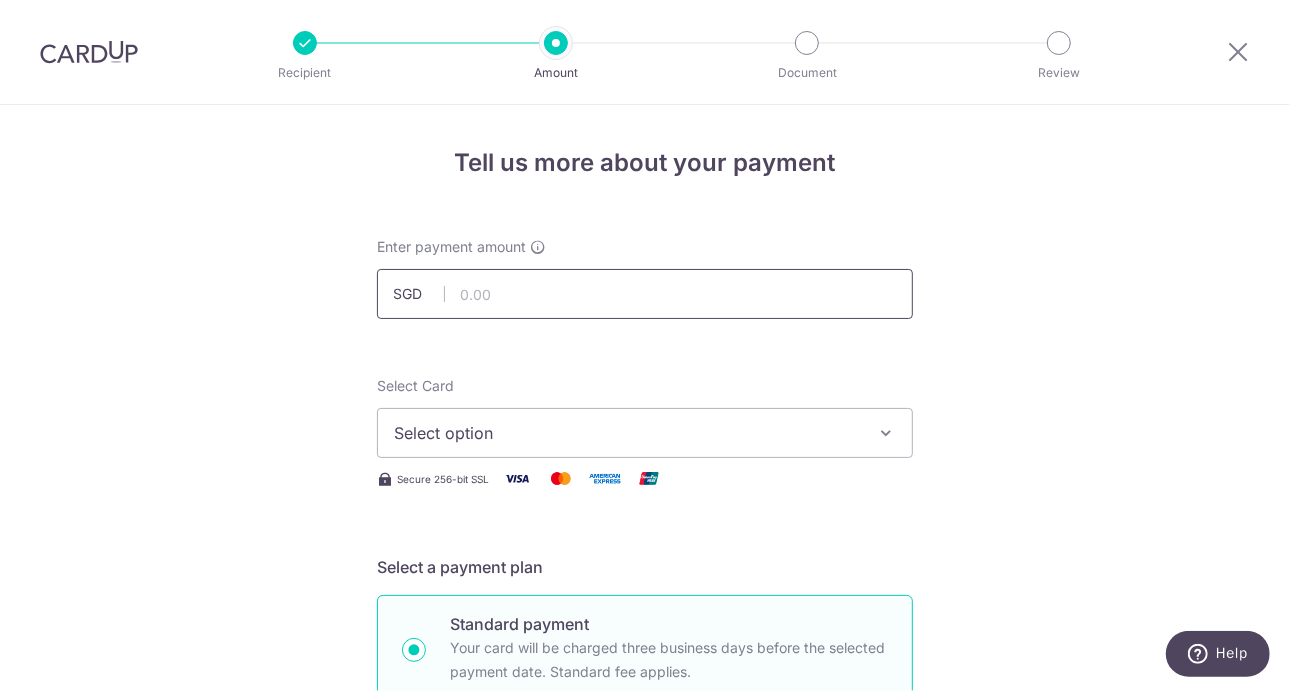 click at bounding box center (645, 294) 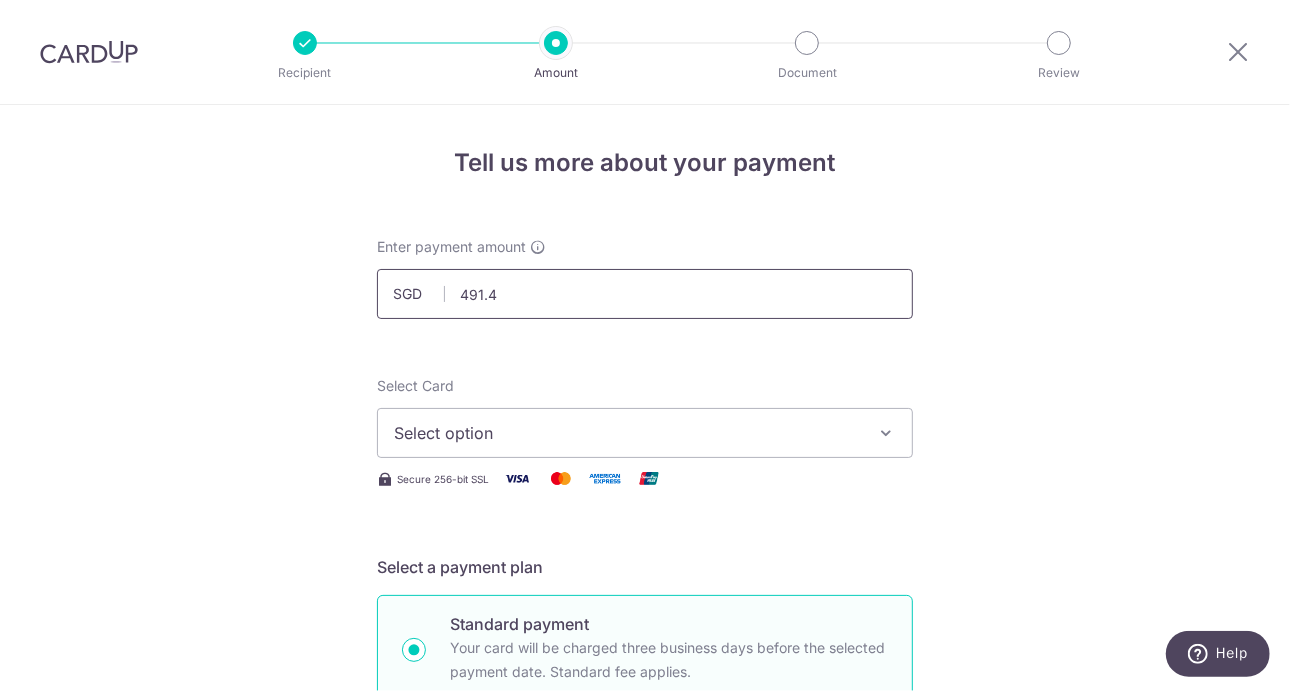 type on "491.40" 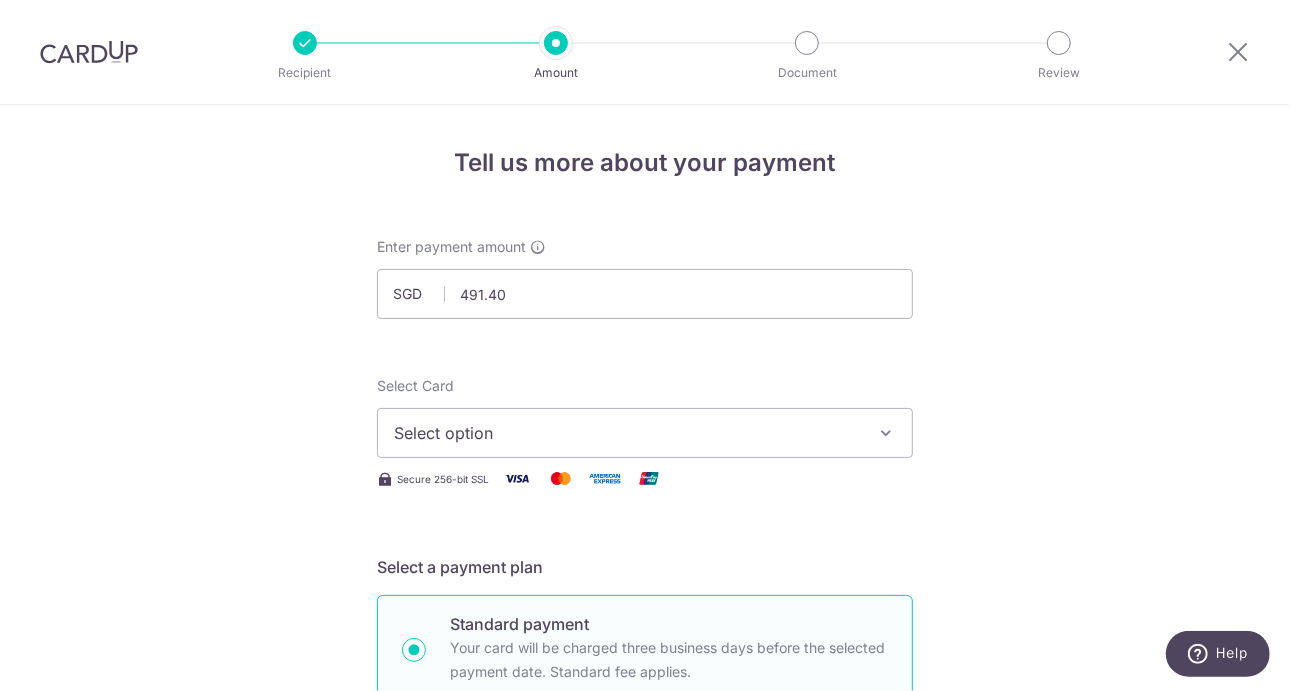 click on "Select option" at bounding box center (627, 433) 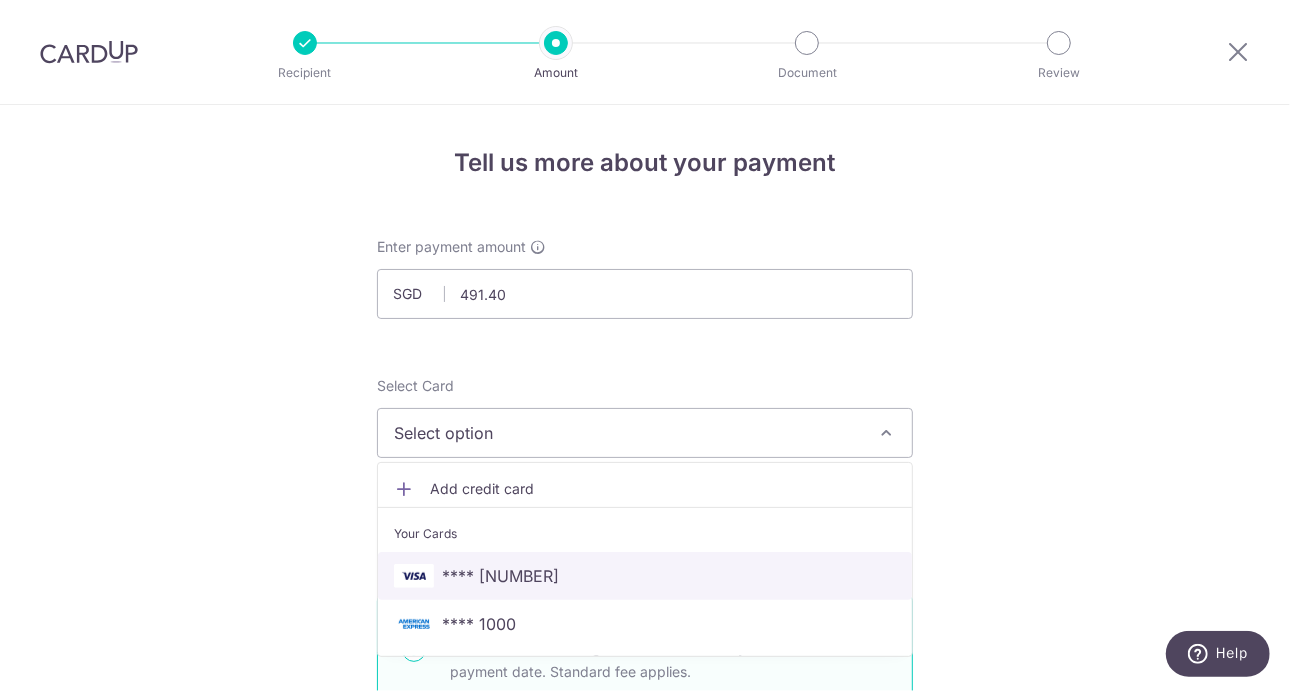 click on "**** [CREDIT_CARD_LAST_FOUR]" at bounding box center (645, 576) 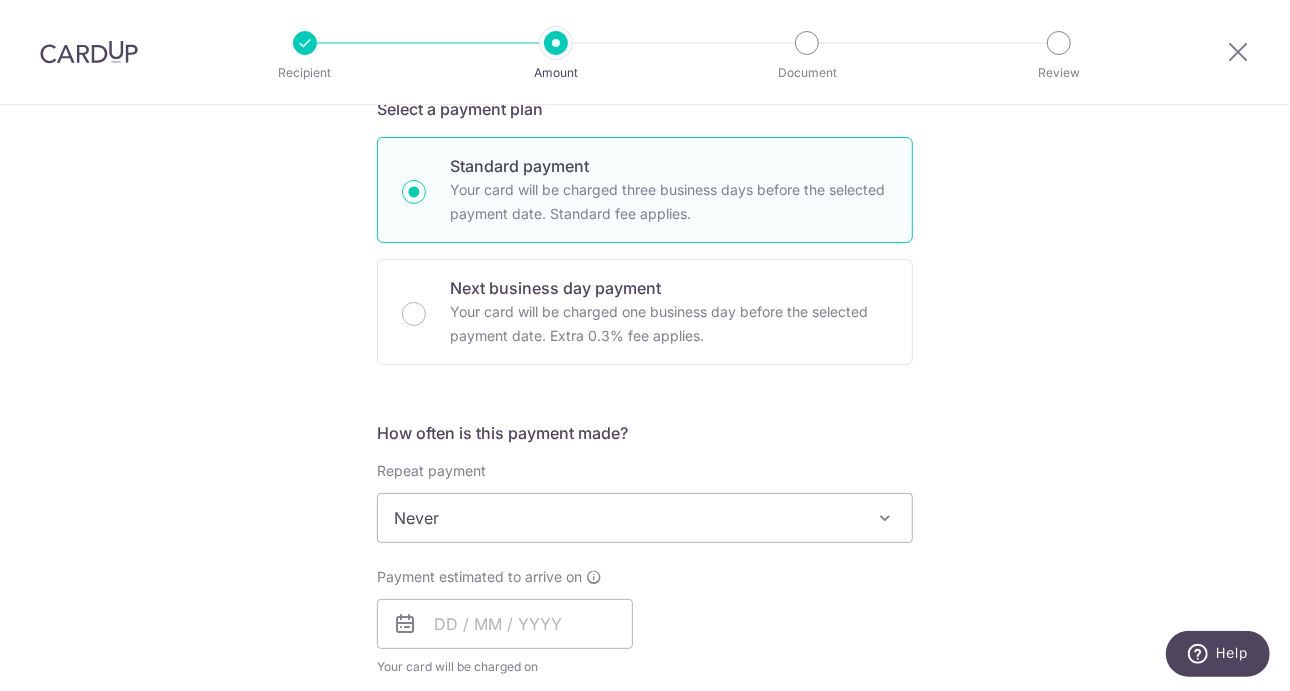 scroll, scrollTop: 480, scrollLeft: 0, axis: vertical 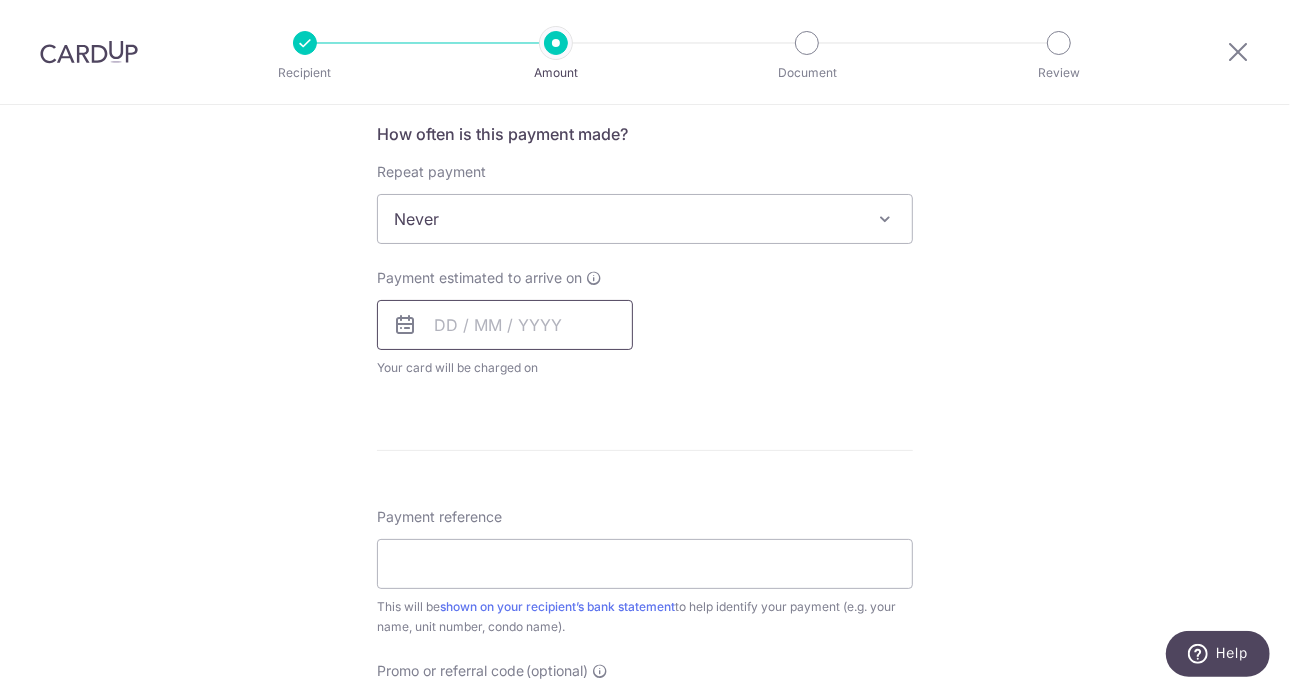 click at bounding box center (505, 325) 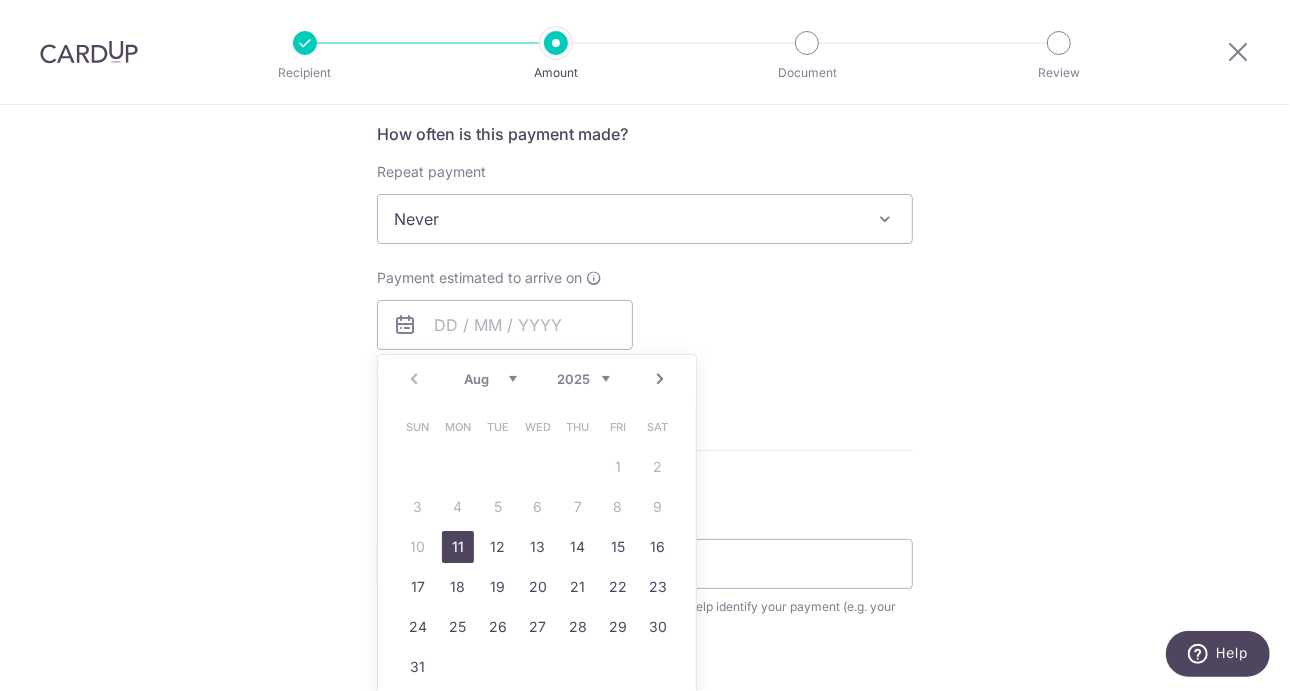 click on "Payment estimated to arrive on
Prev Next Aug Sep Oct Nov Dec 2025 2026 2027 2028 2029 2030 2031 2032 2033 2034 2035 Sun Mon Tue Wed Thu Fri Sat           1 2 3 4 5 6 7 8 9 10 11 12 13 14 15 16 17 18 19 20 21 22 23 24 25 26 27 28 29 30 31             Why are some dates not available?
Your card will be charged on   for the first payment
* If your payment is funded by  9:00am SGT on Thursday 07/08/2025
07/08/2025
No. of Payments" at bounding box center [645, 323] 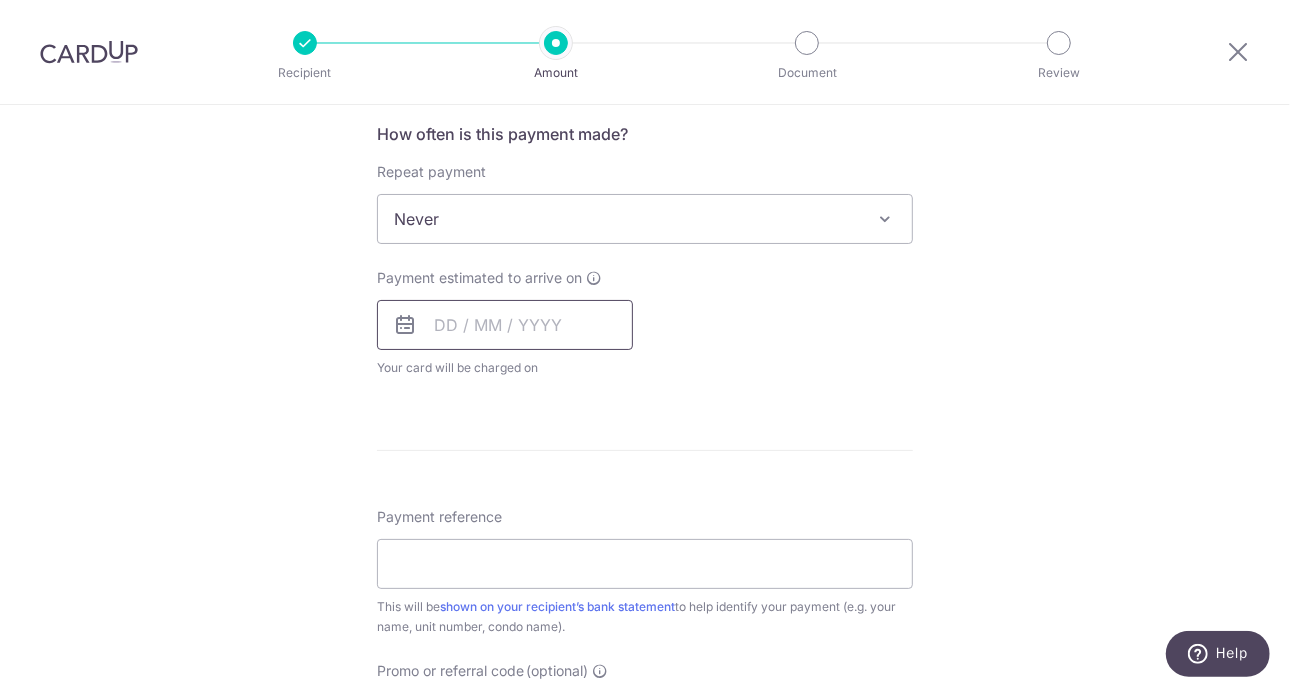 click at bounding box center (505, 325) 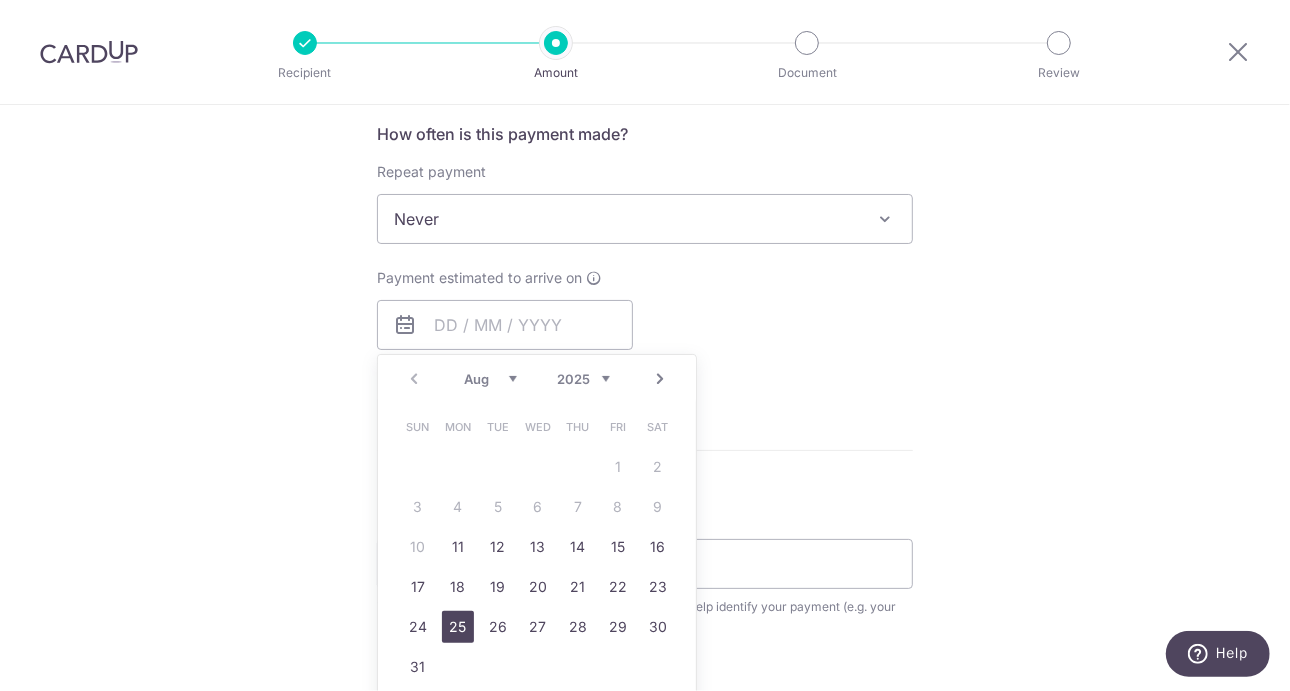 click on "25" at bounding box center [458, 627] 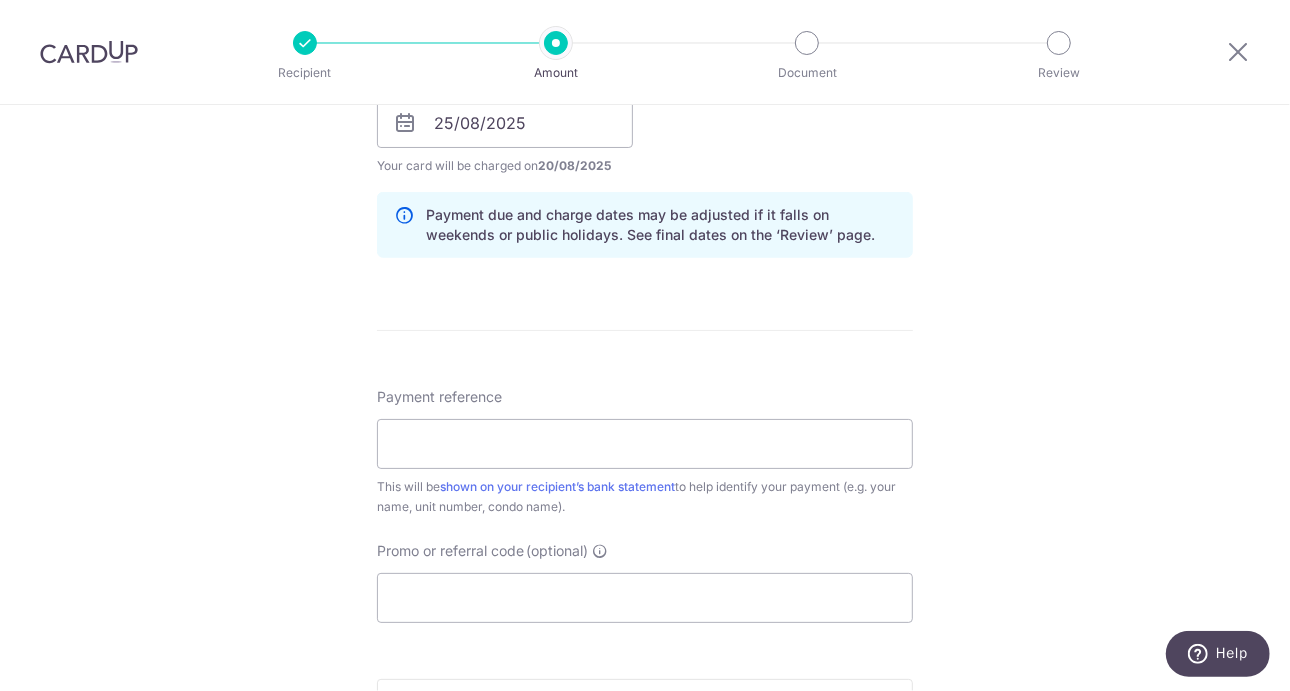 scroll, scrollTop: 990, scrollLeft: 0, axis: vertical 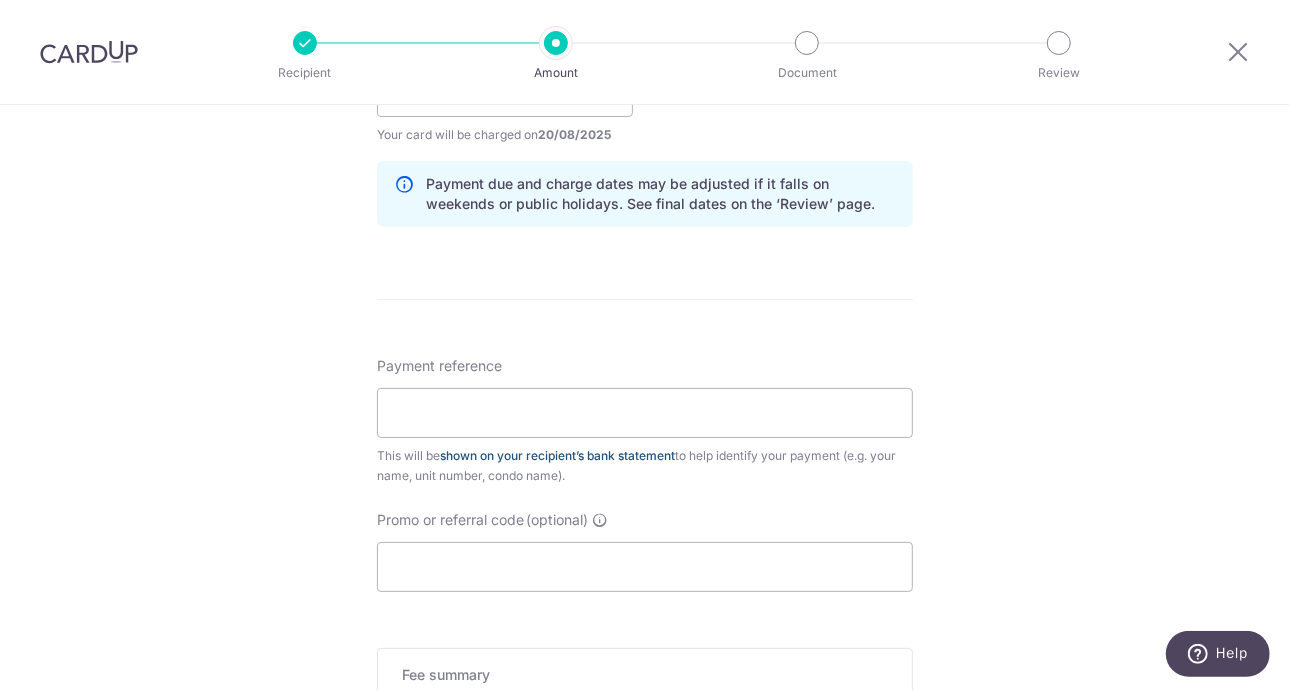 click on "shown on your recipient’s bank statement" at bounding box center (557, 455) 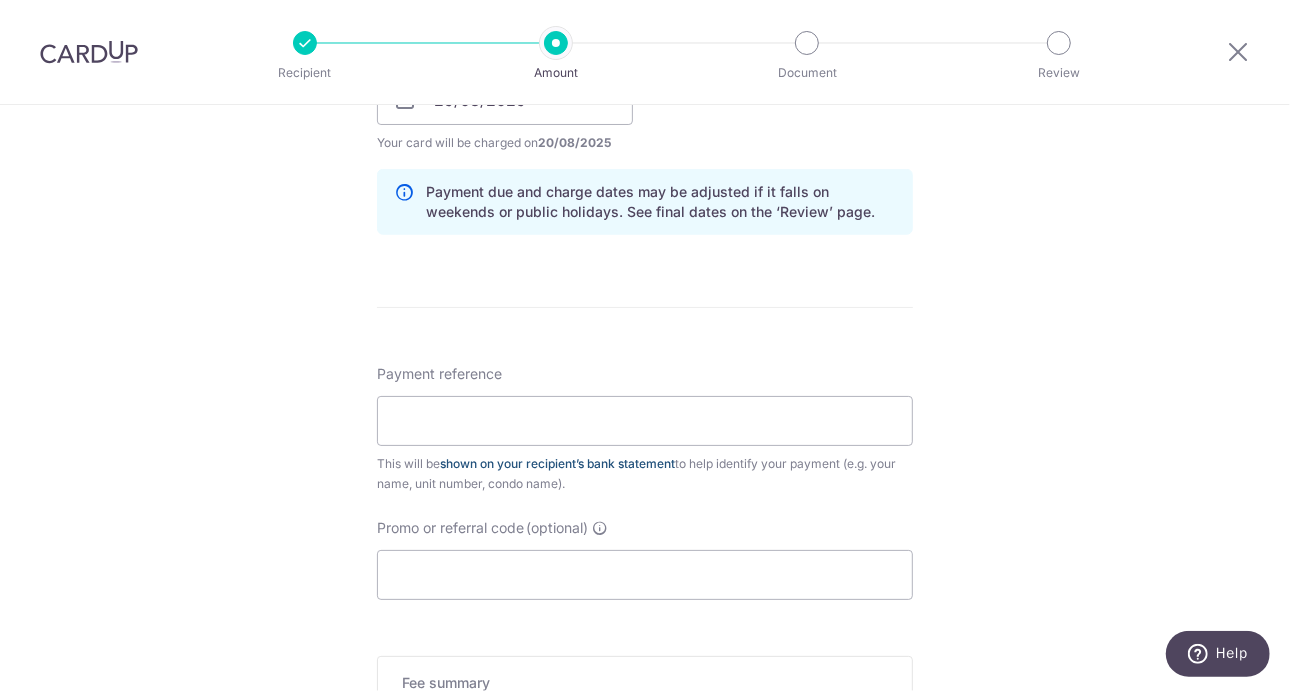 scroll, scrollTop: 1073, scrollLeft: 0, axis: vertical 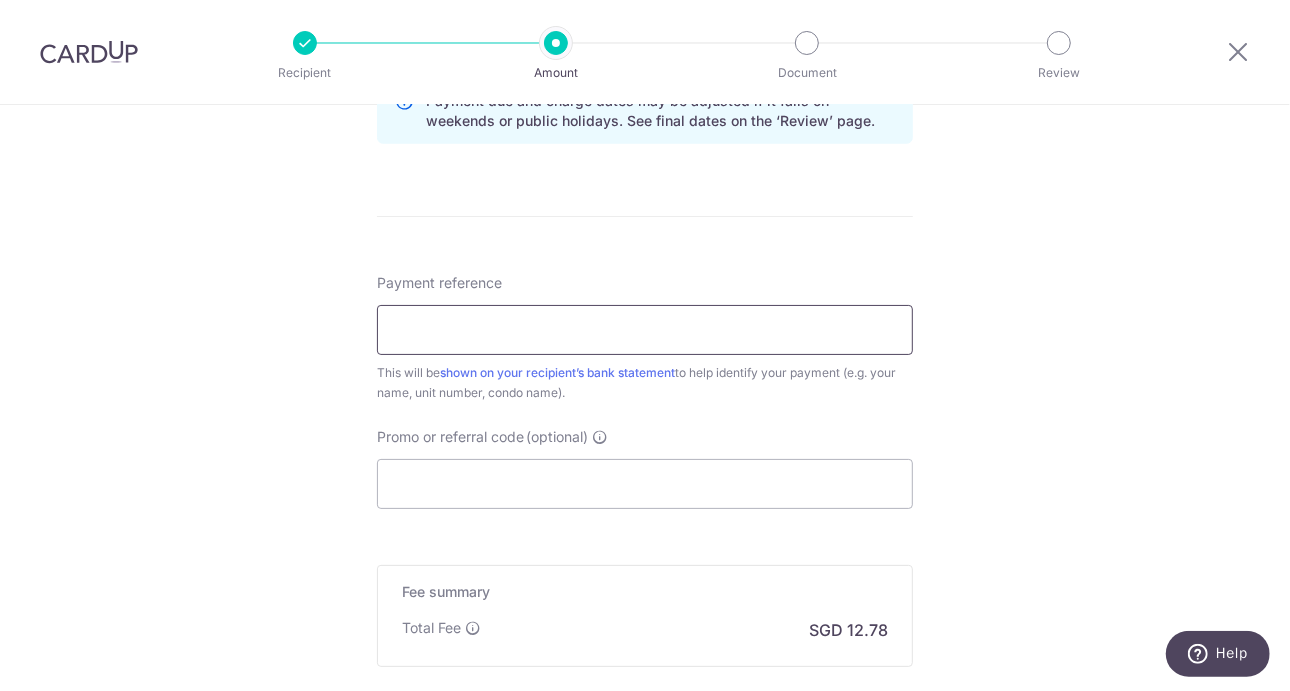 click on "Payment reference" at bounding box center [645, 330] 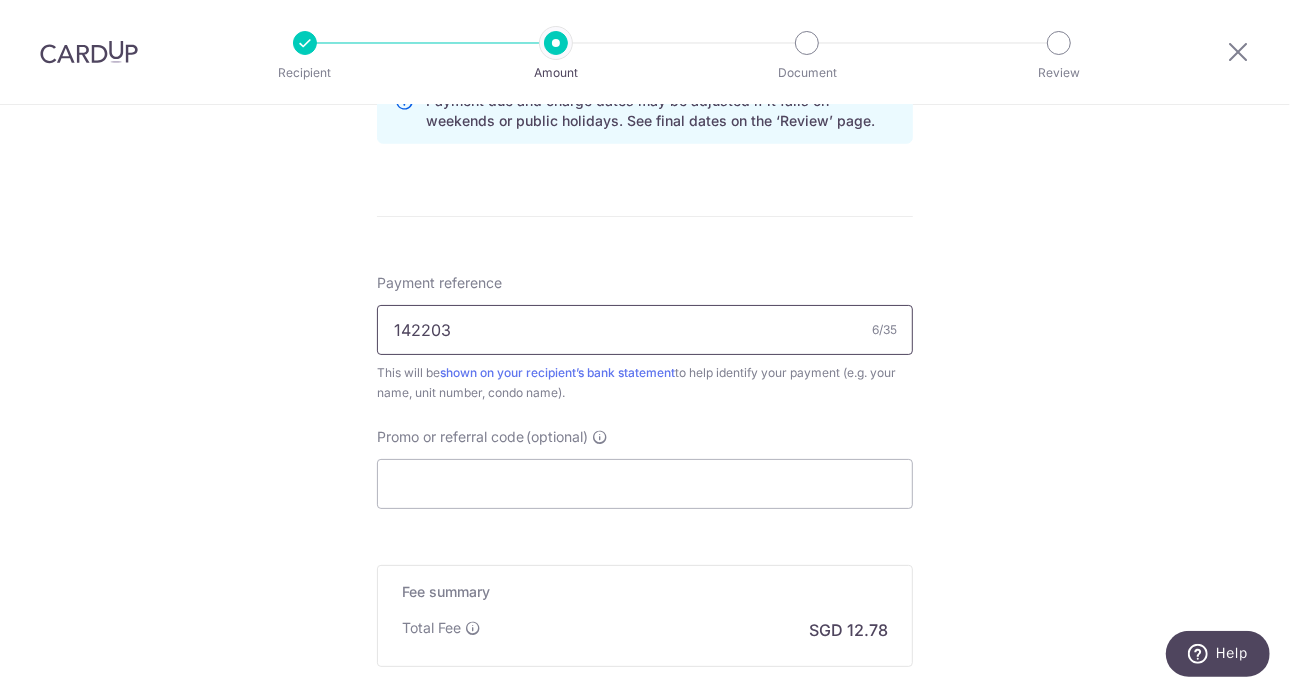 drag, startPoint x: 547, startPoint y: 331, endPoint x: 361, endPoint y: 317, distance: 186.52614 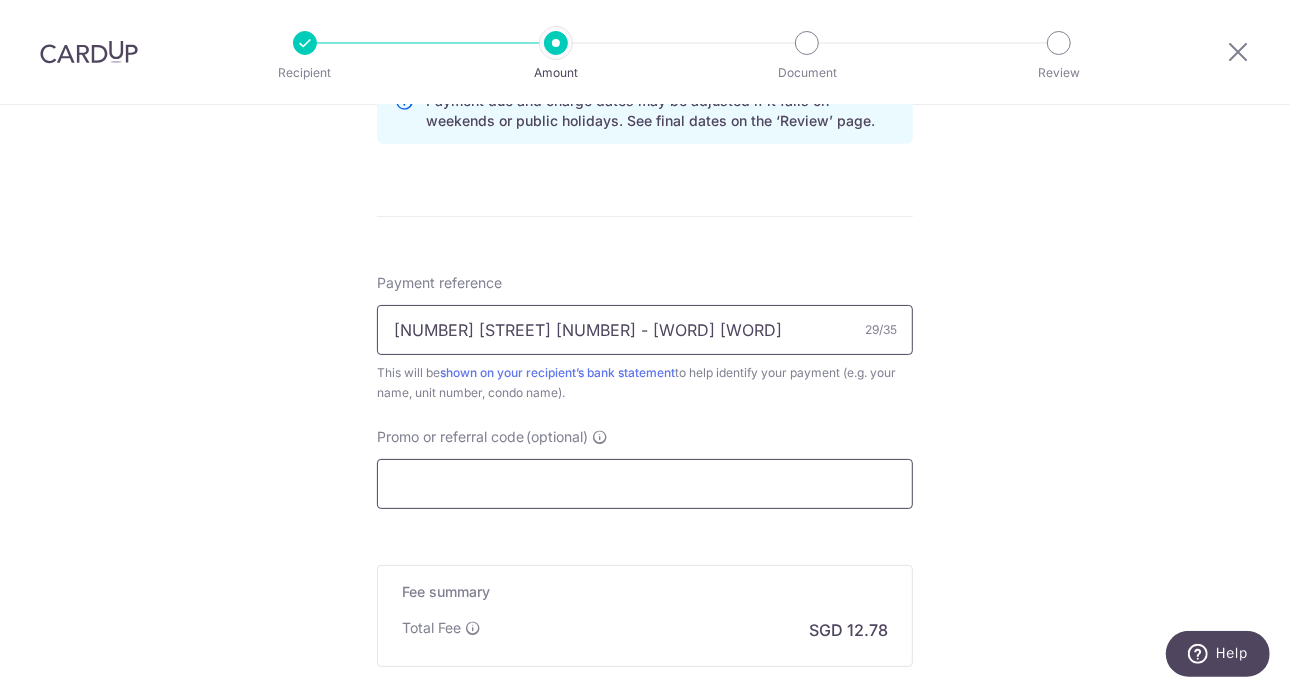 type on "[NUMBER] [STREET] [BUILDING_NAME]" 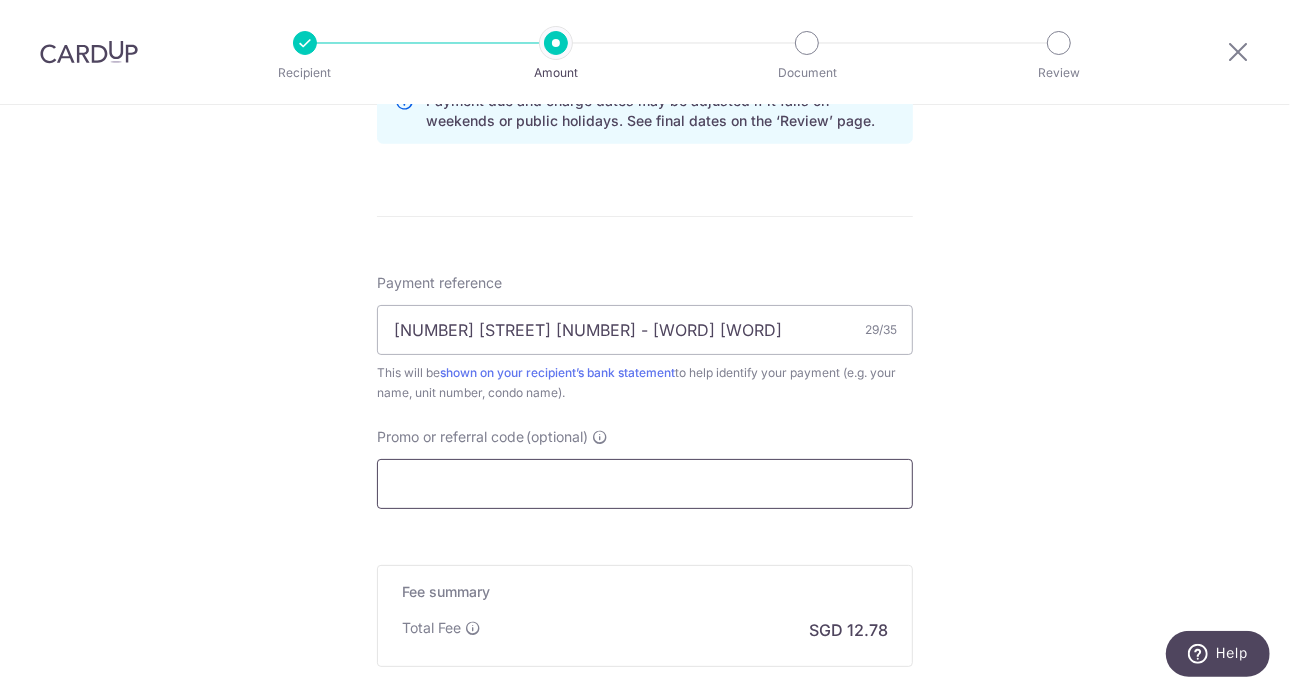 click on "Promo or referral code
(optional)" at bounding box center (645, 484) 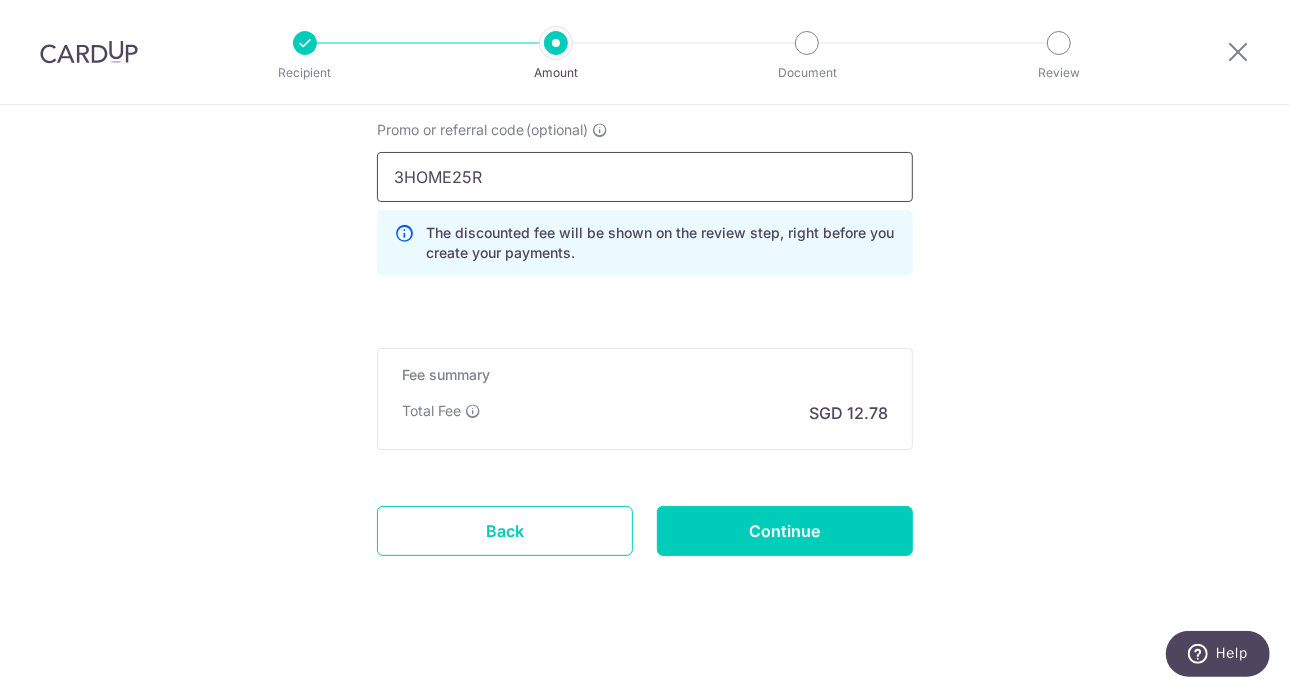 scroll, scrollTop: 1382, scrollLeft: 0, axis: vertical 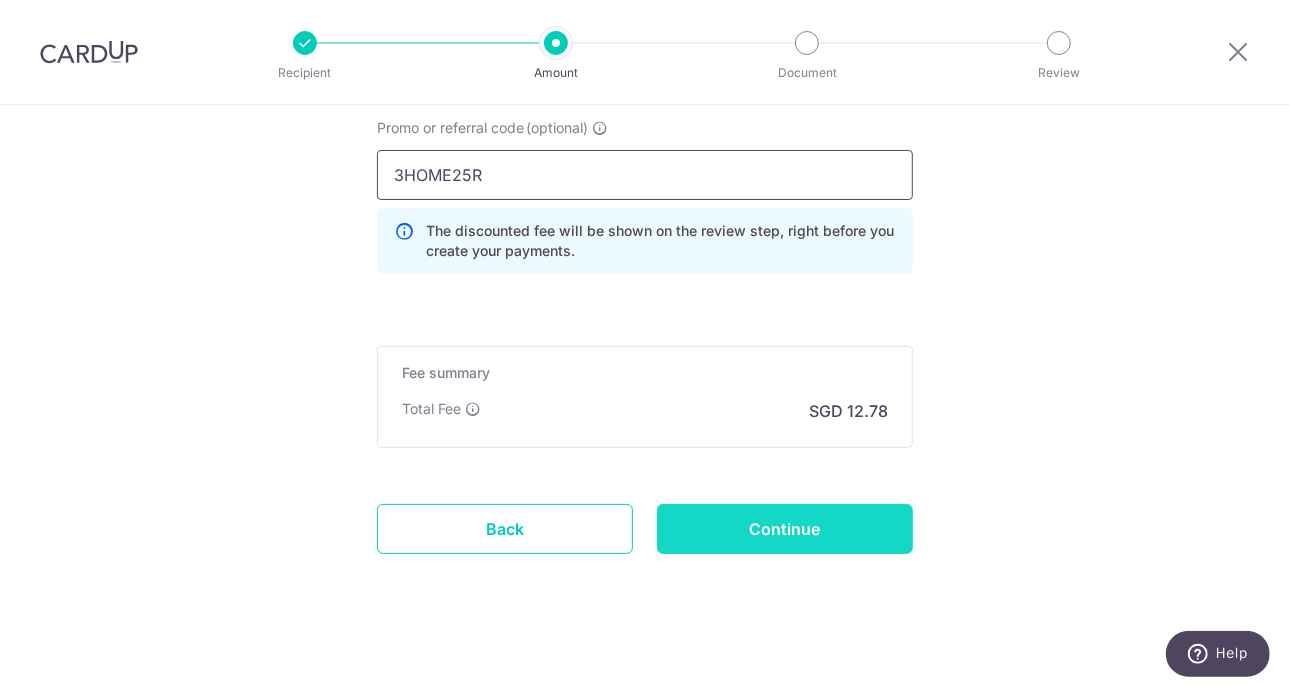 type on "3HOME25R" 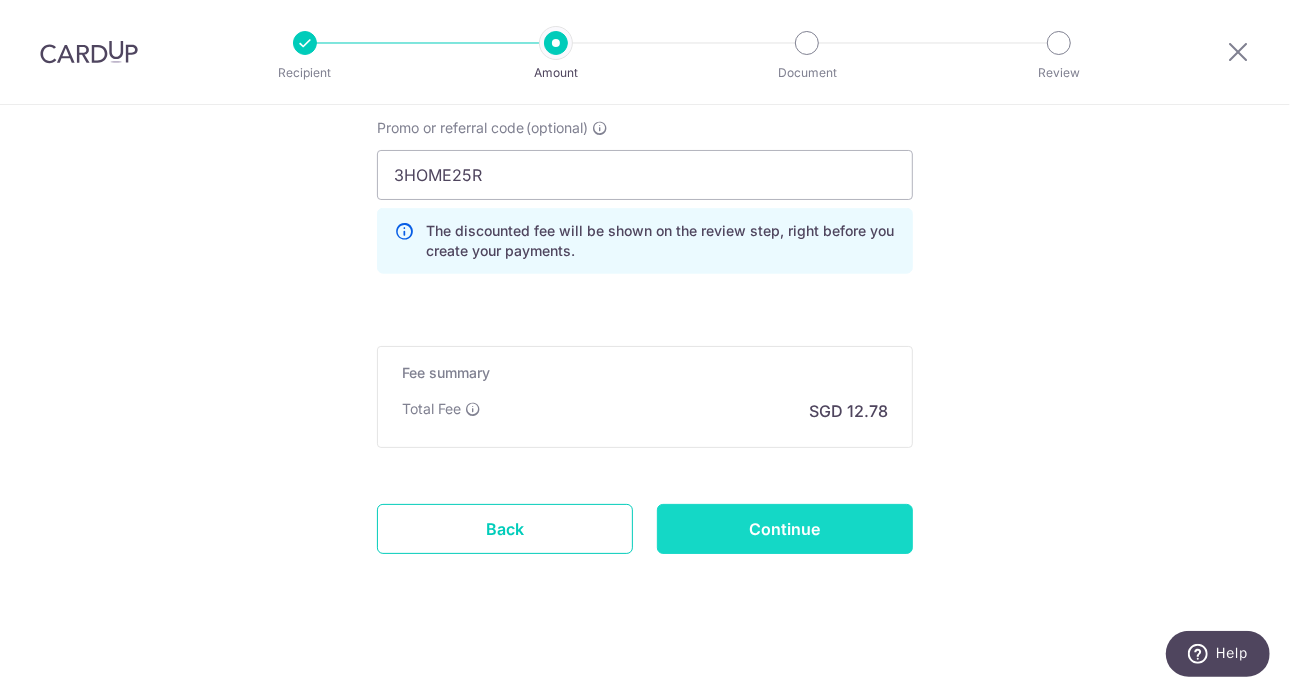 click on "Continue" at bounding box center [785, 529] 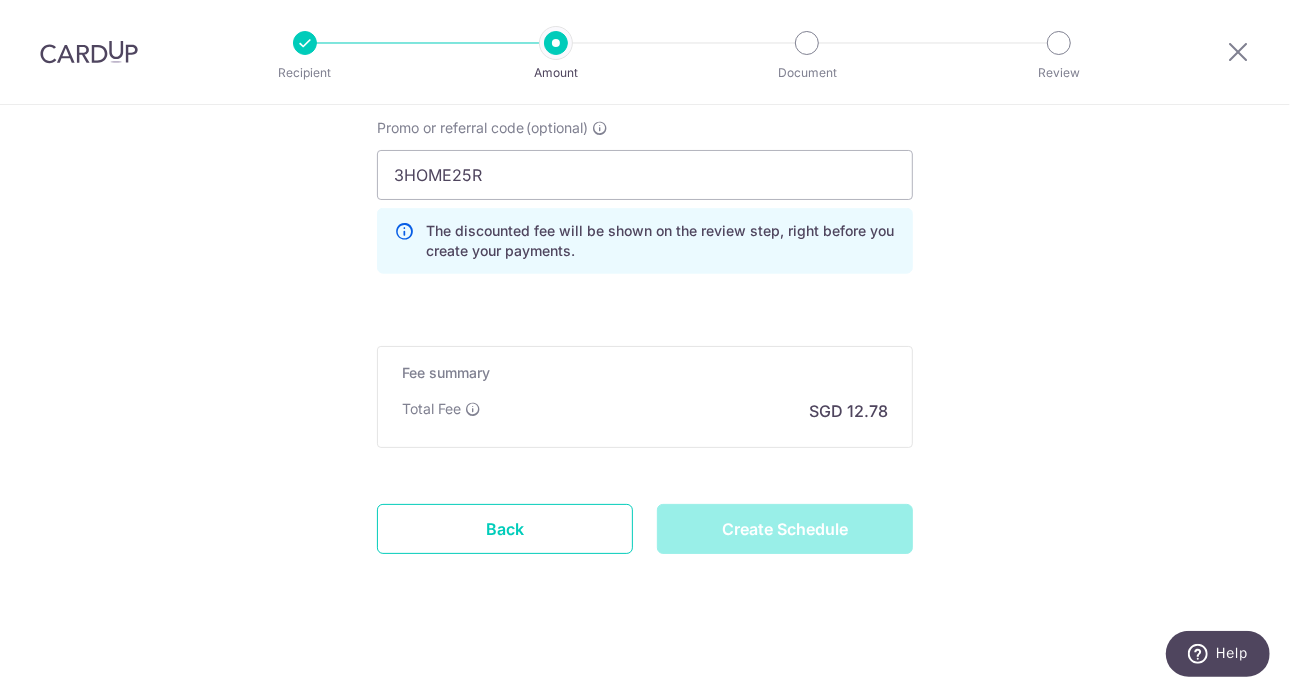 type on "Create Schedule" 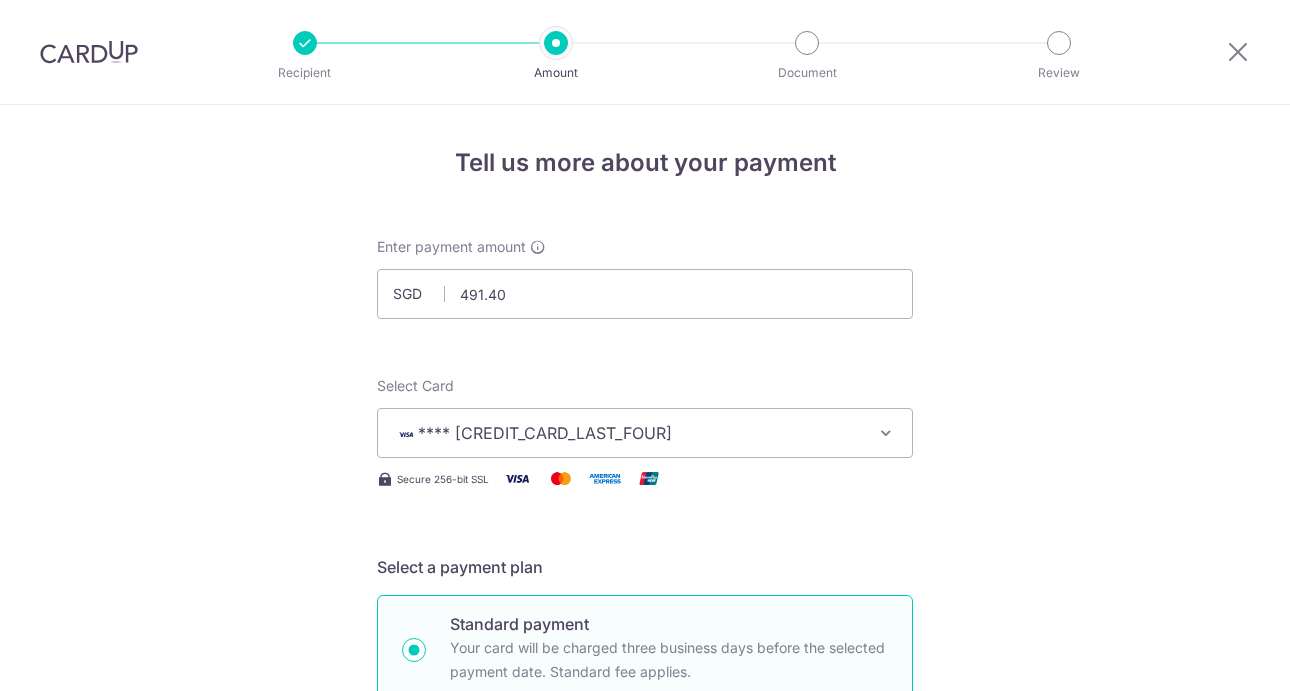 scroll, scrollTop: 0, scrollLeft: 0, axis: both 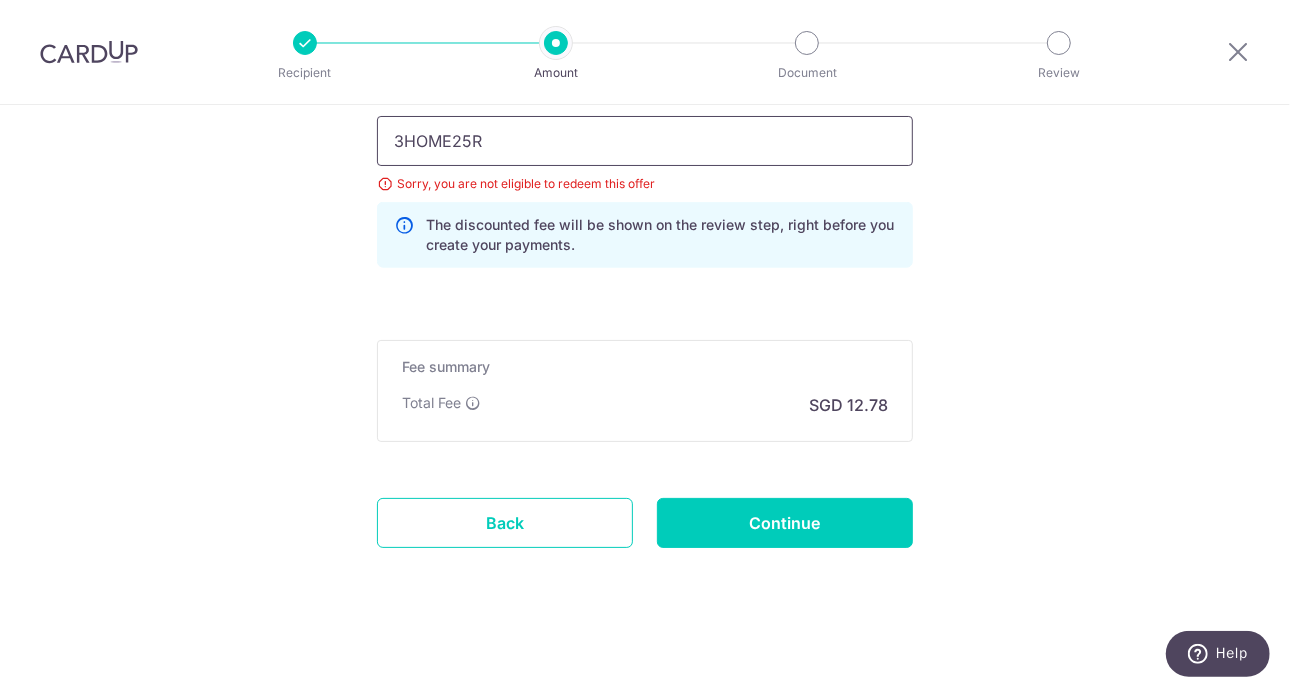 drag, startPoint x: 523, startPoint y: 137, endPoint x: 345, endPoint y: 143, distance: 178.10109 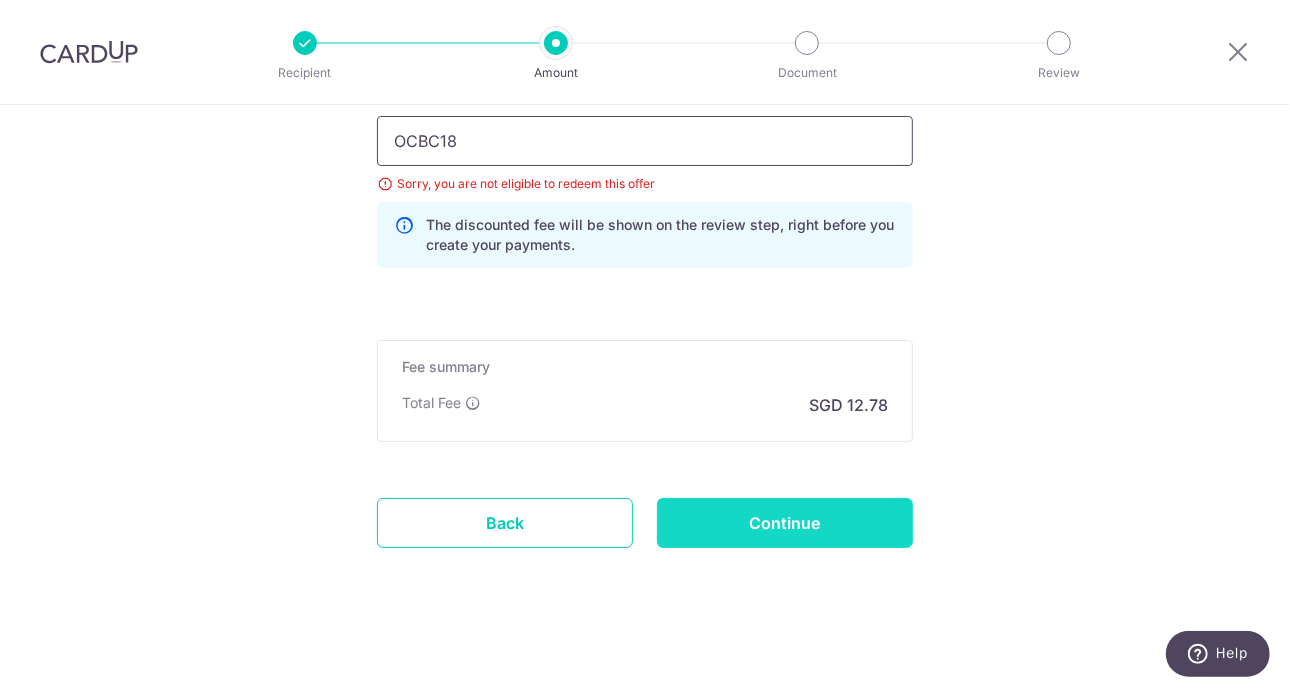 type on "OCBC18" 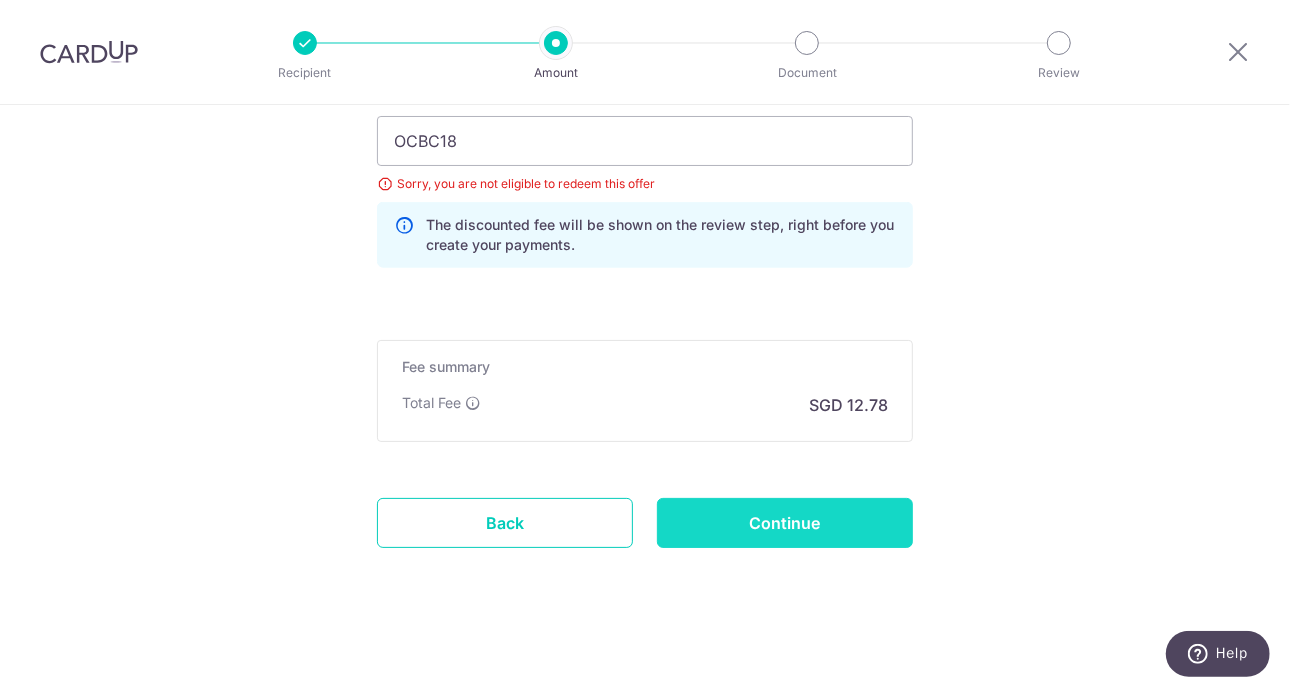 click on "Continue" at bounding box center [785, 523] 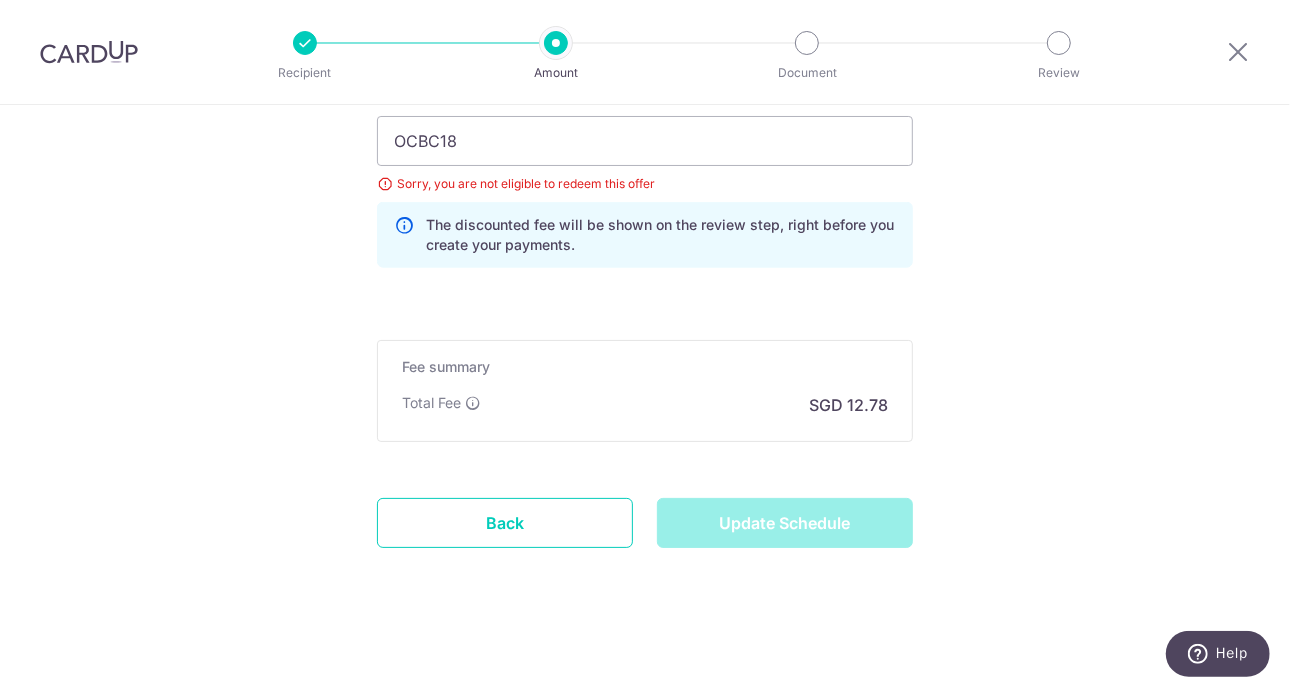 type on "Update Schedule" 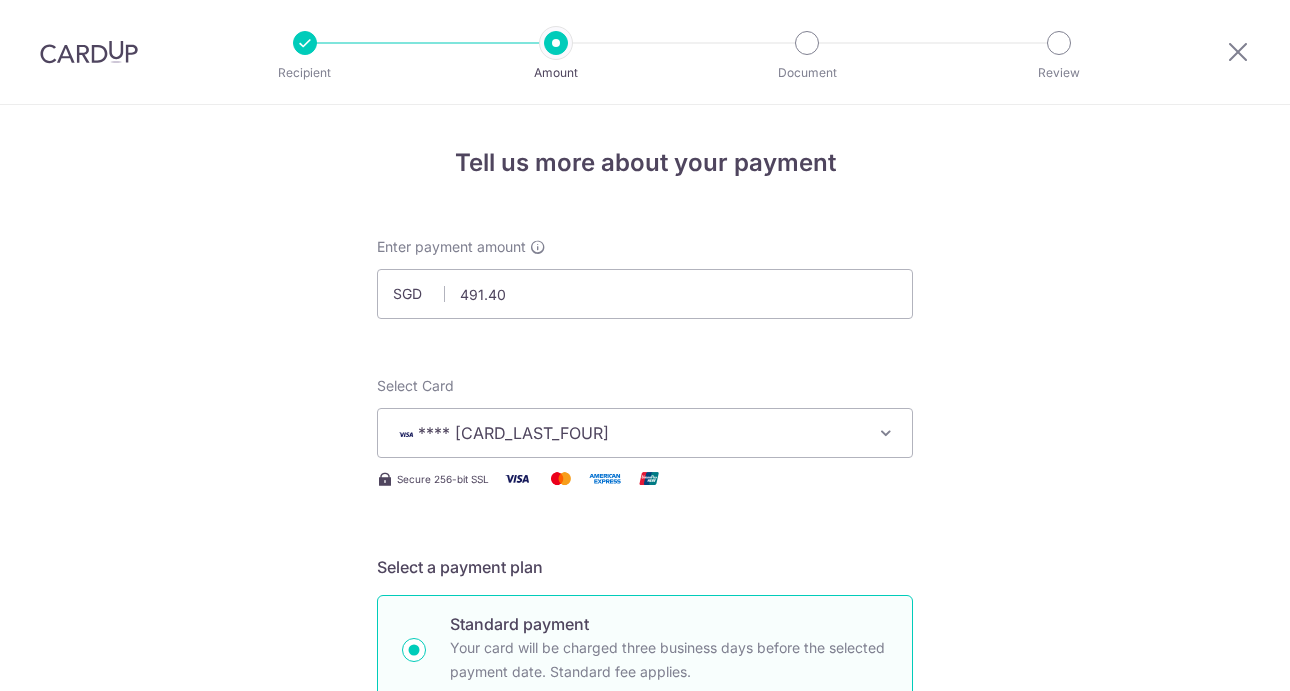 scroll, scrollTop: 0, scrollLeft: 0, axis: both 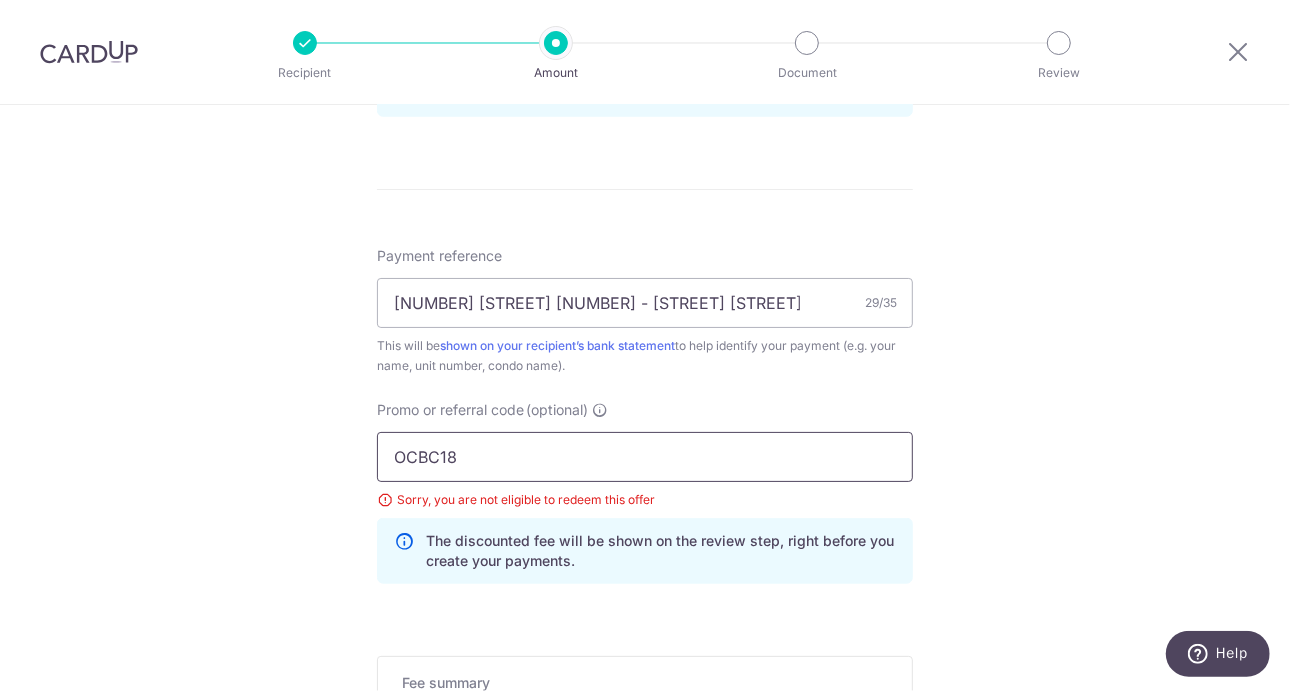 drag, startPoint x: 541, startPoint y: 439, endPoint x: 353, endPoint y: 455, distance: 188.67963 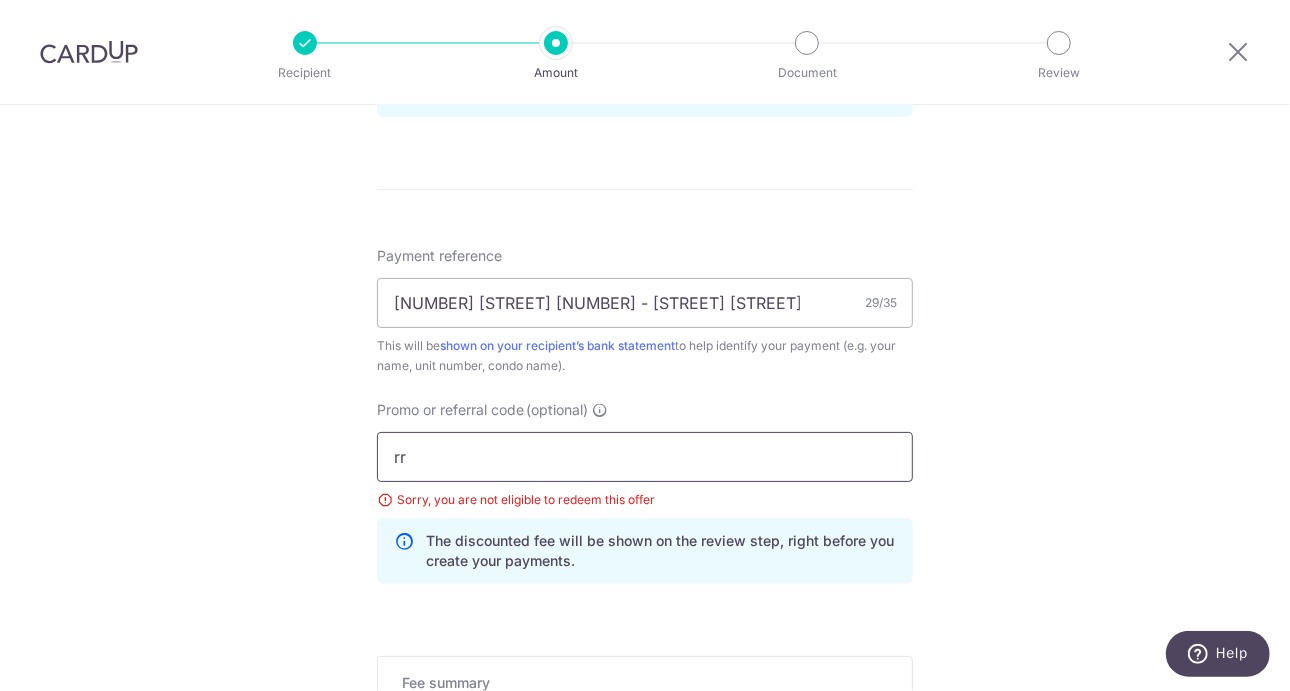 type on "r" 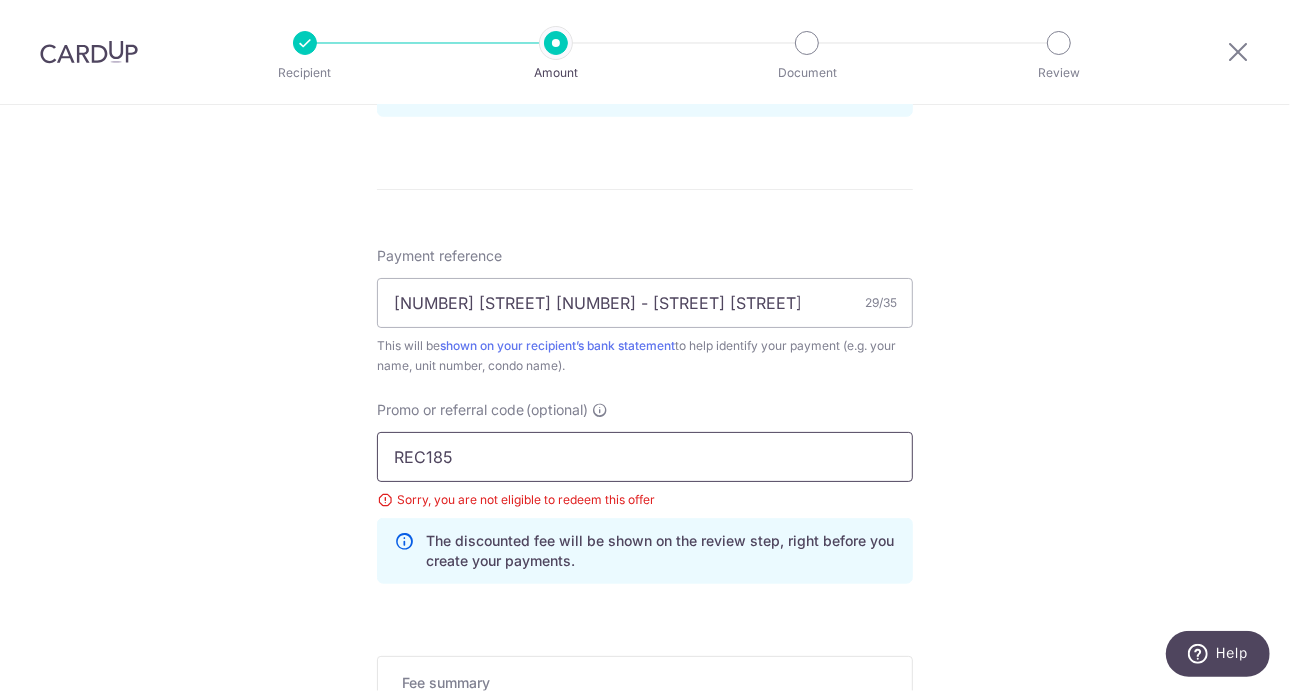 scroll, scrollTop: 1416, scrollLeft: 0, axis: vertical 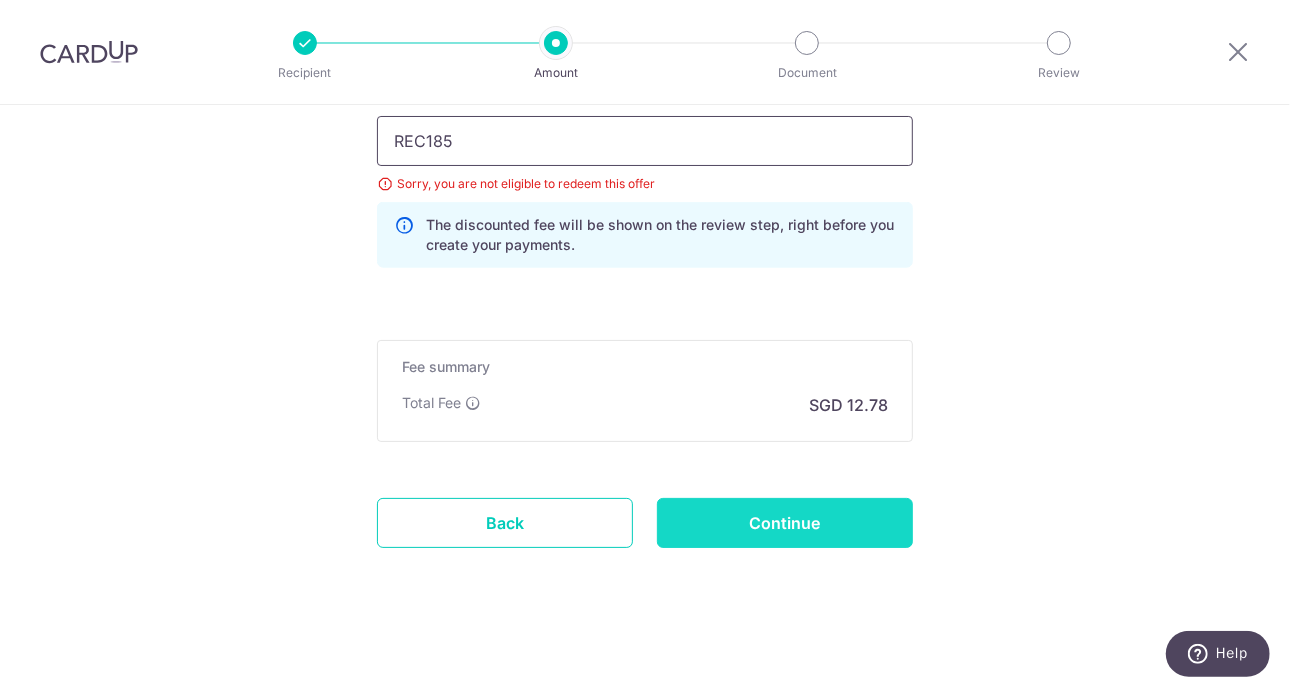type on "REC185" 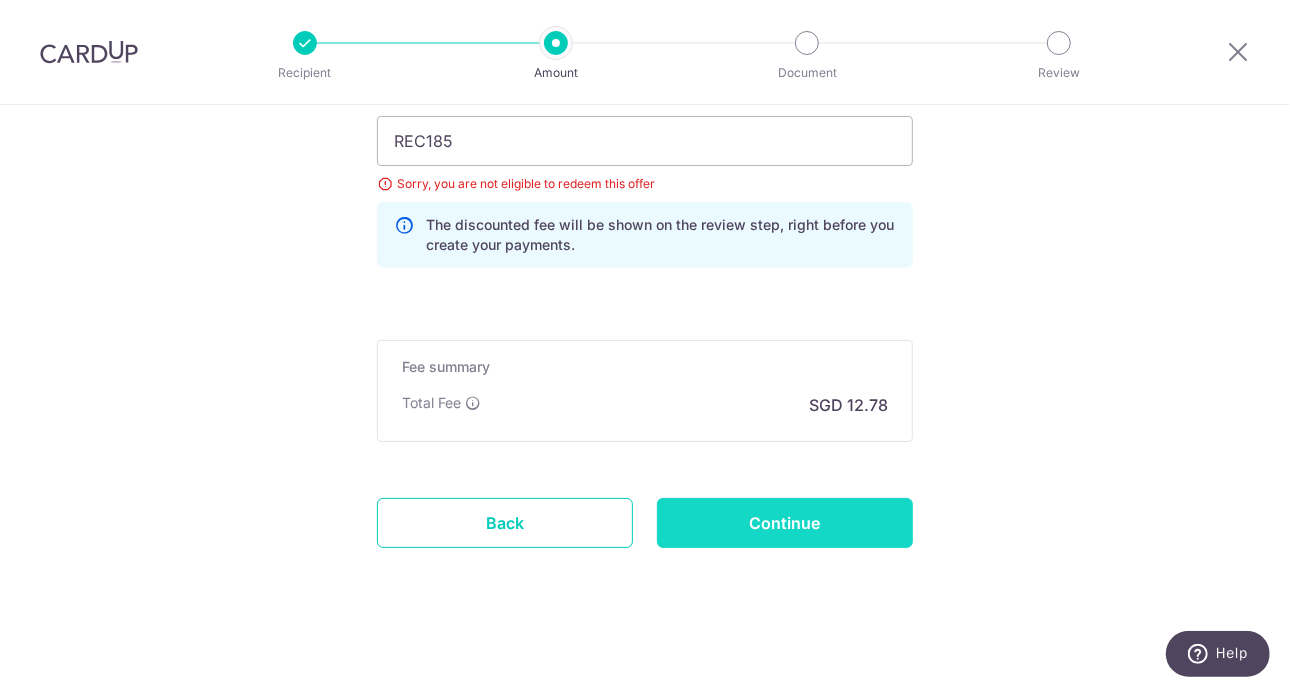 click on "Continue" at bounding box center (785, 523) 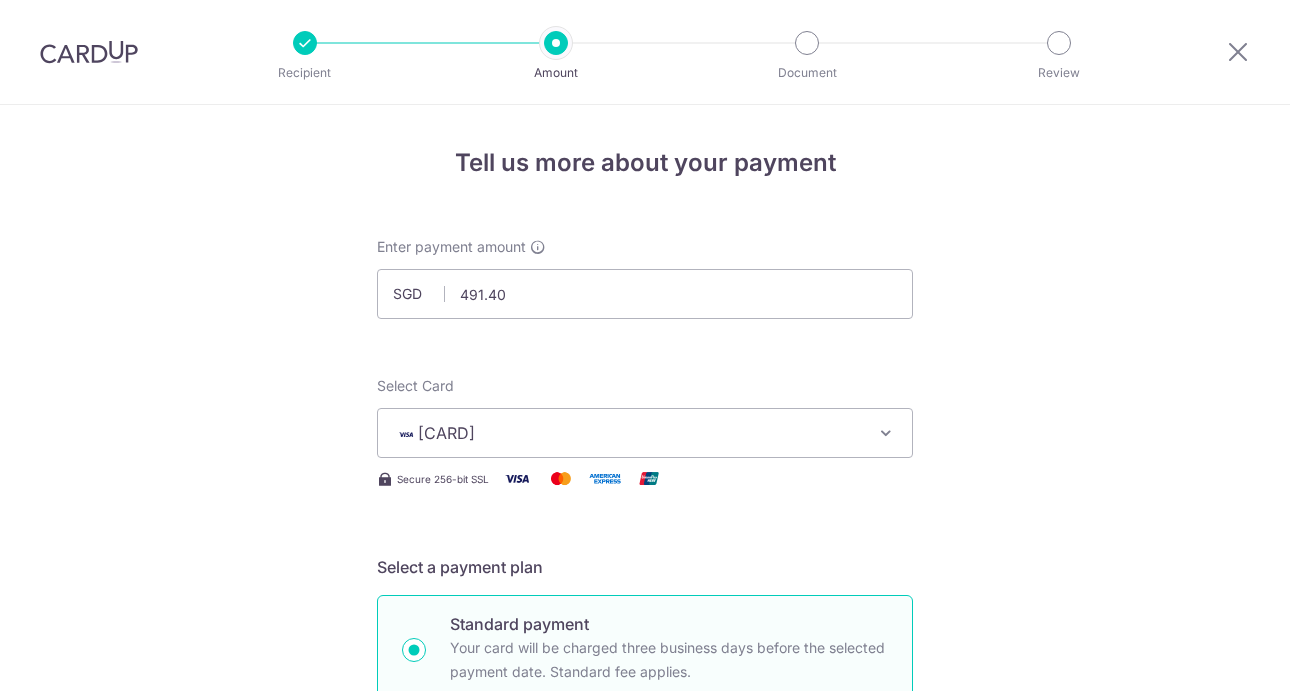 scroll, scrollTop: 0, scrollLeft: 0, axis: both 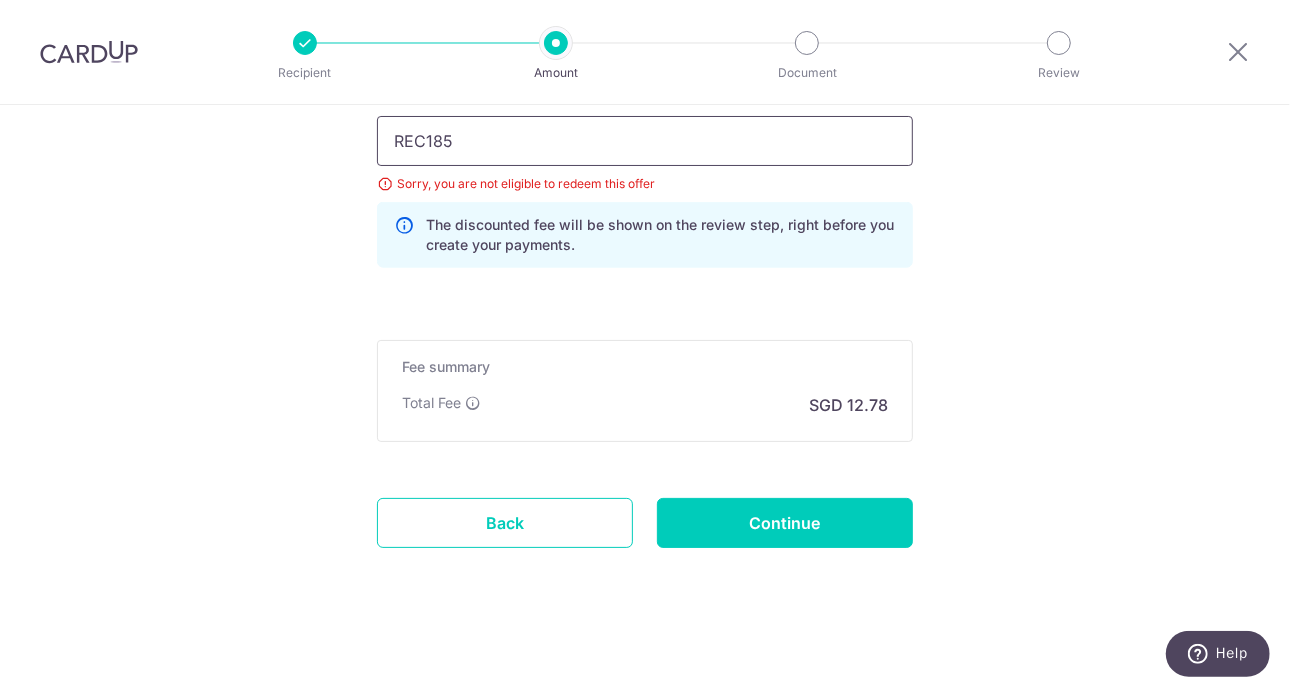 drag, startPoint x: 464, startPoint y: 145, endPoint x: 337, endPoint y: 139, distance: 127.141655 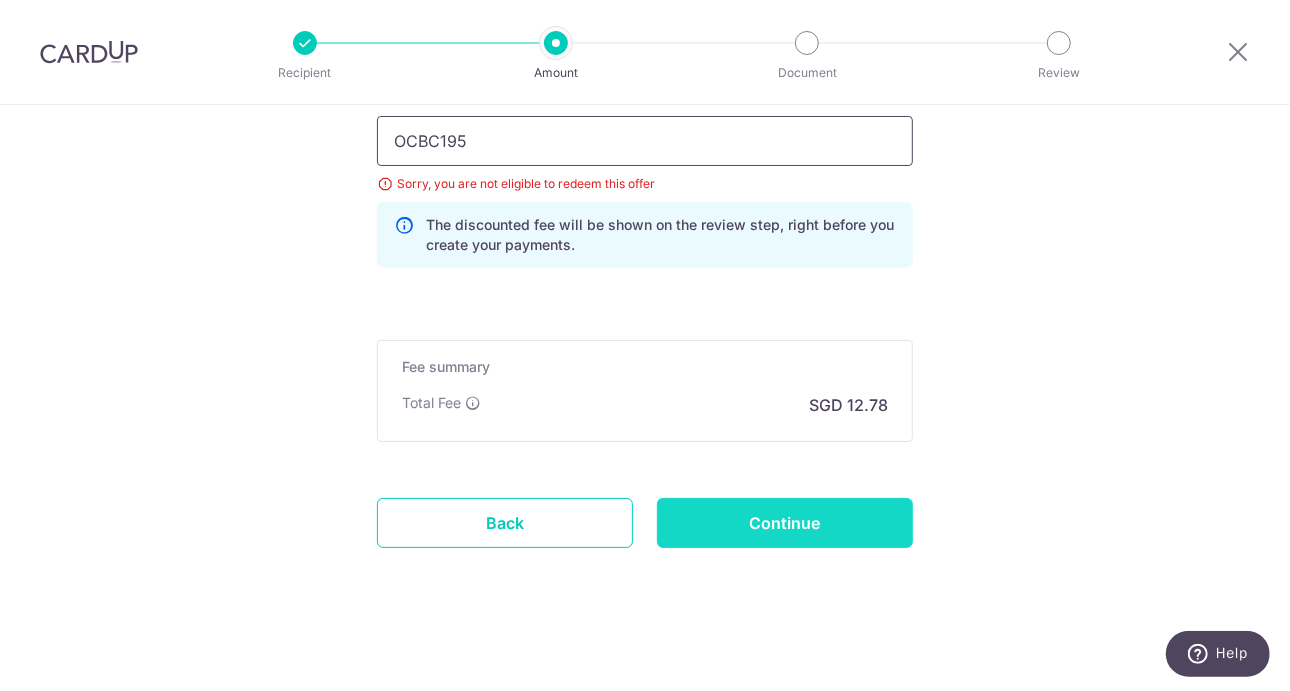 type on "OCBC195" 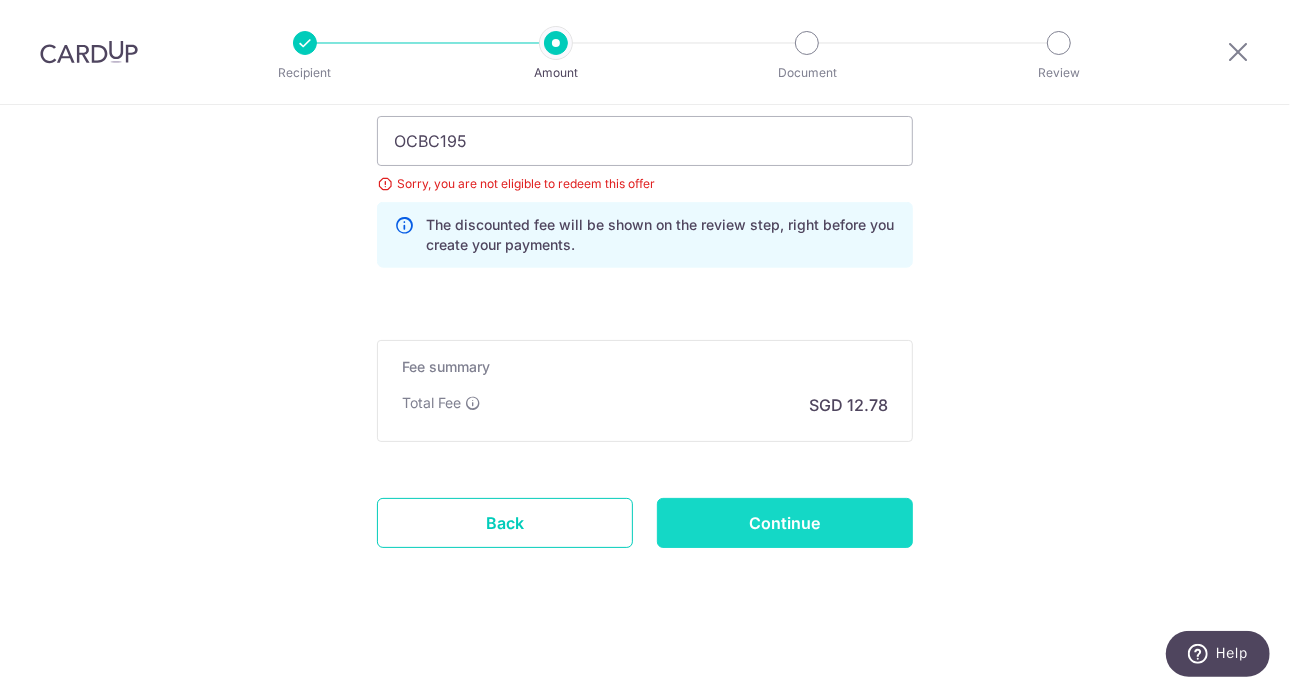 click on "Continue" at bounding box center [785, 523] 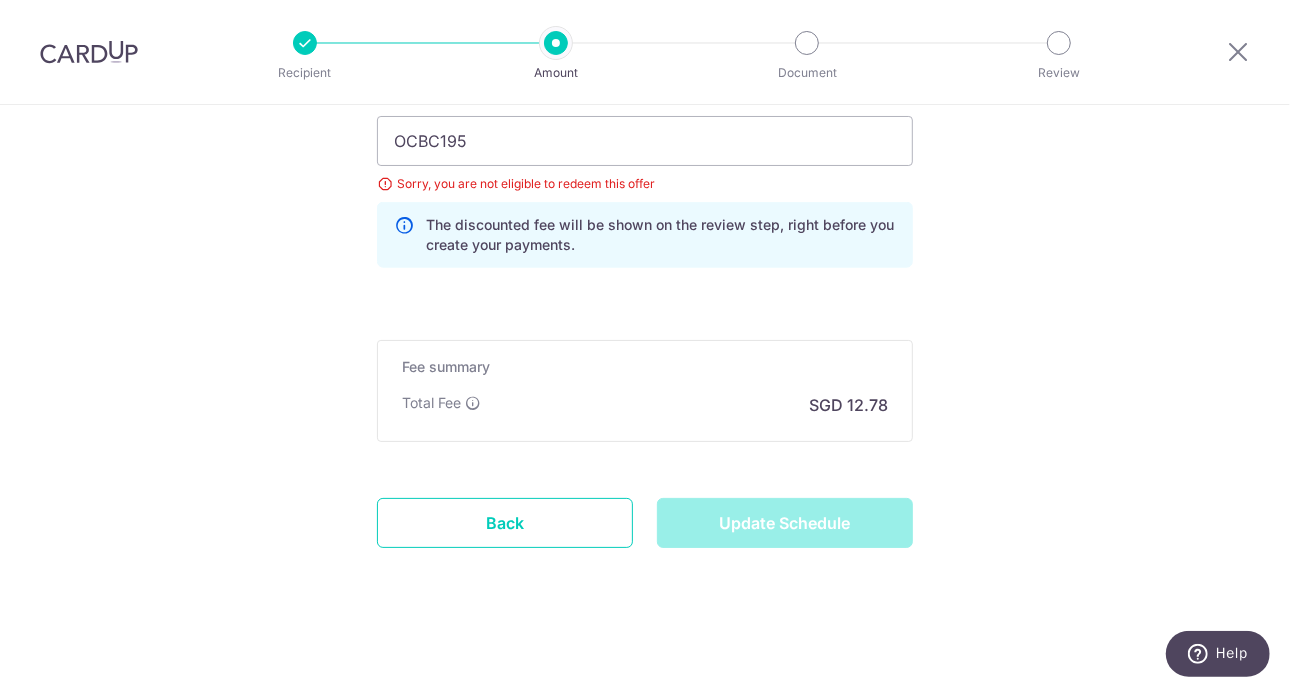type on "Update Schedule" 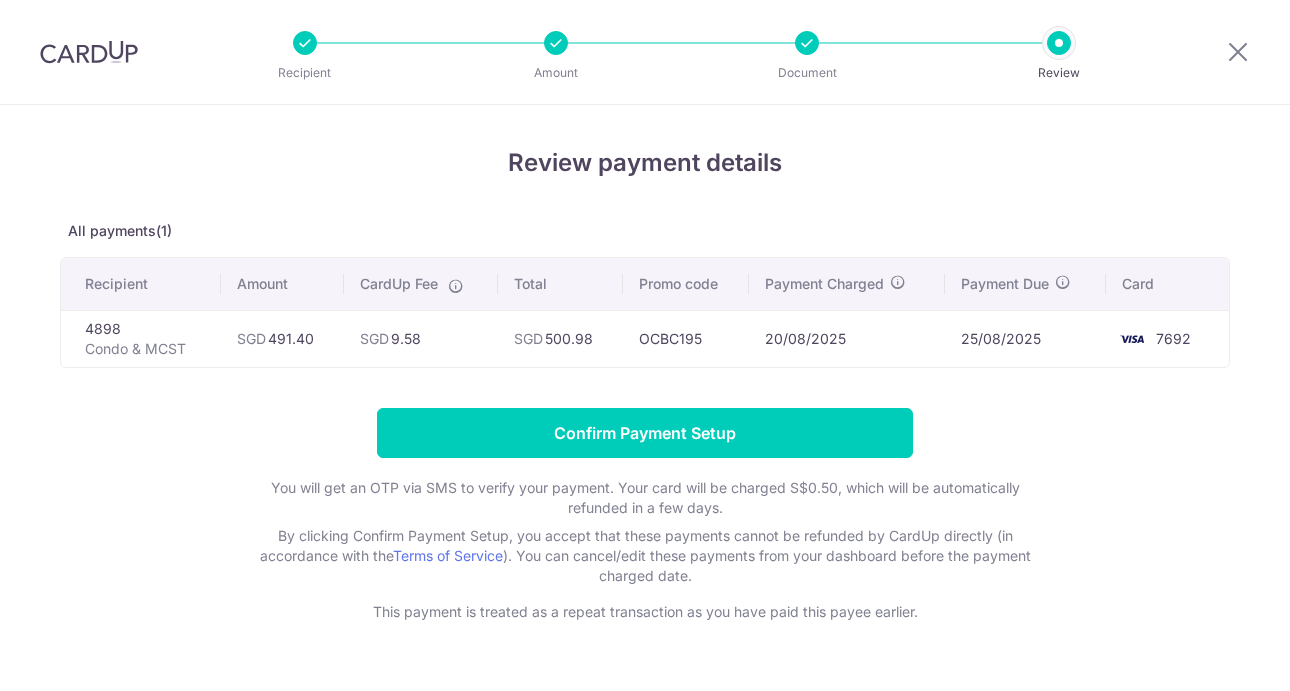 scroll, scrollTop: 0, scrollLeft: 0, axis: both 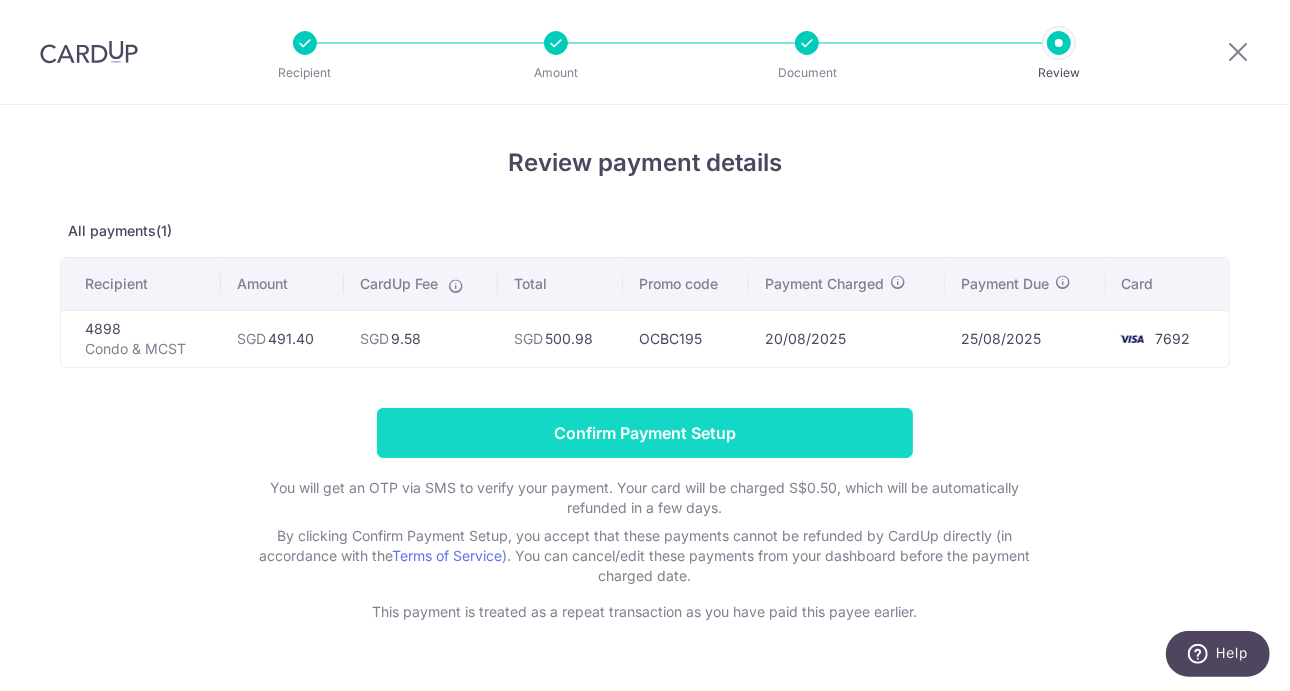 click on "Confirm Payment Setup" at bounding box center (645, 433) 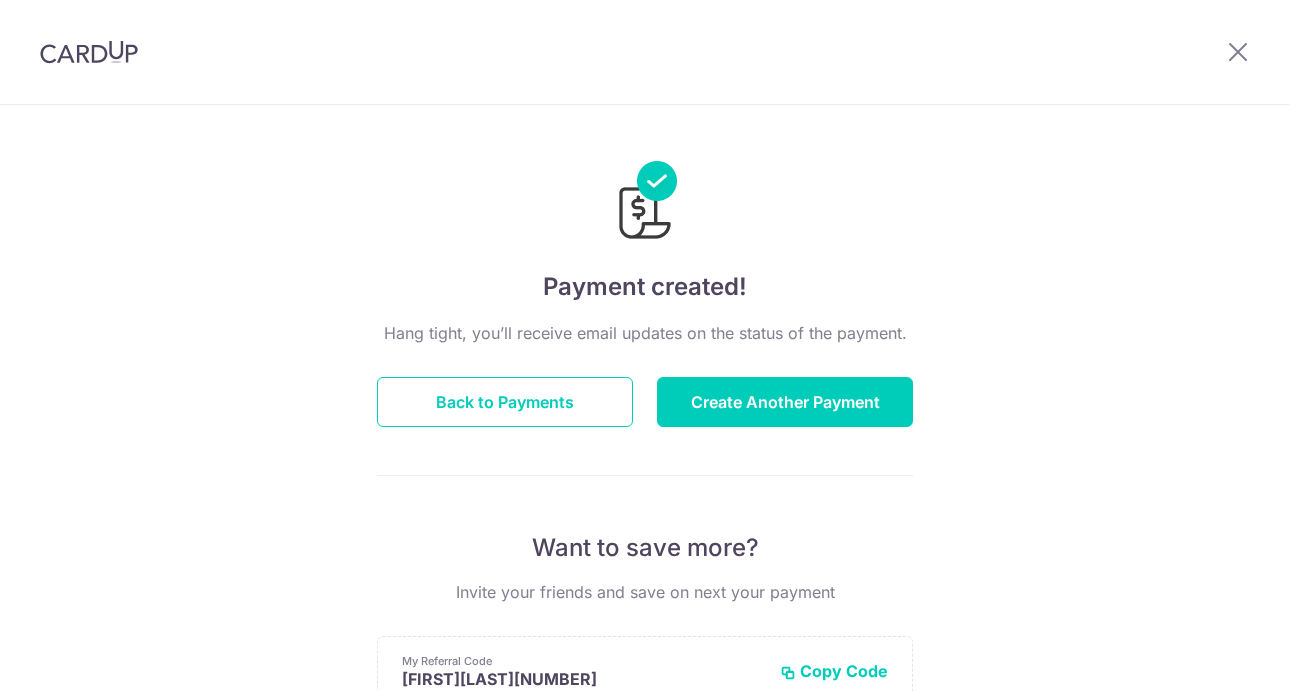 scroll, scrollTop: 0, scrollLeft: 0, axis: both 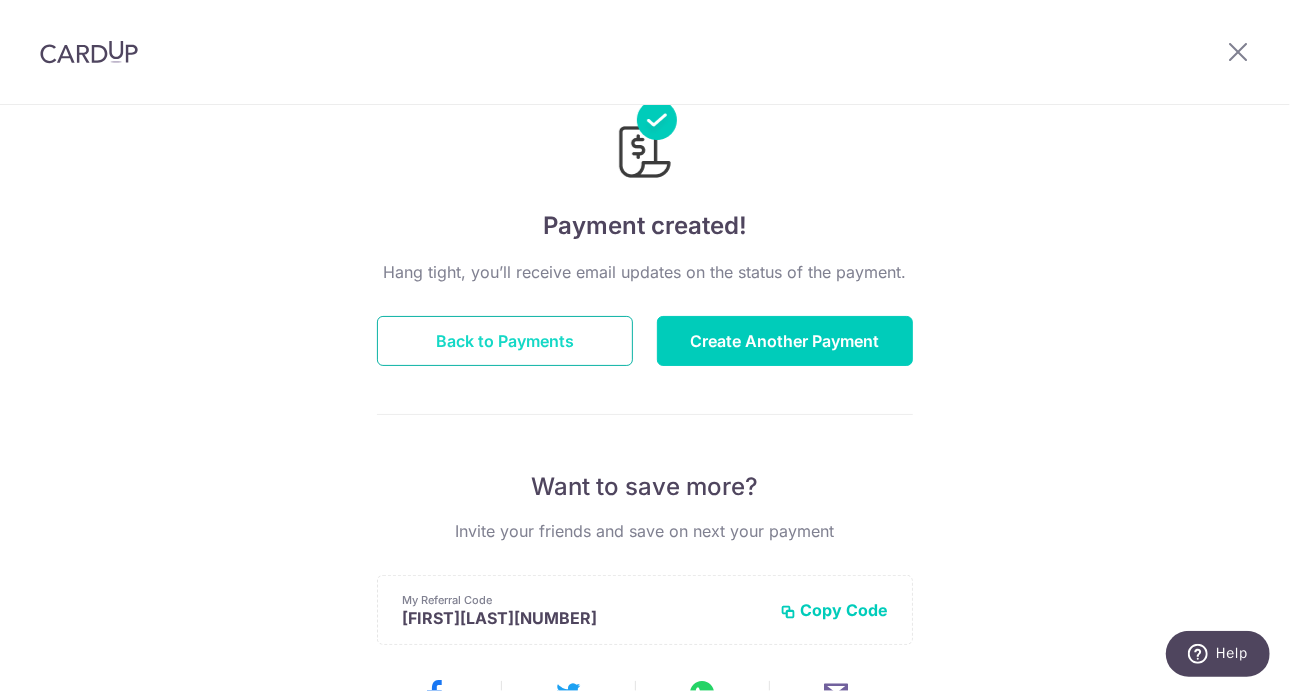 click on "Back to Payments" at bounding box center [505, 341] 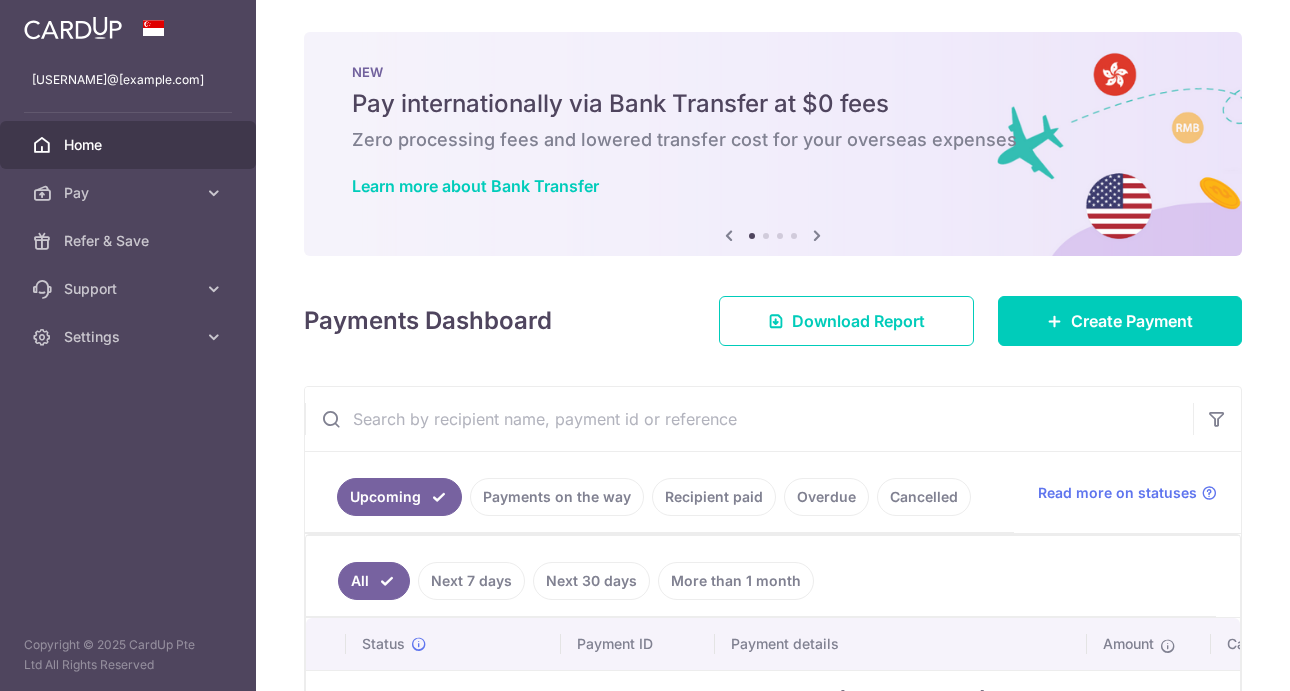scroll, scrollTop: 0, scrollLeft: 0, axis: both 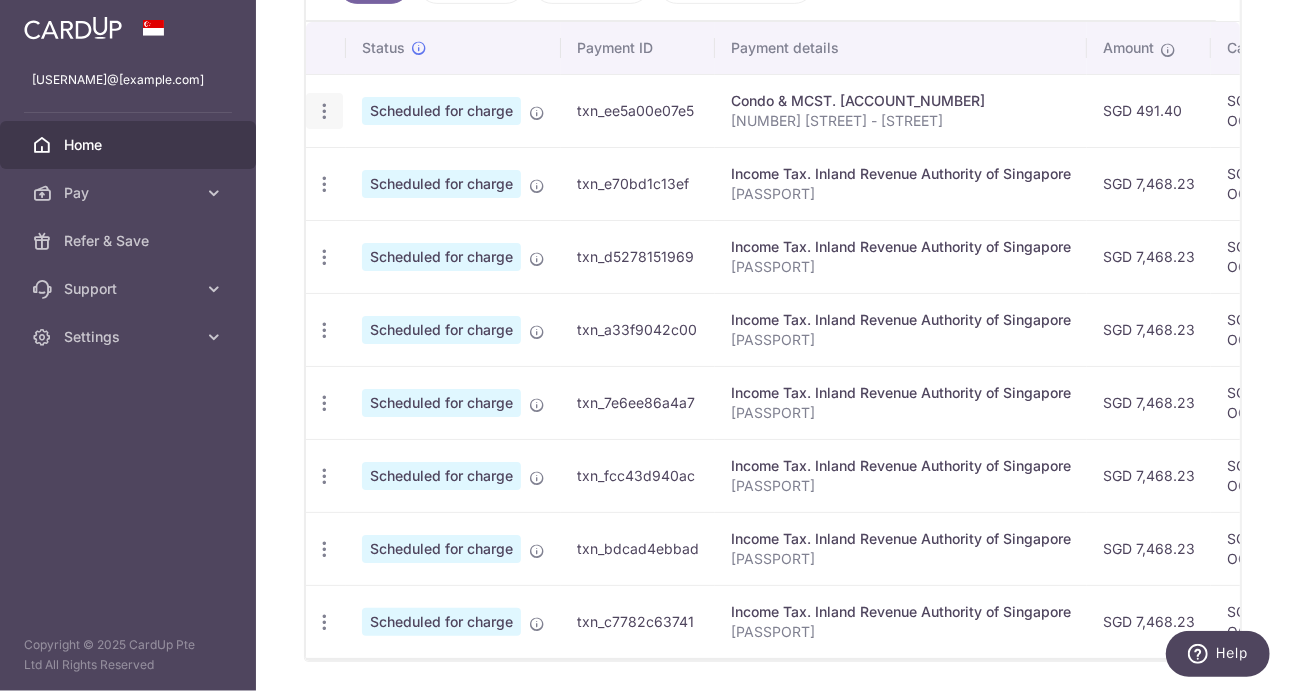 click at bounding box center [324, 111] 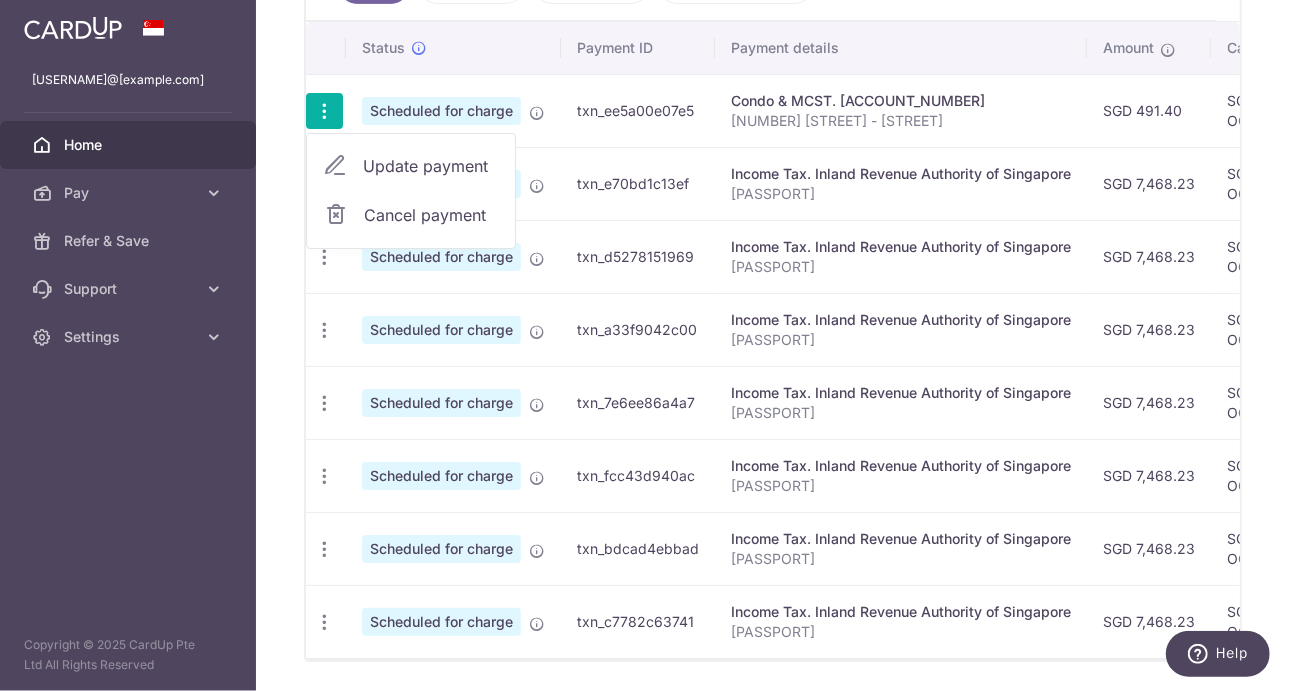 click on "Update payment" at bounding box center [431, 166] 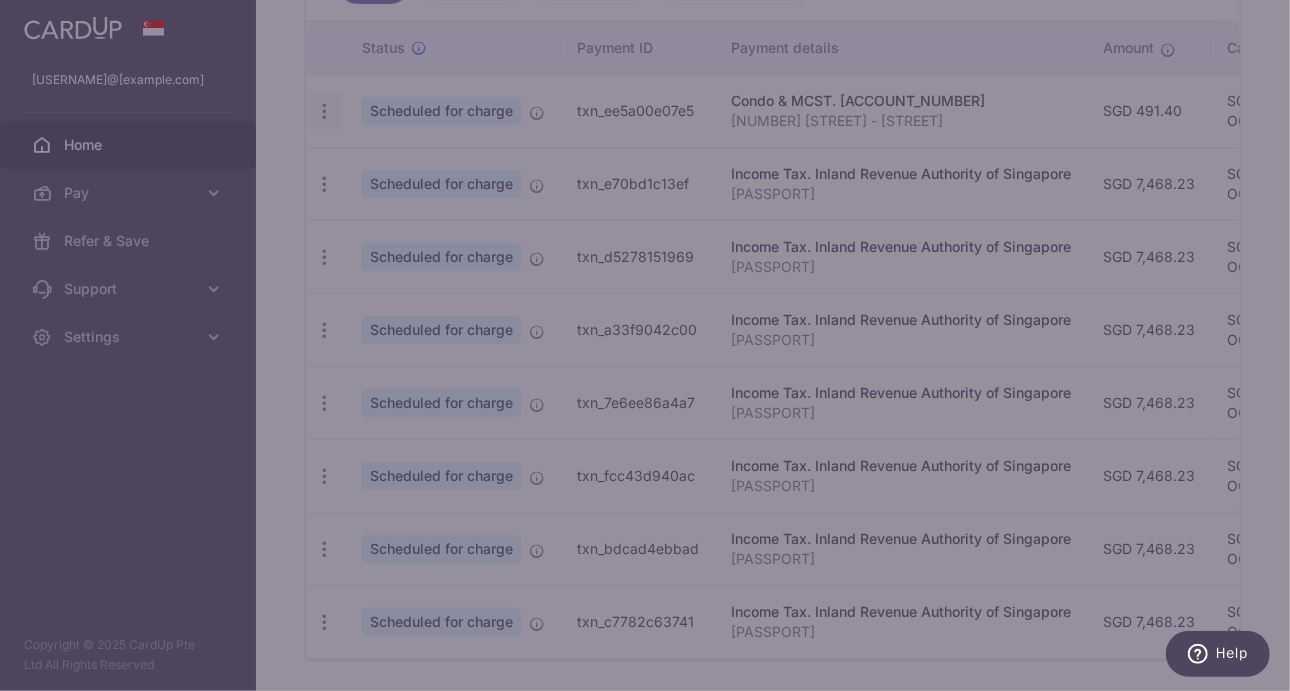 type on "OCBC195" 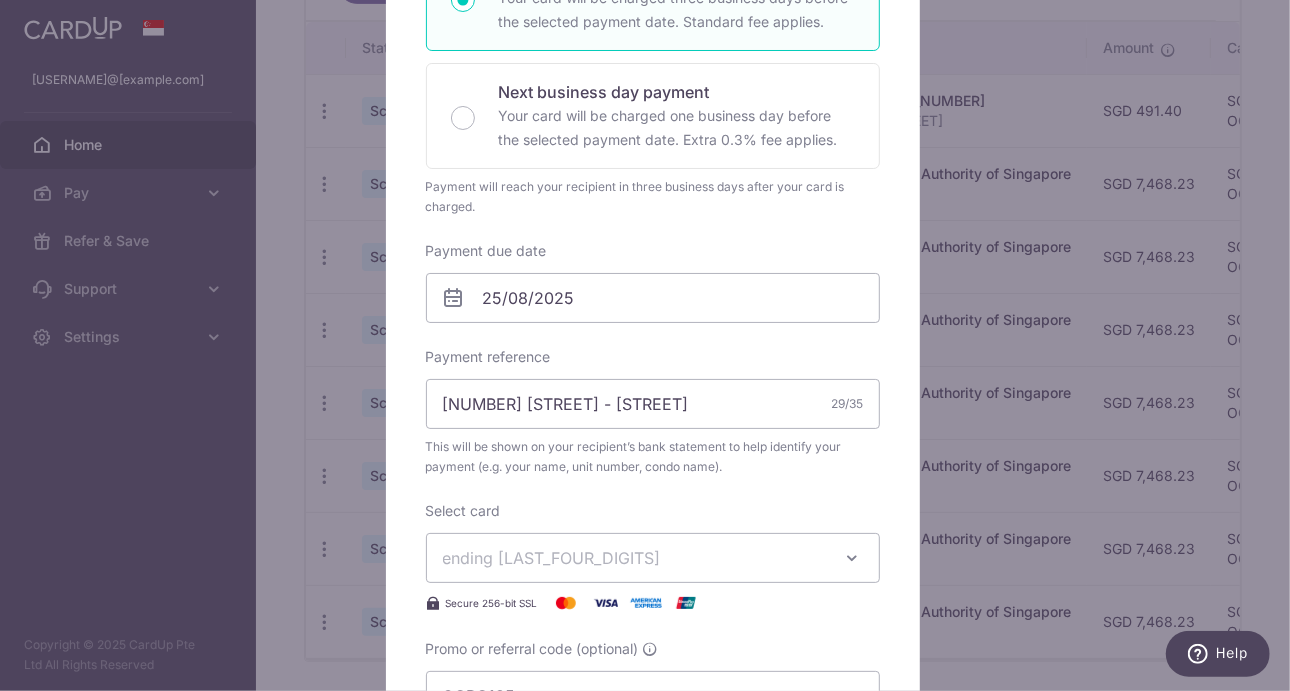 scroll, scrollTop: 422, scrollLeft: 0, axis: vertical 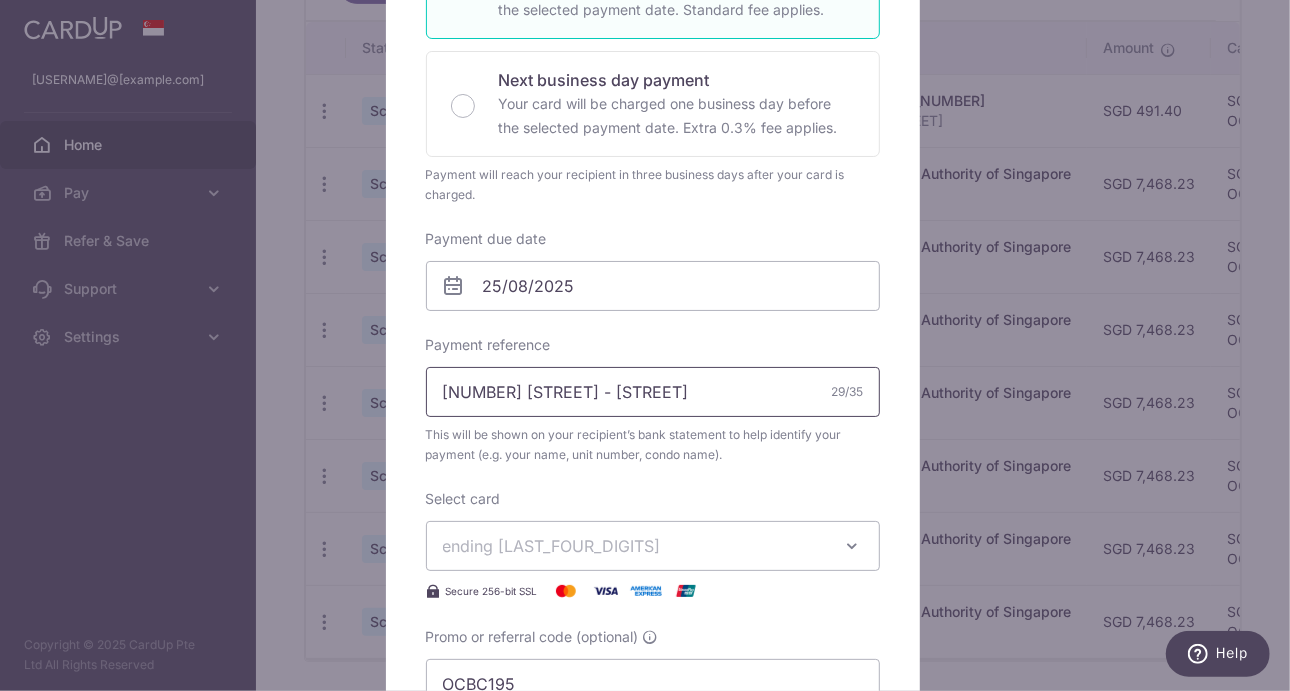 drag, startPoint x: 689, startPoint y: 385, endPoint x: 365, endPoint y: 371, distance: 324.30234 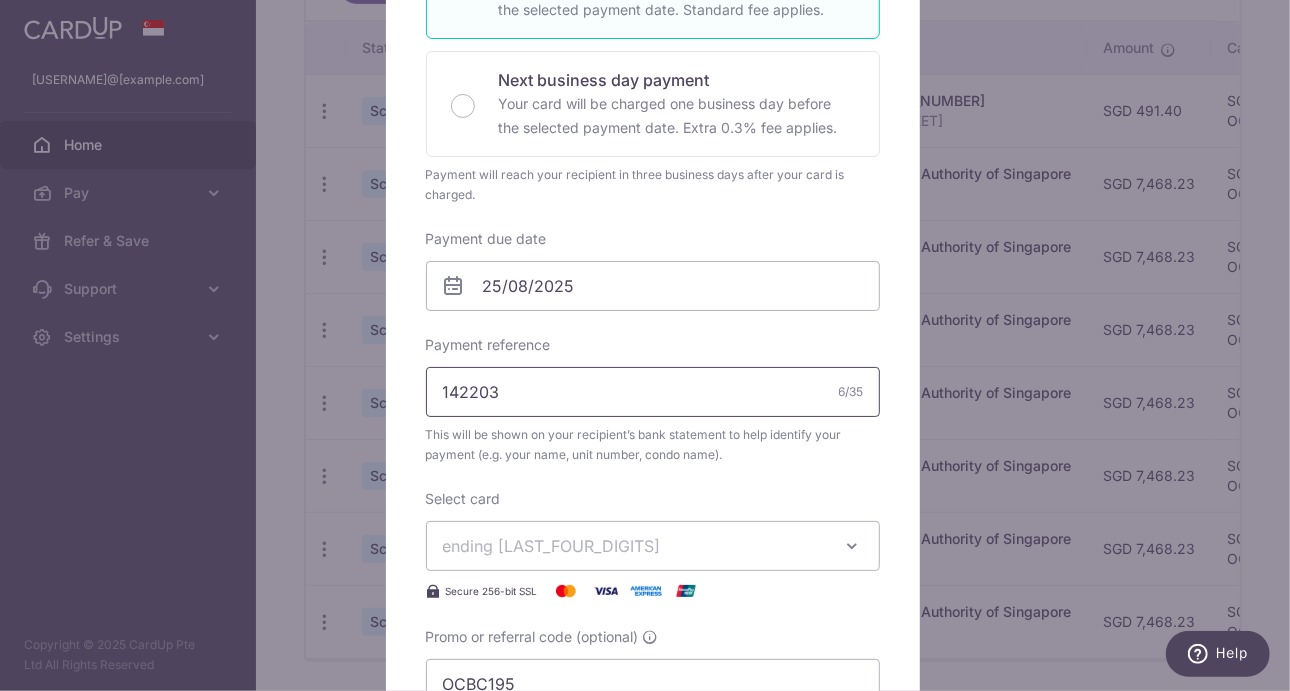 type on "142203" 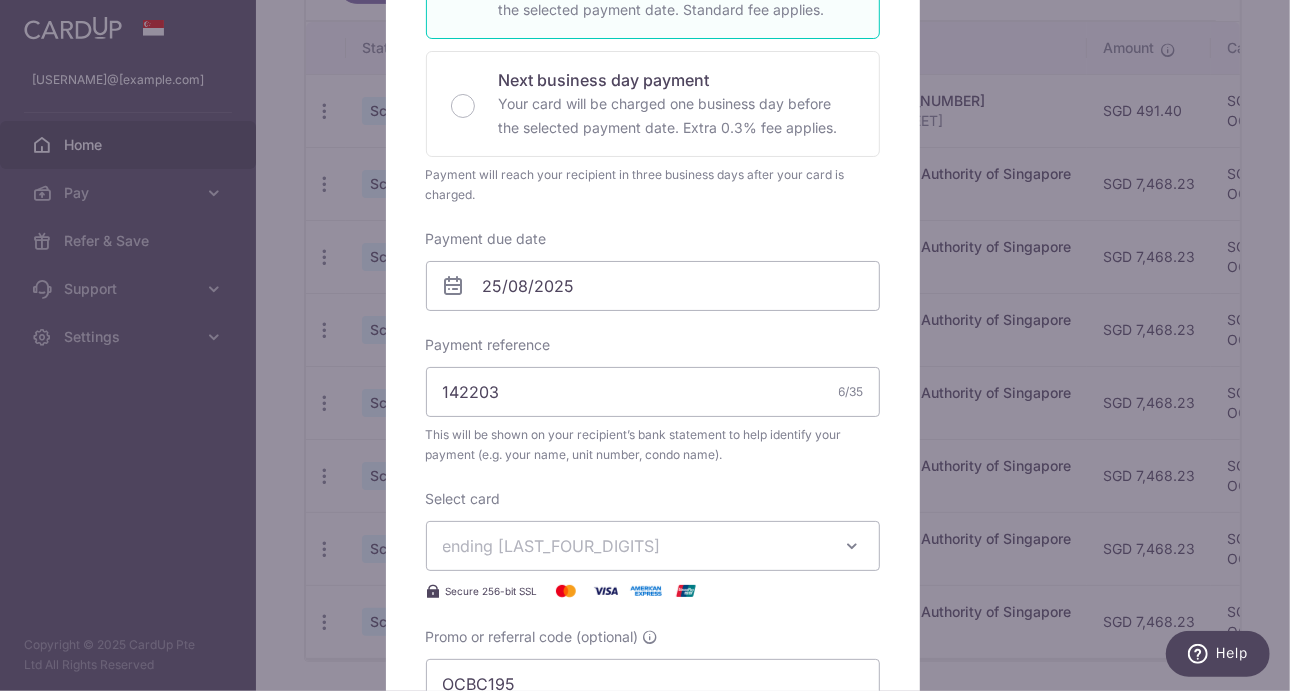 click on "Edit payment
By clicking apply,  you will make changes to all   payments to  4898  scheduled from
.
By clicking below, you confirm you are editing this payment to  4898  on
25/08/2025 .
SGD" at bounding box center (645, 345) 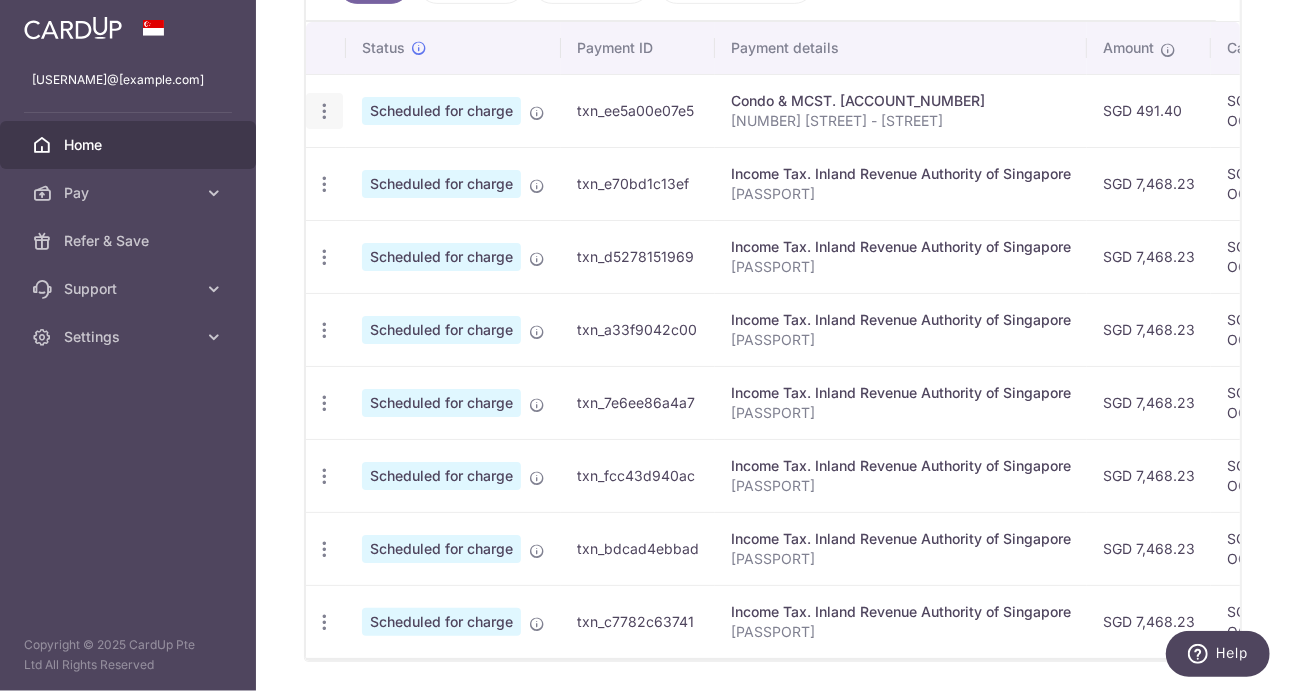 click at bounding box center (324, 111) 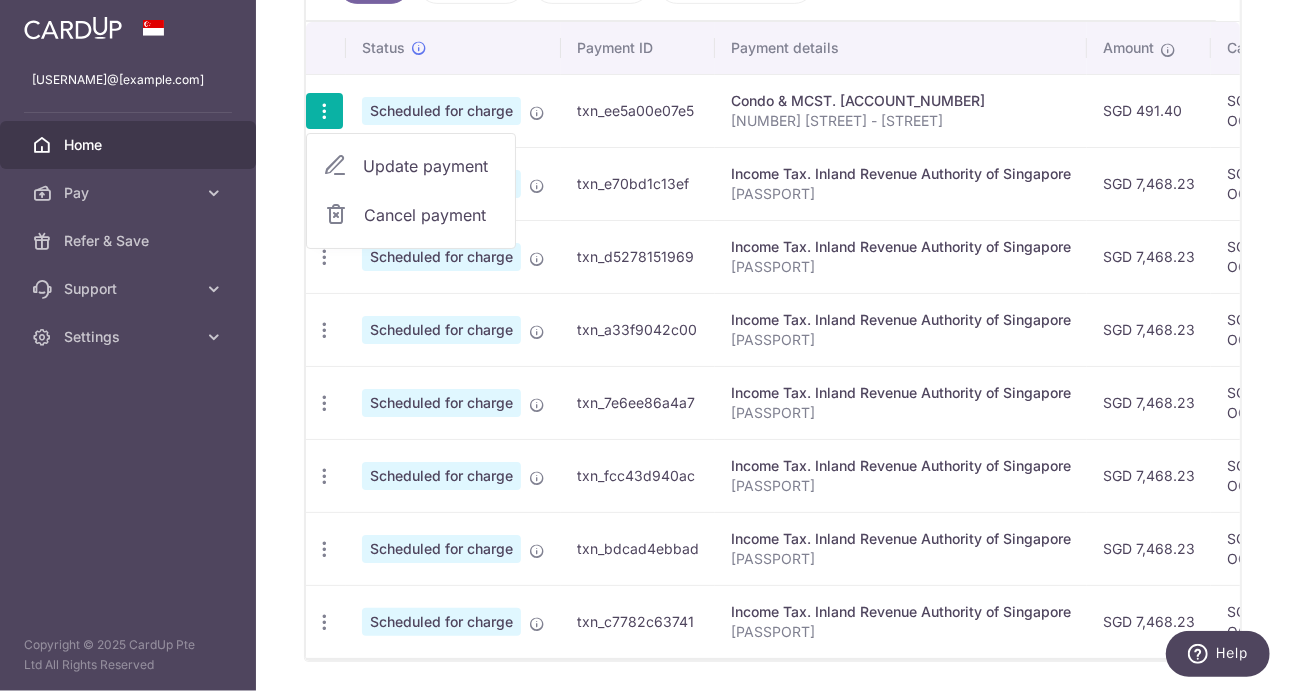 click on "Update payment" at bounding box center (431, 166) 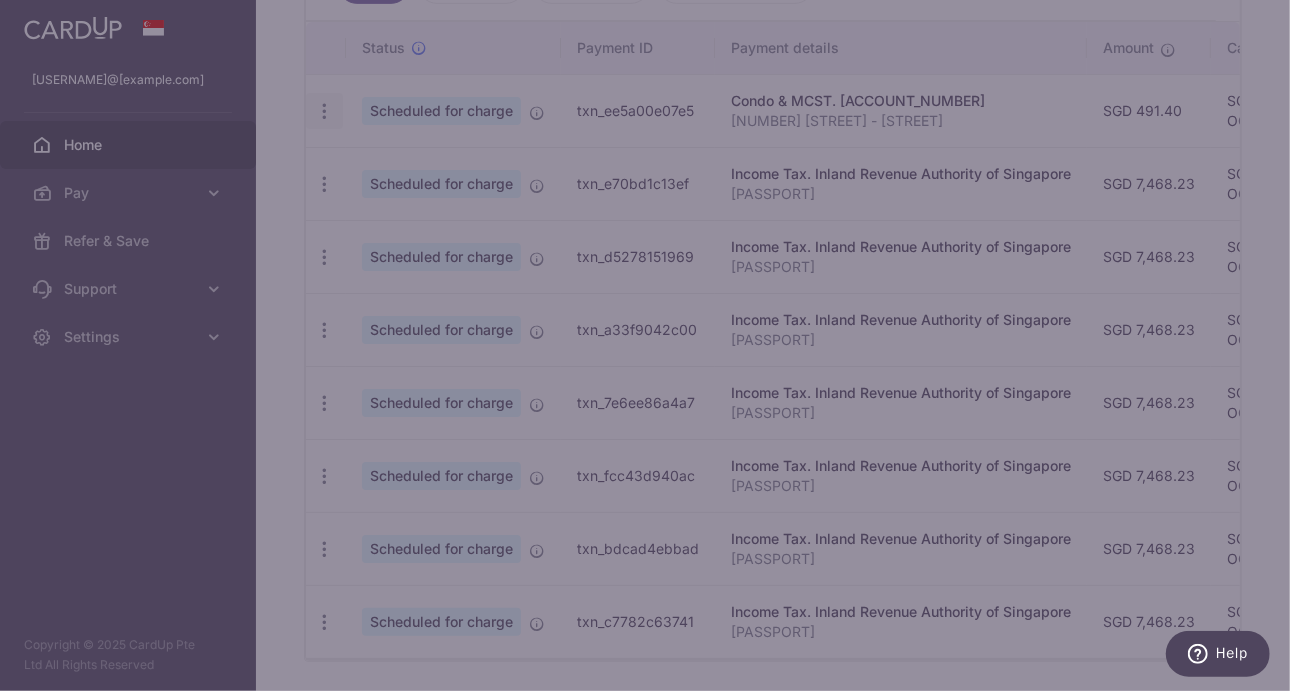 scroll, scrollTop: 0, scrollLeft: 0, axis: both 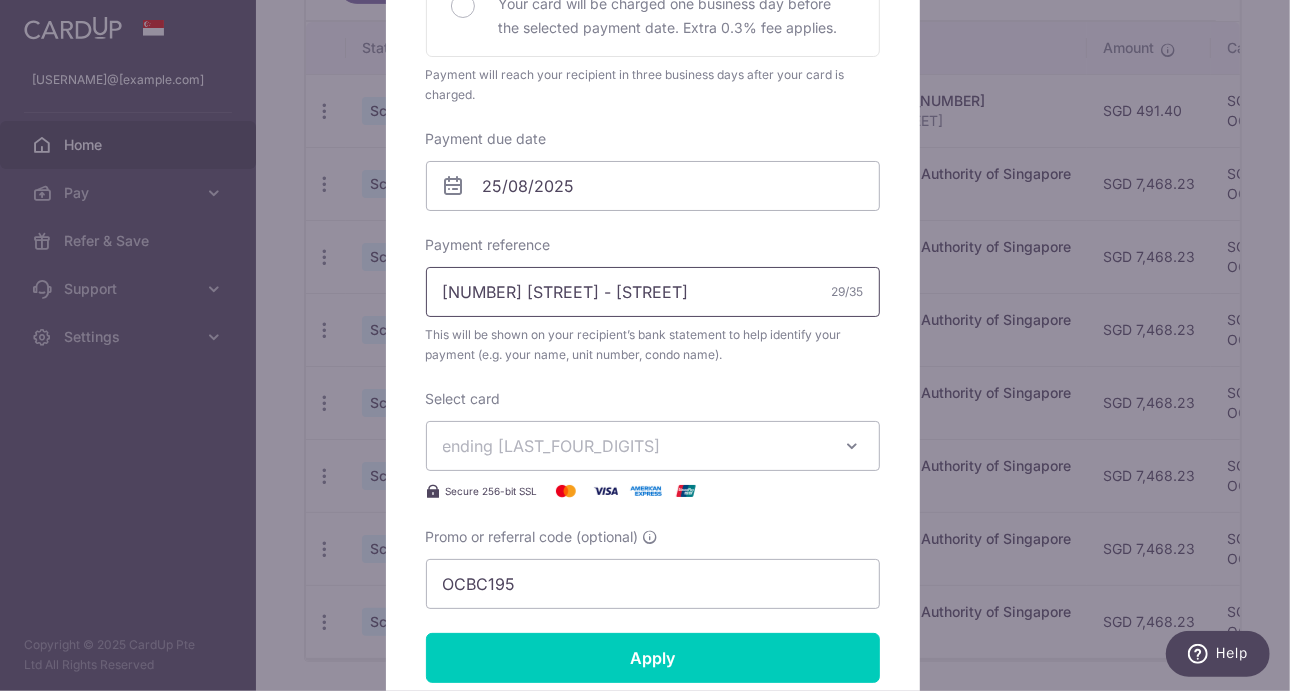 drag, startPoint x: 549, startPoint y: 289, endPoint x: 346, endPoint y: 271, distance: 203.79646 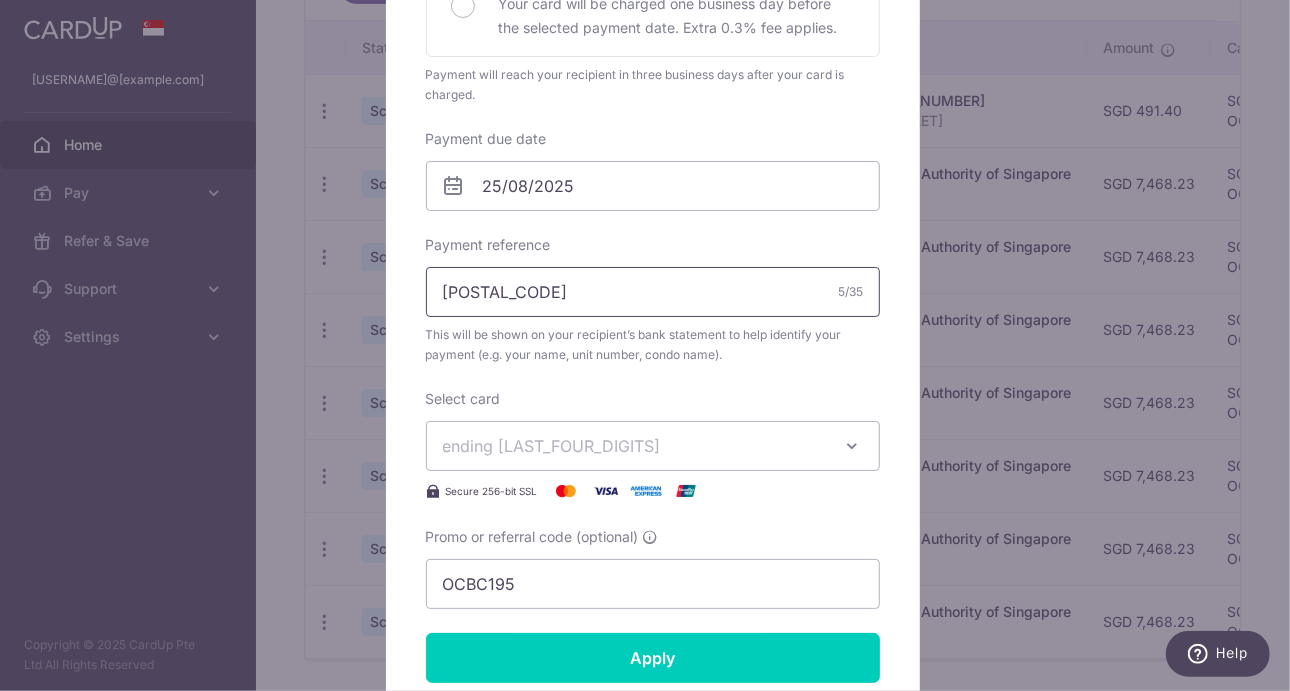 type on "142203" 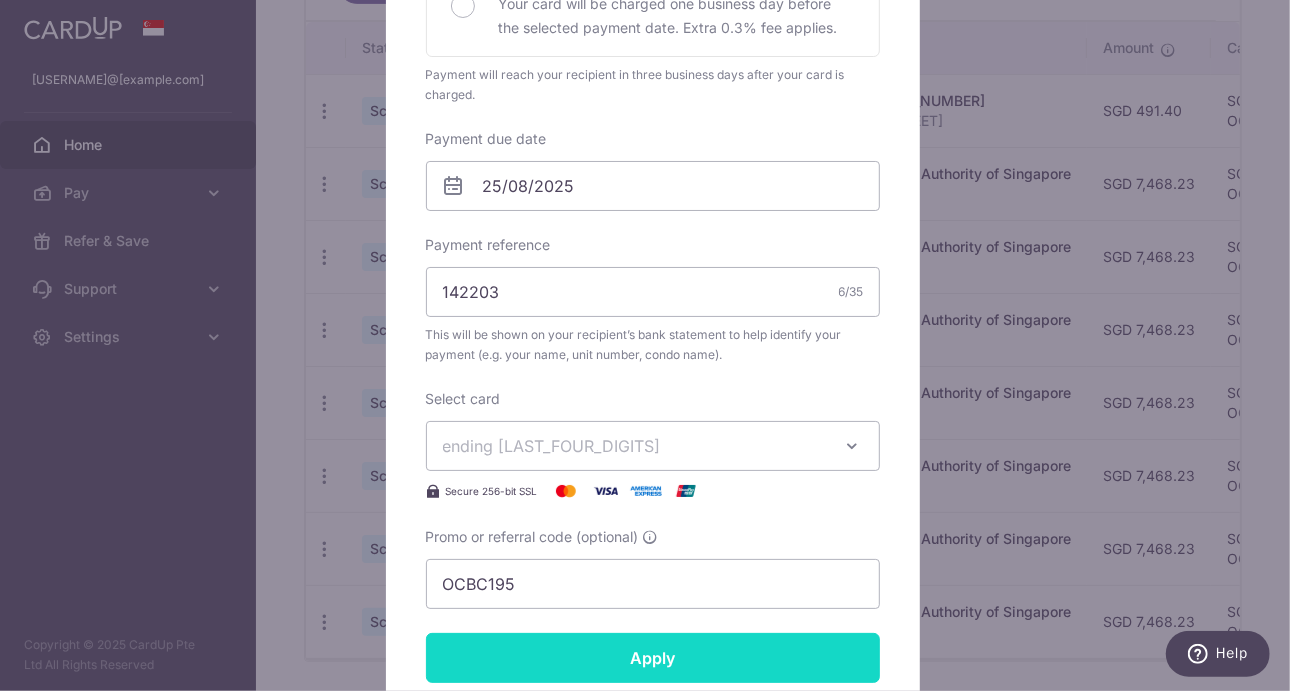 click on "Apply" at bounding box center (653, 658) 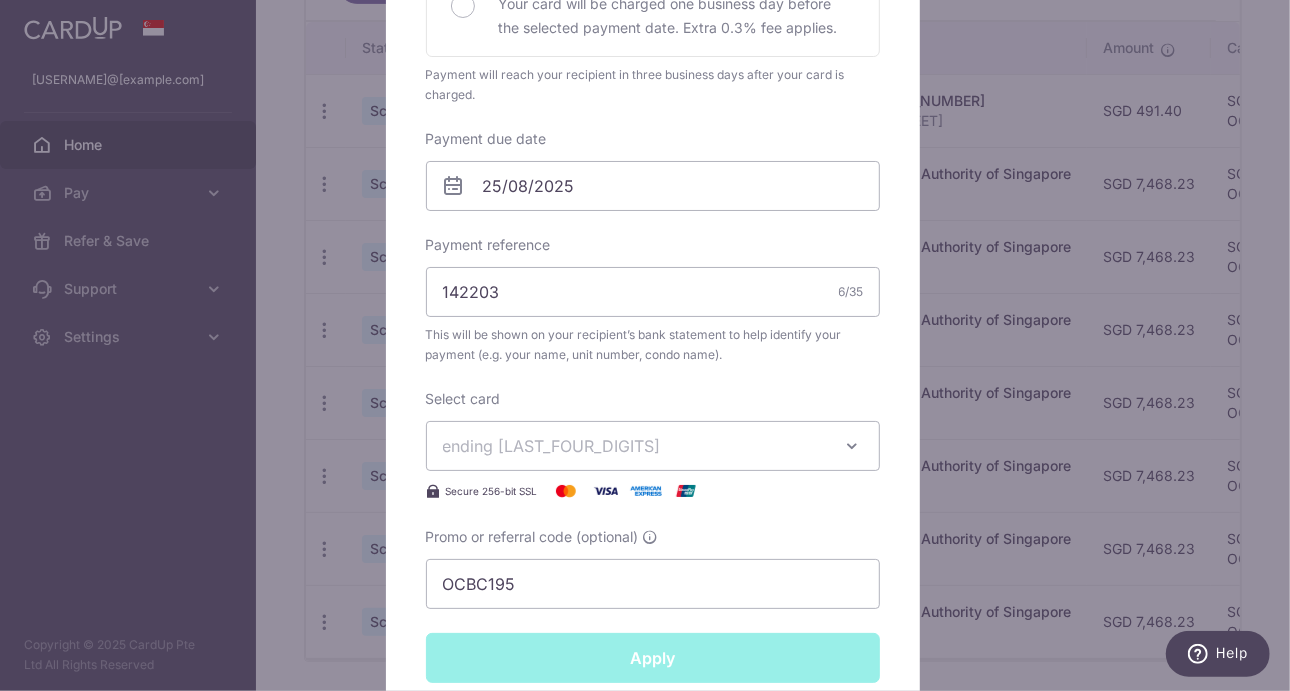 type on "Successfully Applied" 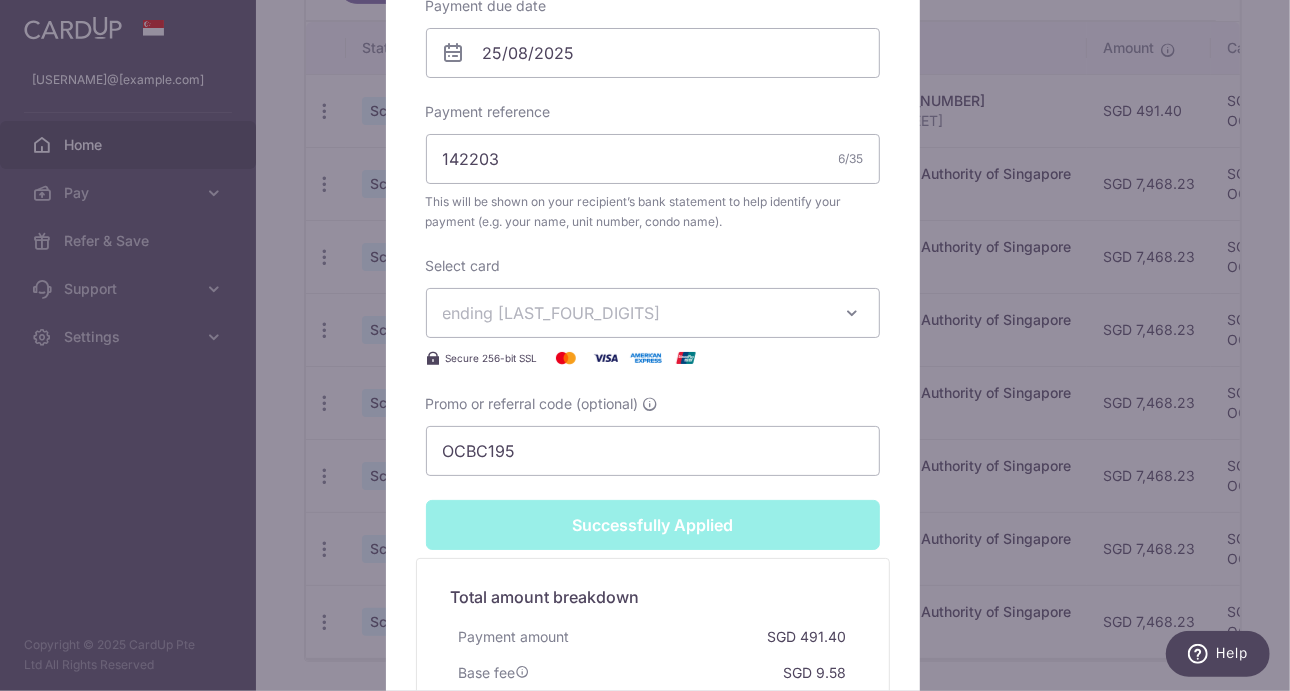 scroll, scrollTop: 0, scrollLeft: 0, axis: both 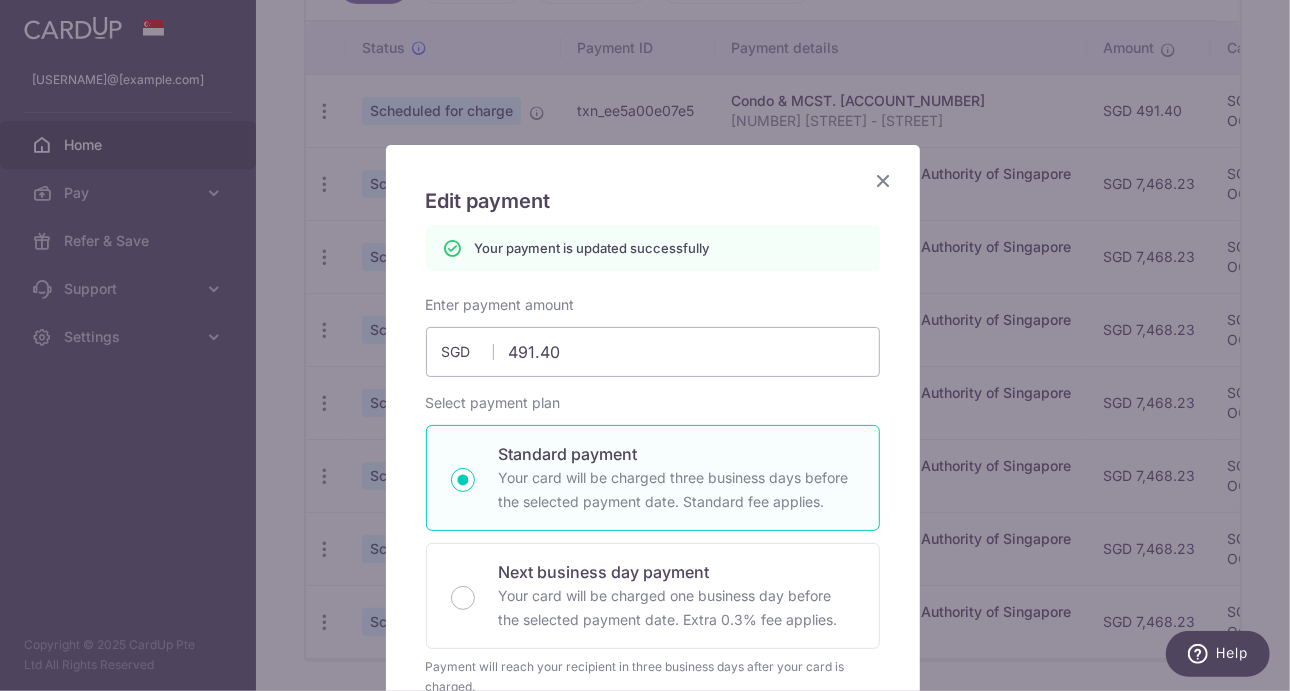 click at bounding box center [884, 180] 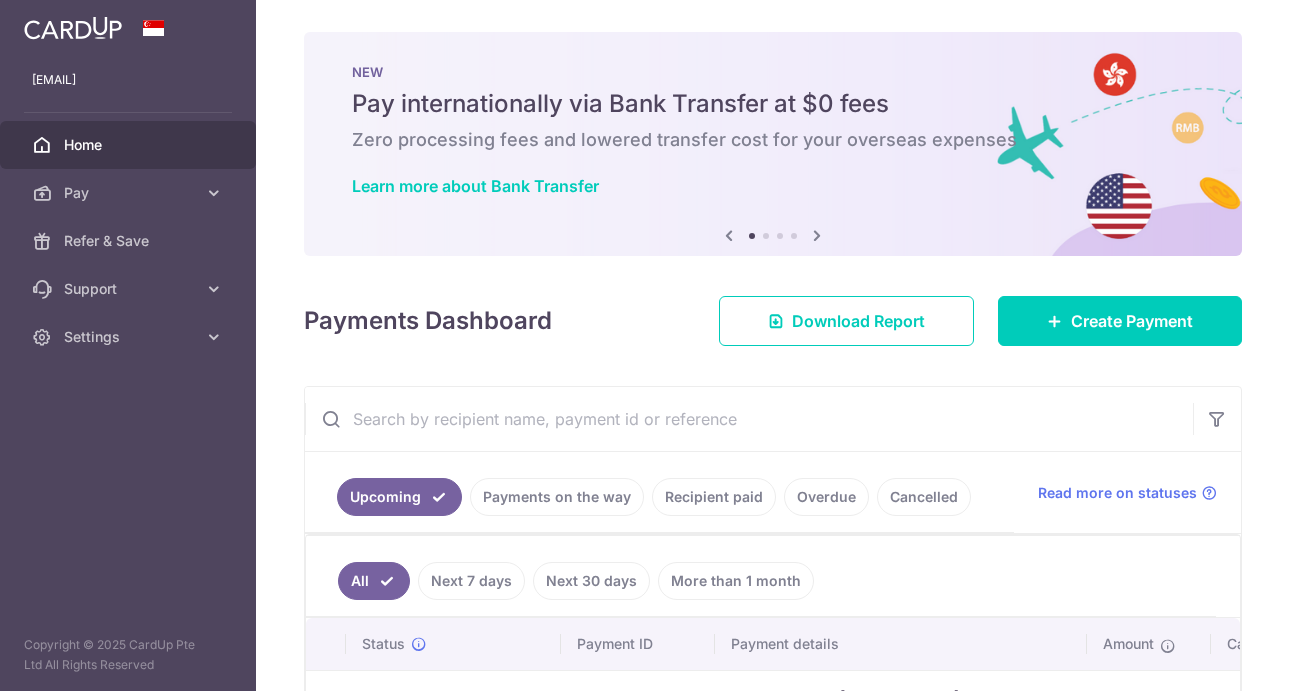 scroll, scrollTop: 0, scrollLeft: 0, axis: both 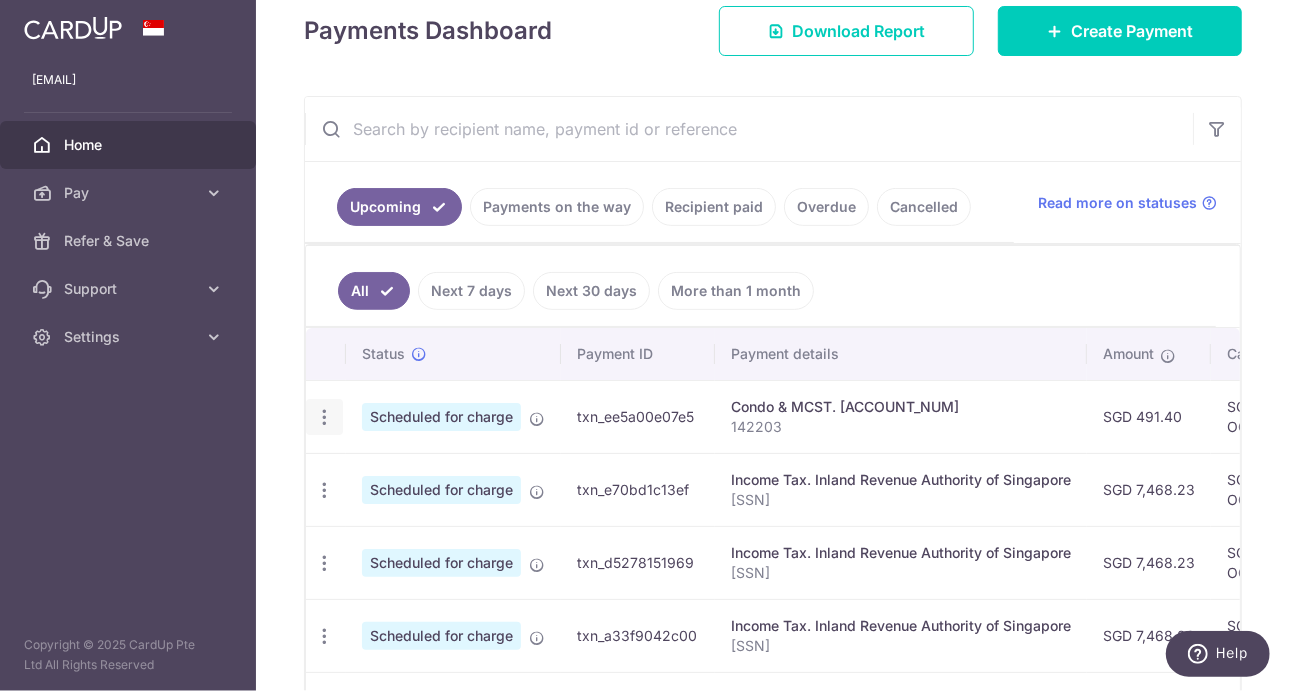click at bounding box center [324, 417] 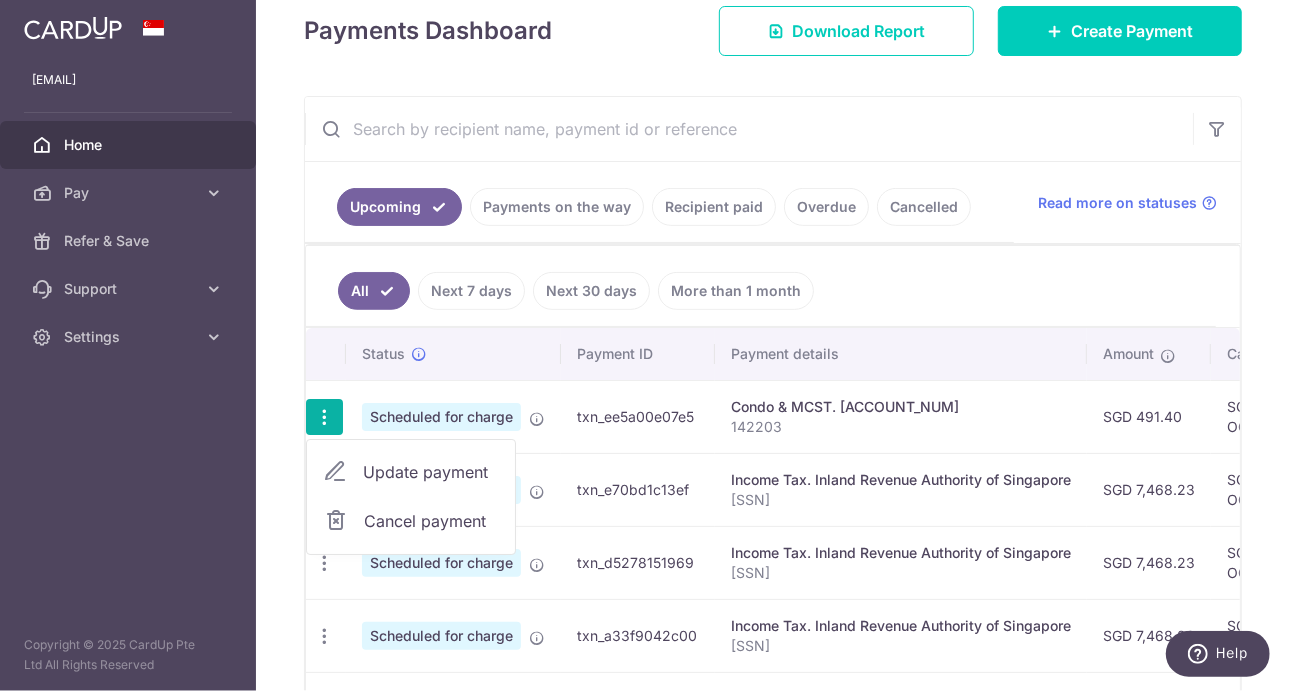 click on "Update payment" at bounding box center (431, 472) 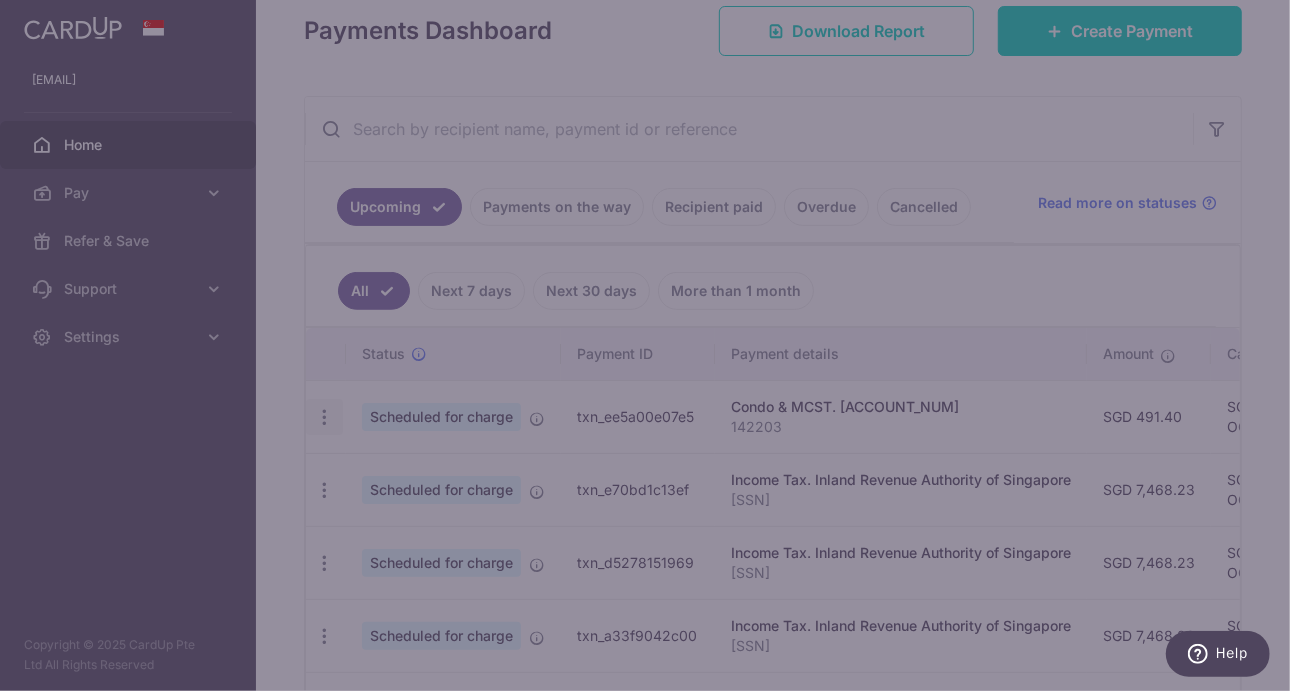 type on "OCBC195" 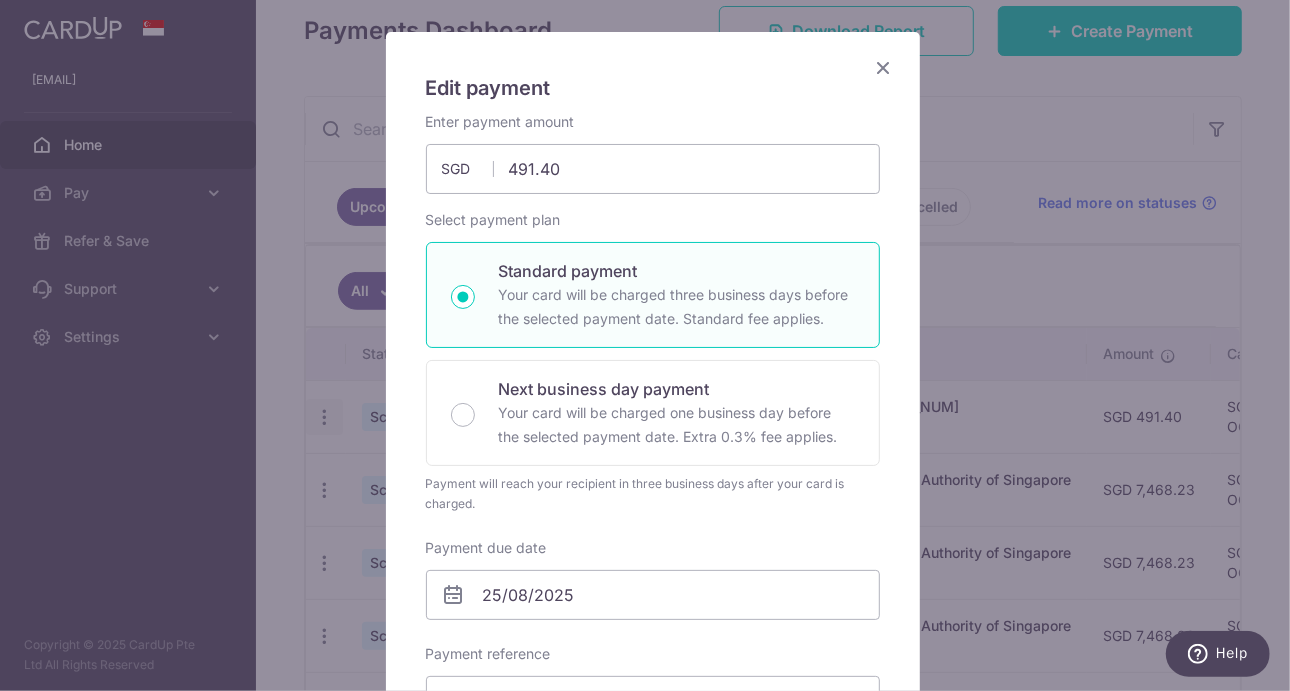 scroll, scrollTop: 0, scrollLeft: 0, axis: both 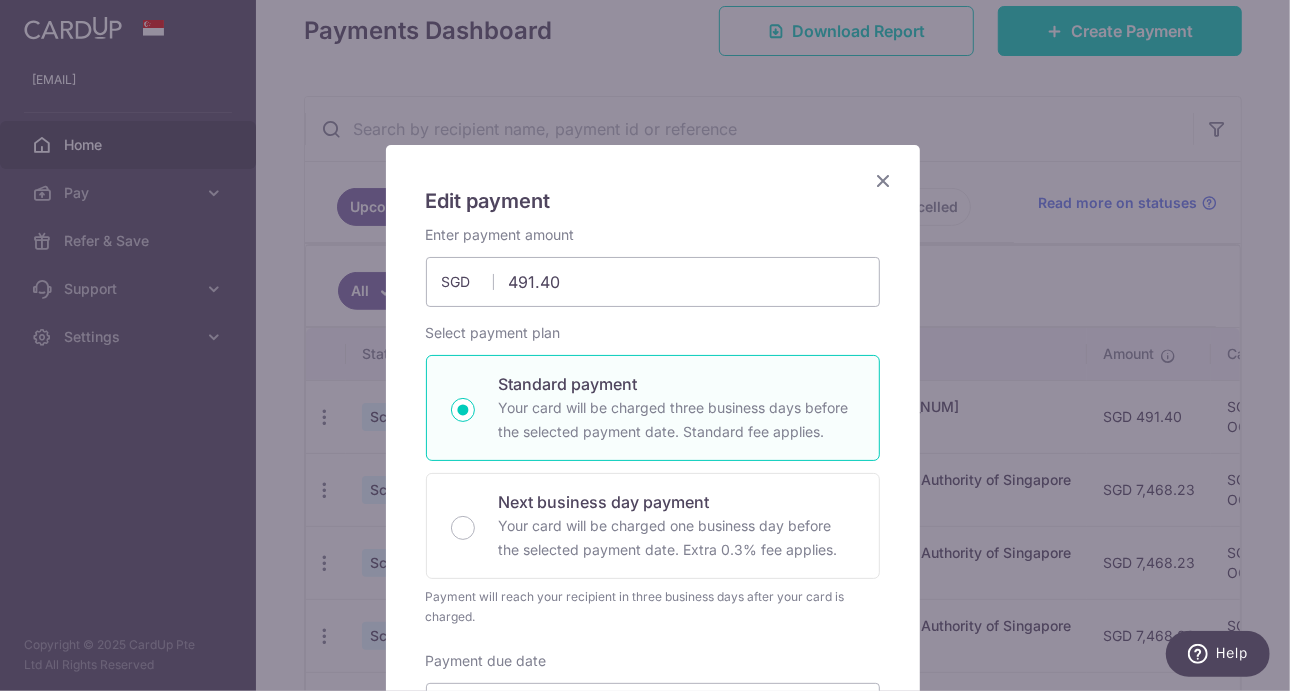 click at bounding box center [884, 180] 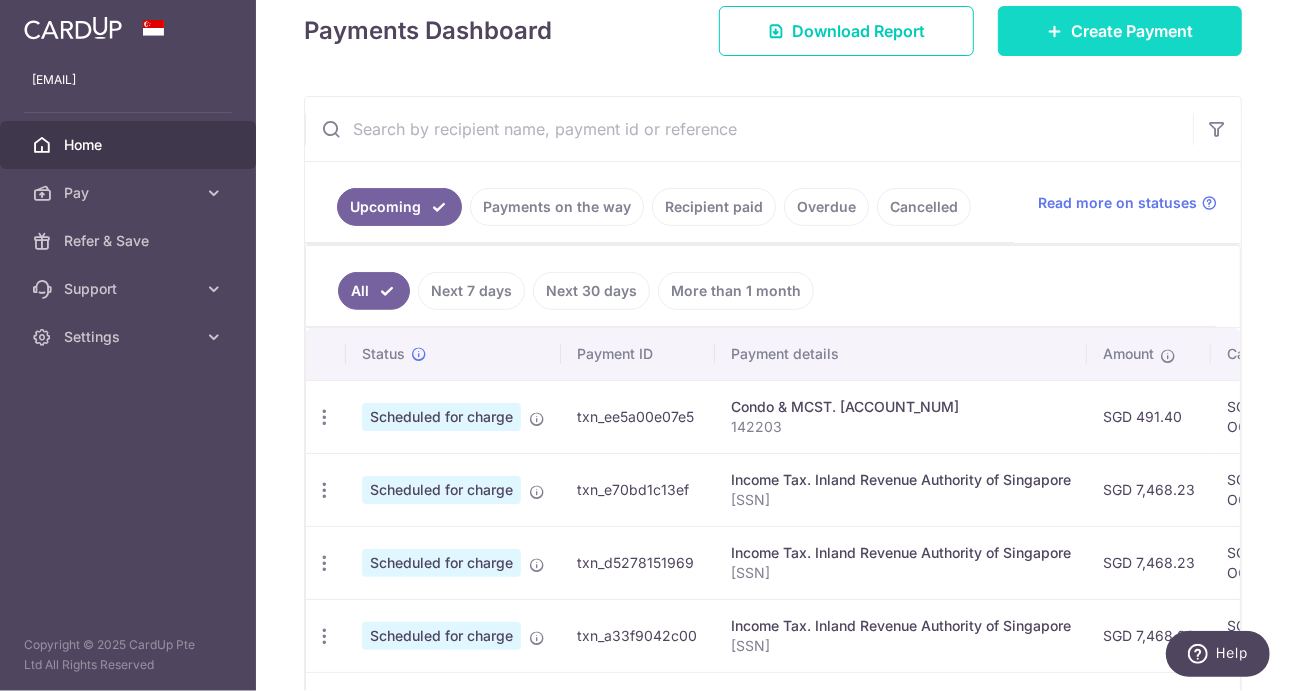 click on "Create Payment" at bounding box center [1120, 31] 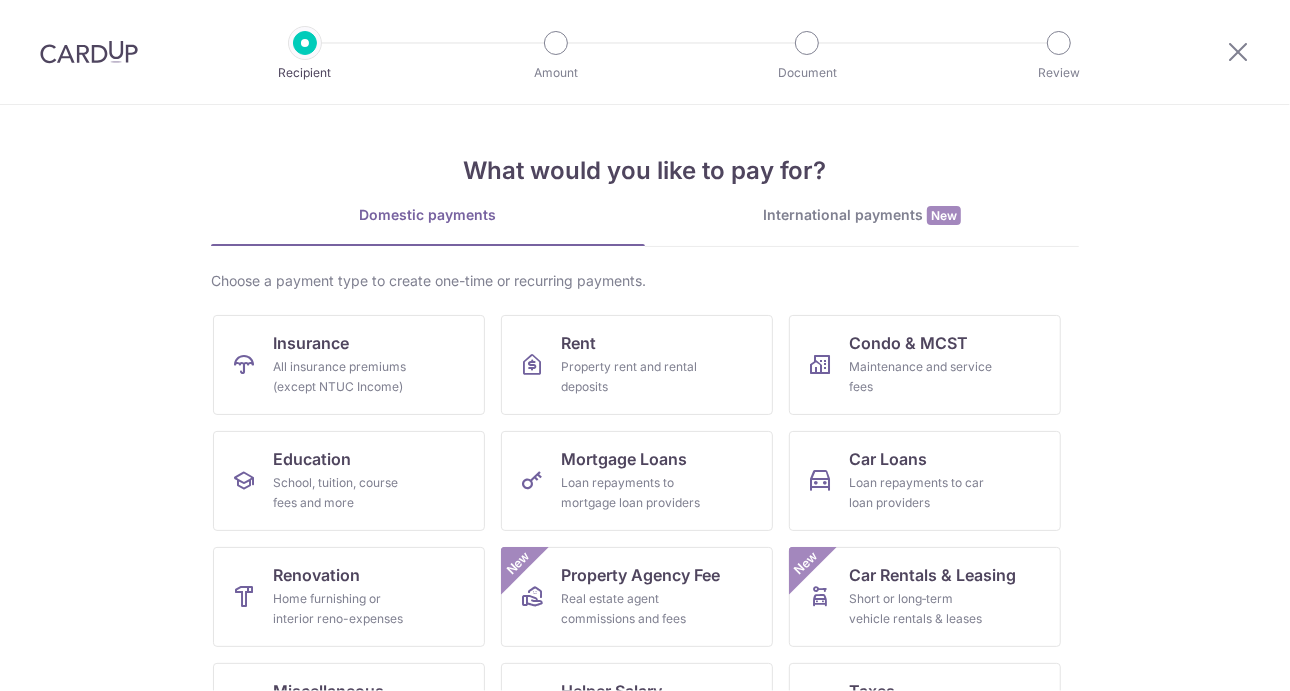 scroll, scrollTop: 0, scrollLeft: 0, axis: both 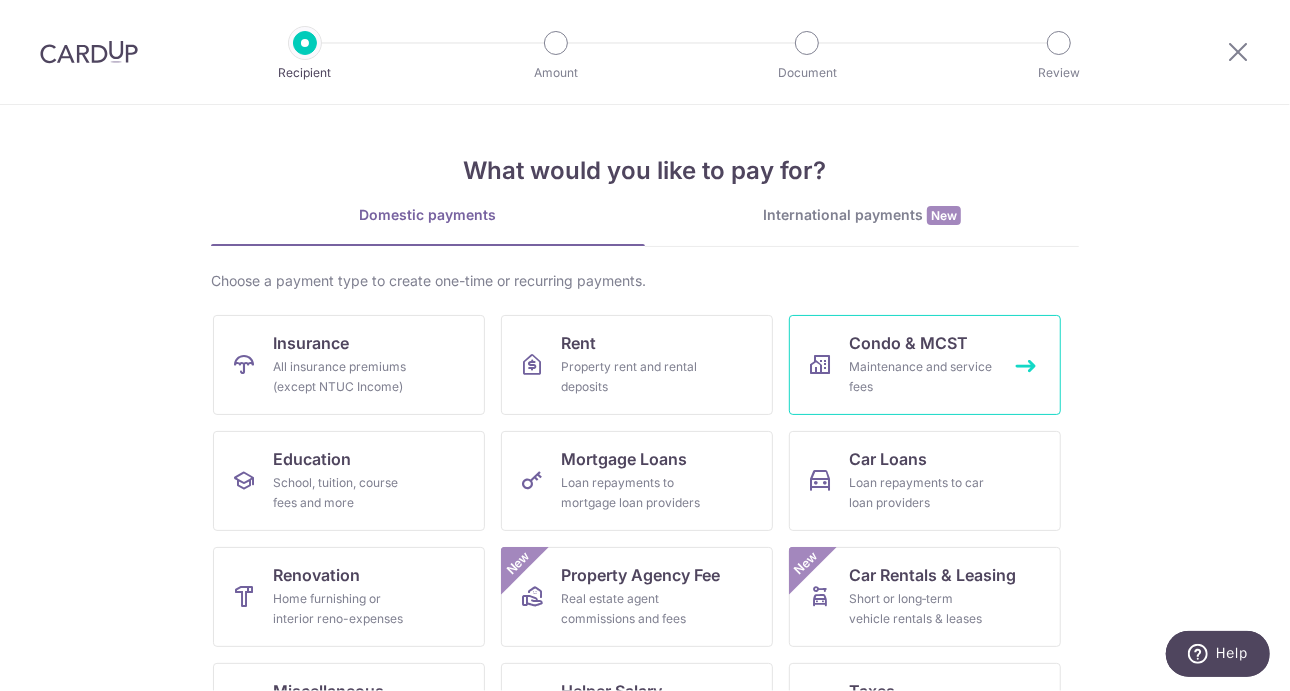 click on "Maintenance and service fees" at bounding box center [921, 377] 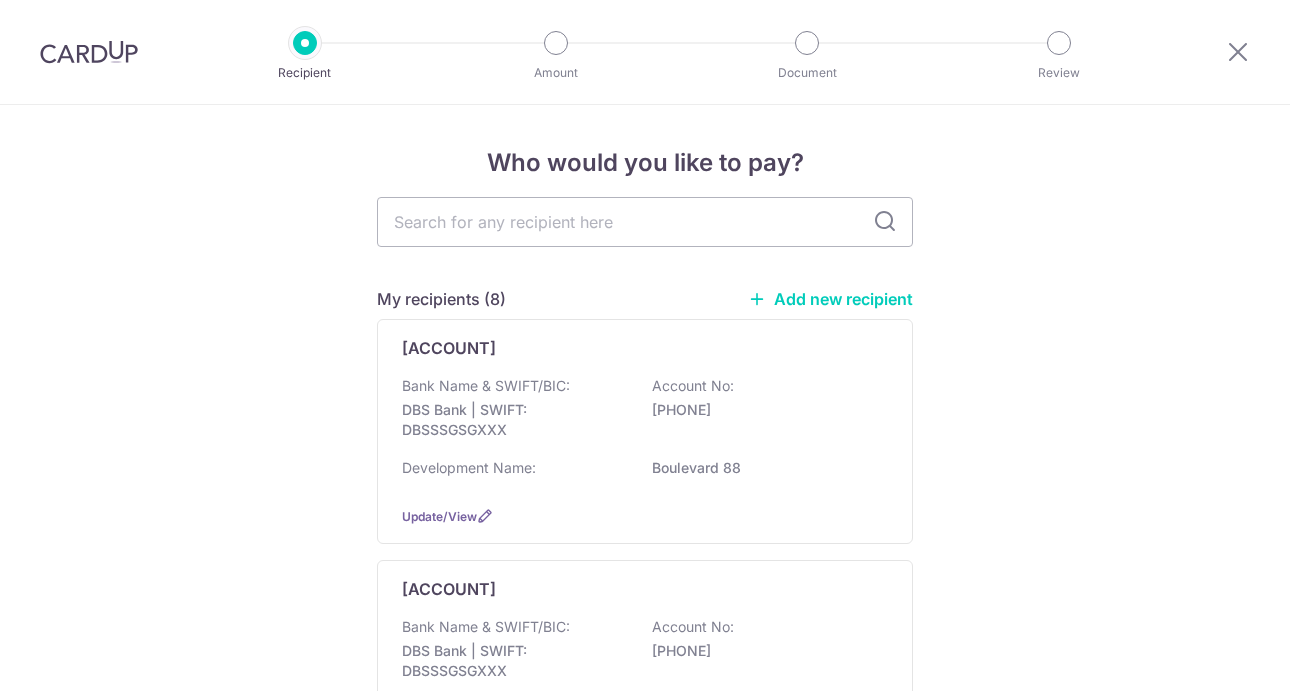 scroll, scrollTop: 0, scrollLeft: 0, axis: both 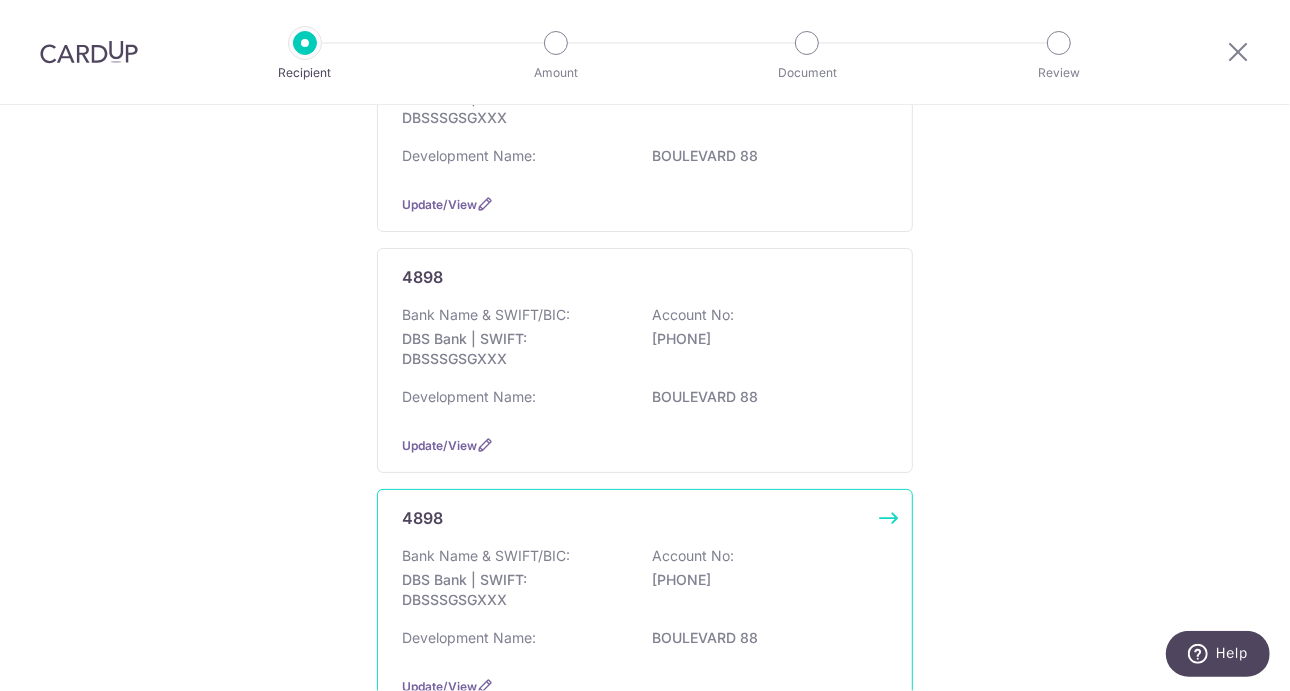 click on "Bank Name & SWIFT/BIC:
DBS Bank | SWIFT: DBSSSGSGXXX
Account No:
0721271400" at bounding box center (645, 583) 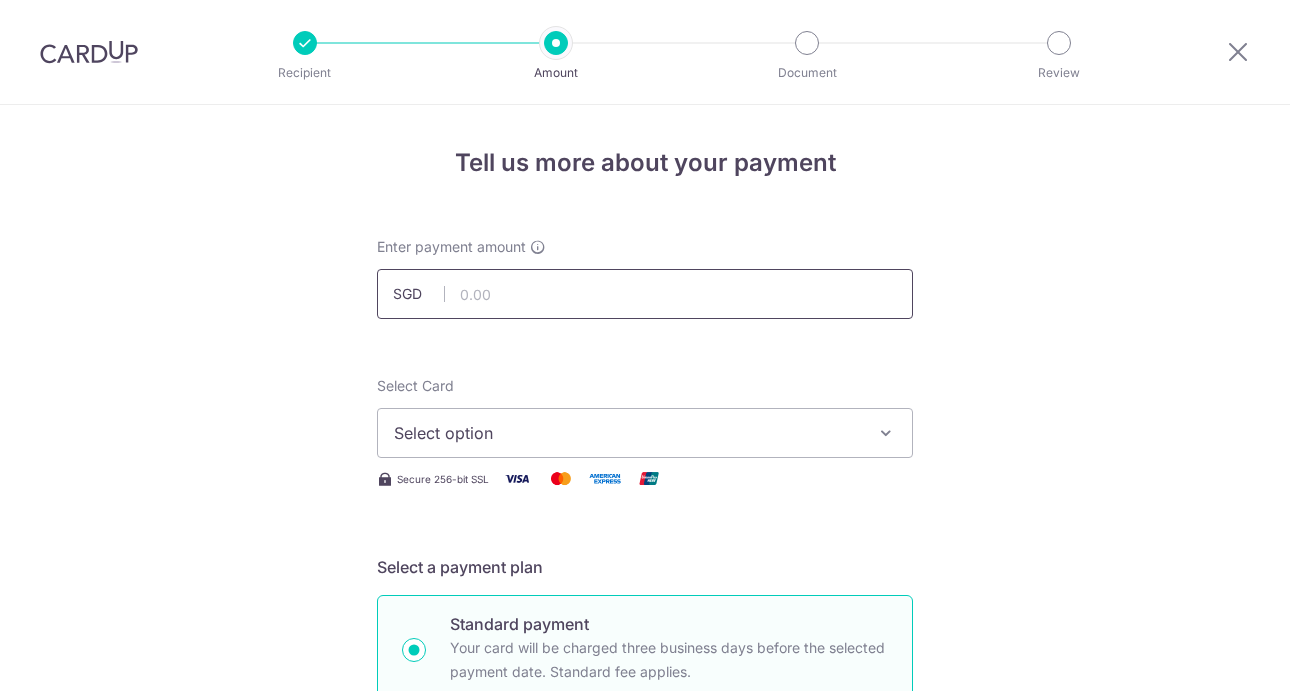 scroll, scrollTop: 0, scrollLeft: 0, axis: both 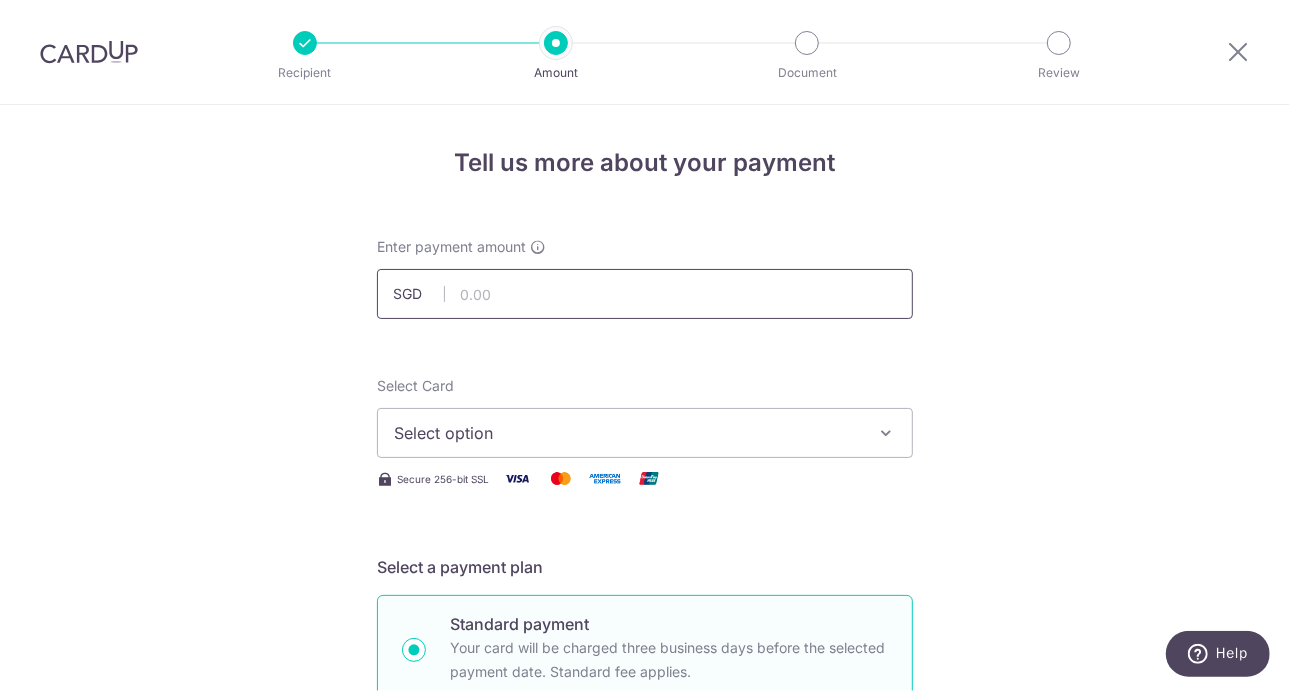 click at bounding box center [645, 294] 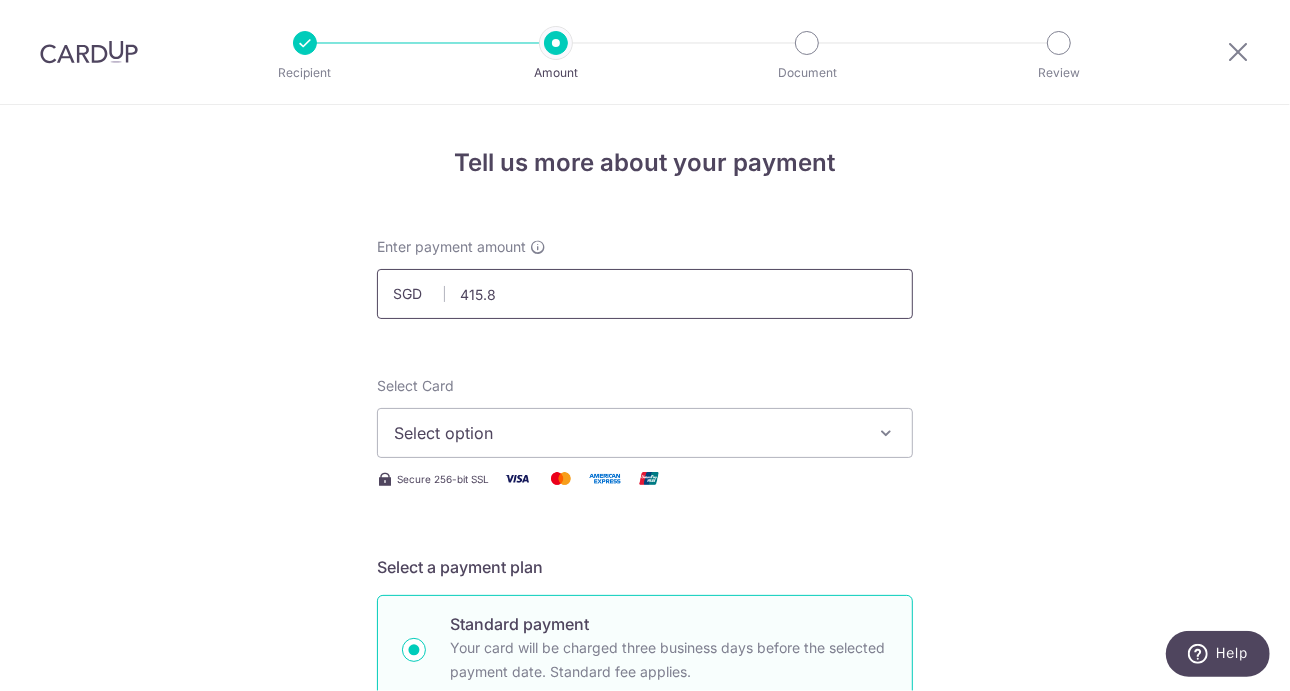 type on "415.80" 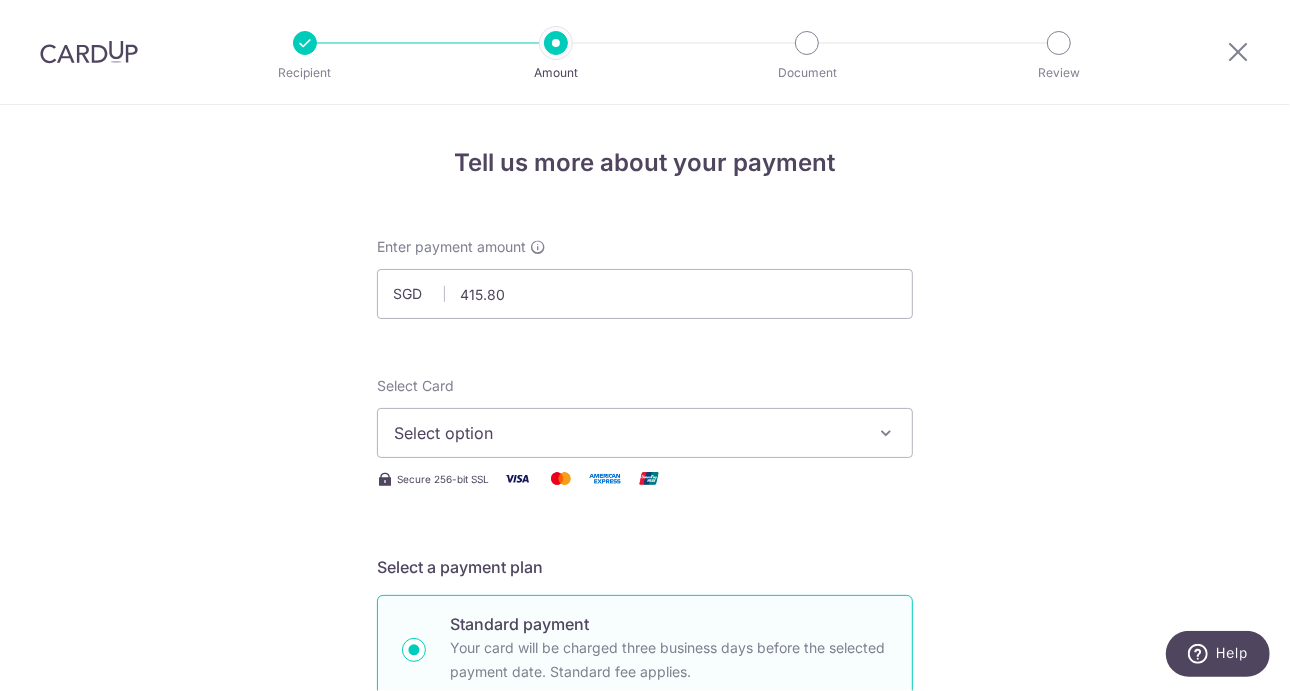click on "Select option" at bounding box center (645, 433) 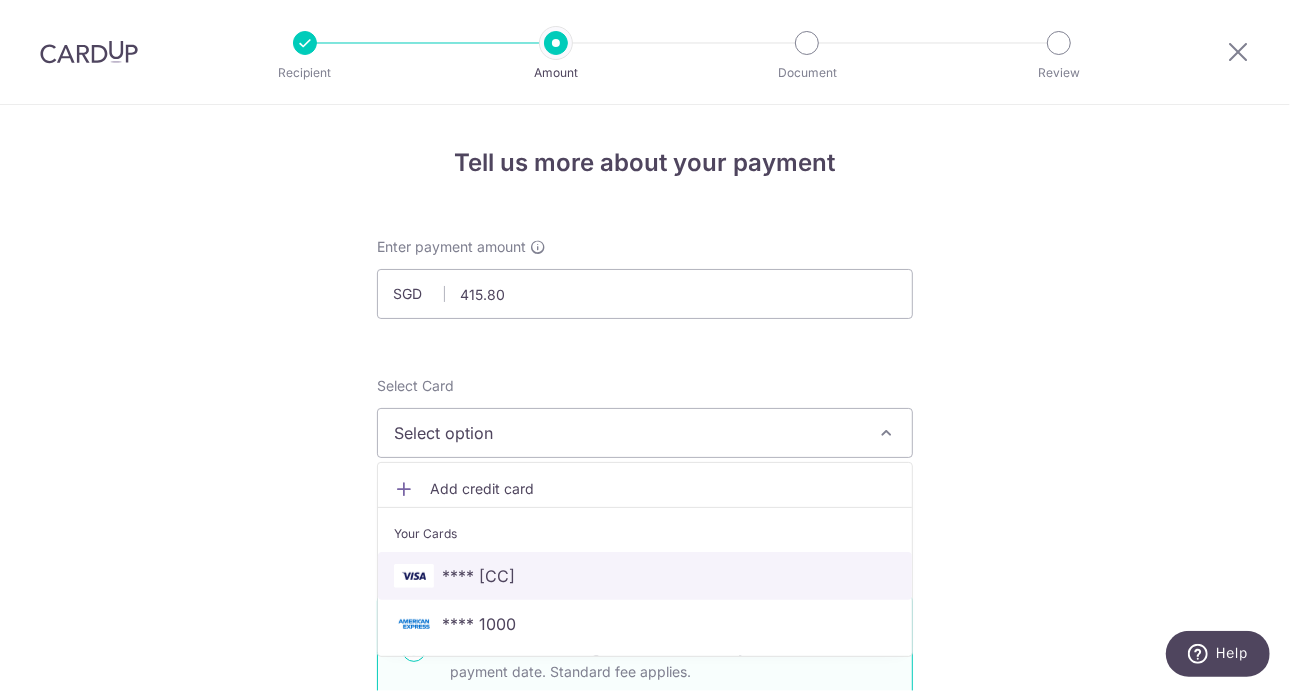 click on "**** 7692" at bounding box center [645, 576] 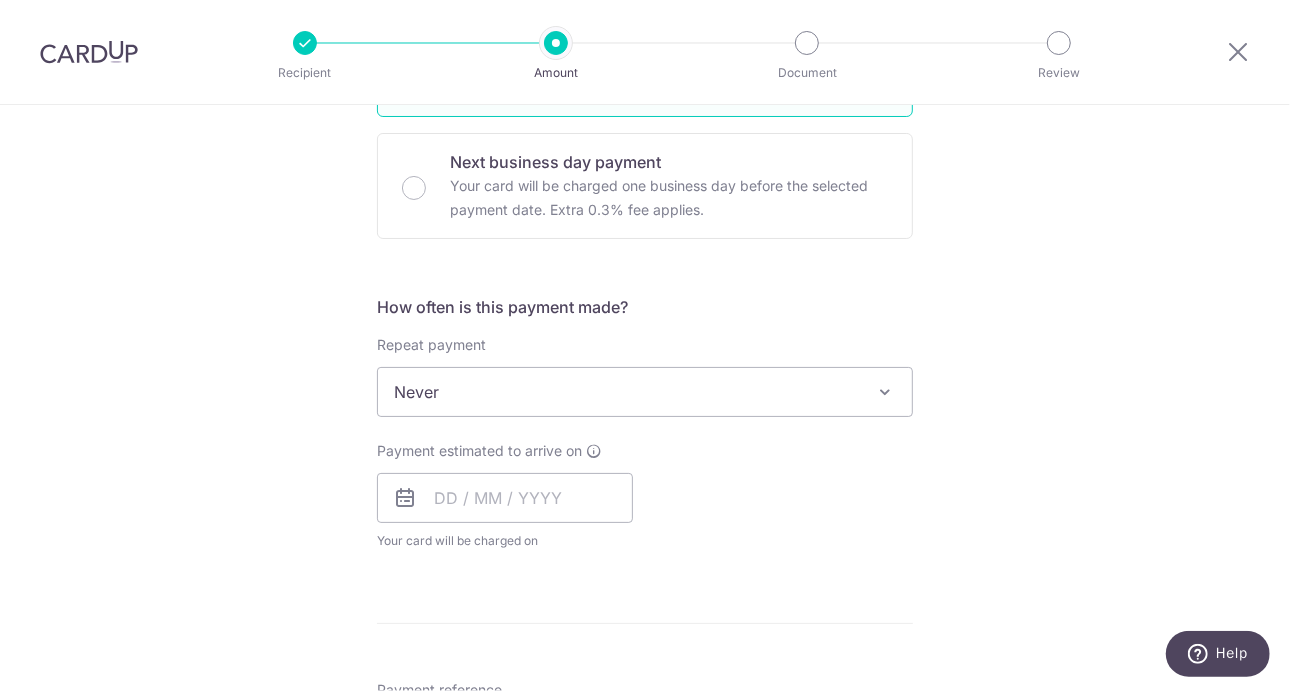 scroll, scrollTop: 636, scrollLeft: 0, axis: vertical 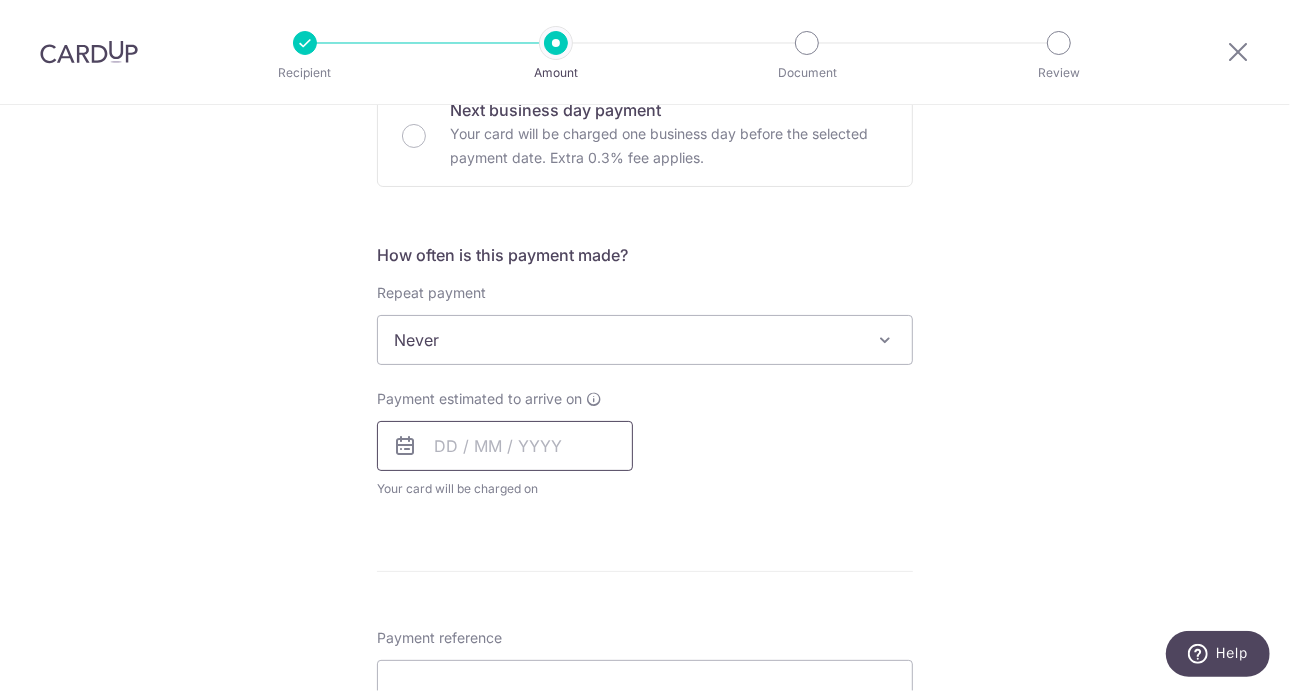 click at bounding box center (505, 446) 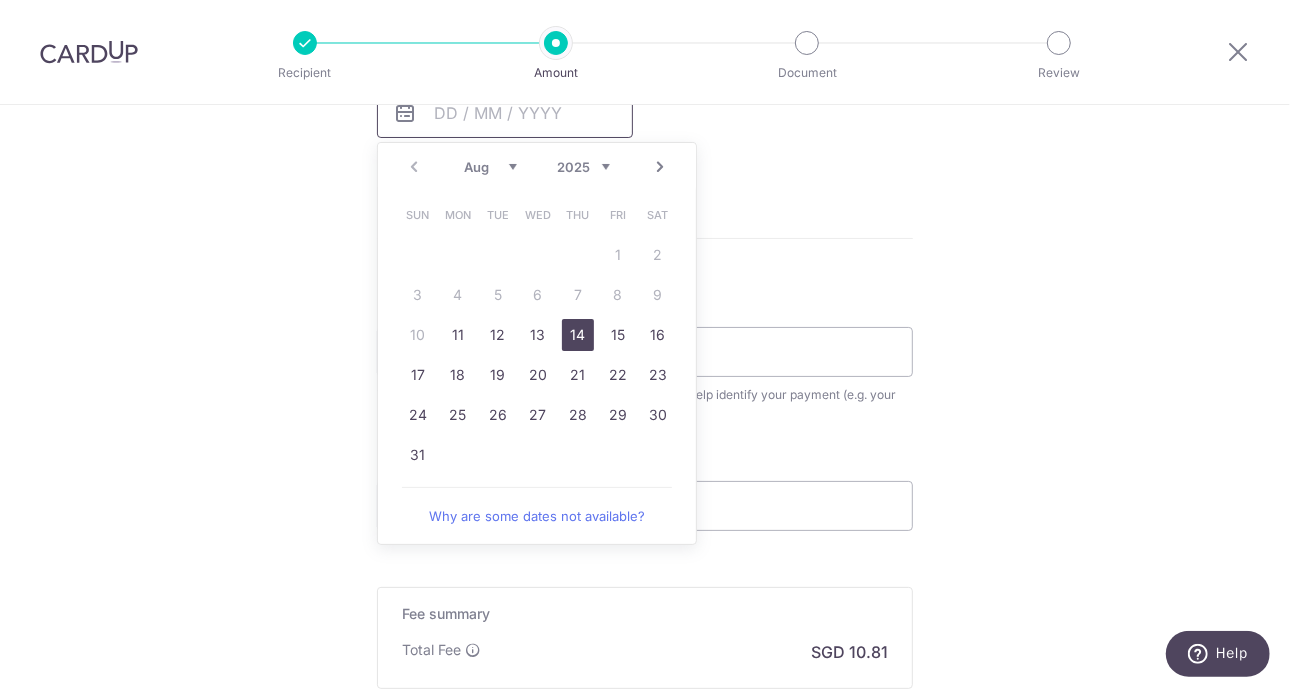 scroll, scrollTop: 1031, scrollLeft: 0, axis: vertical 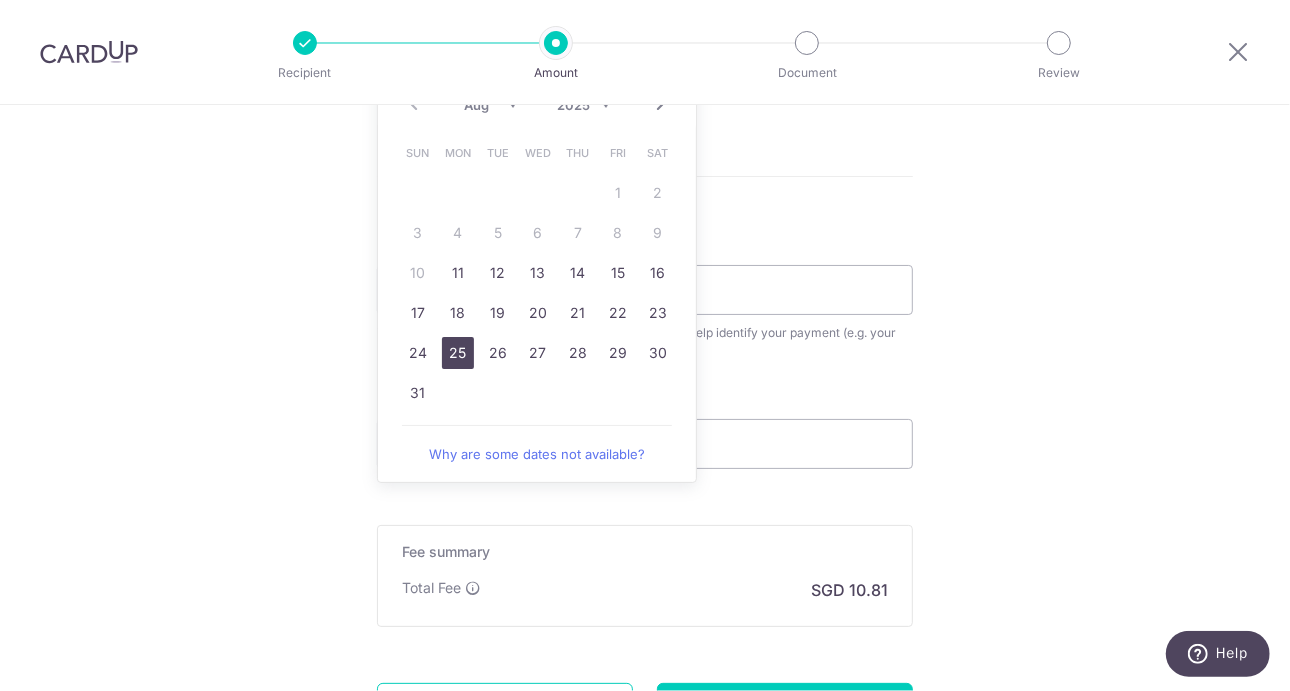 click on "25" at bounding box center (458, 353) 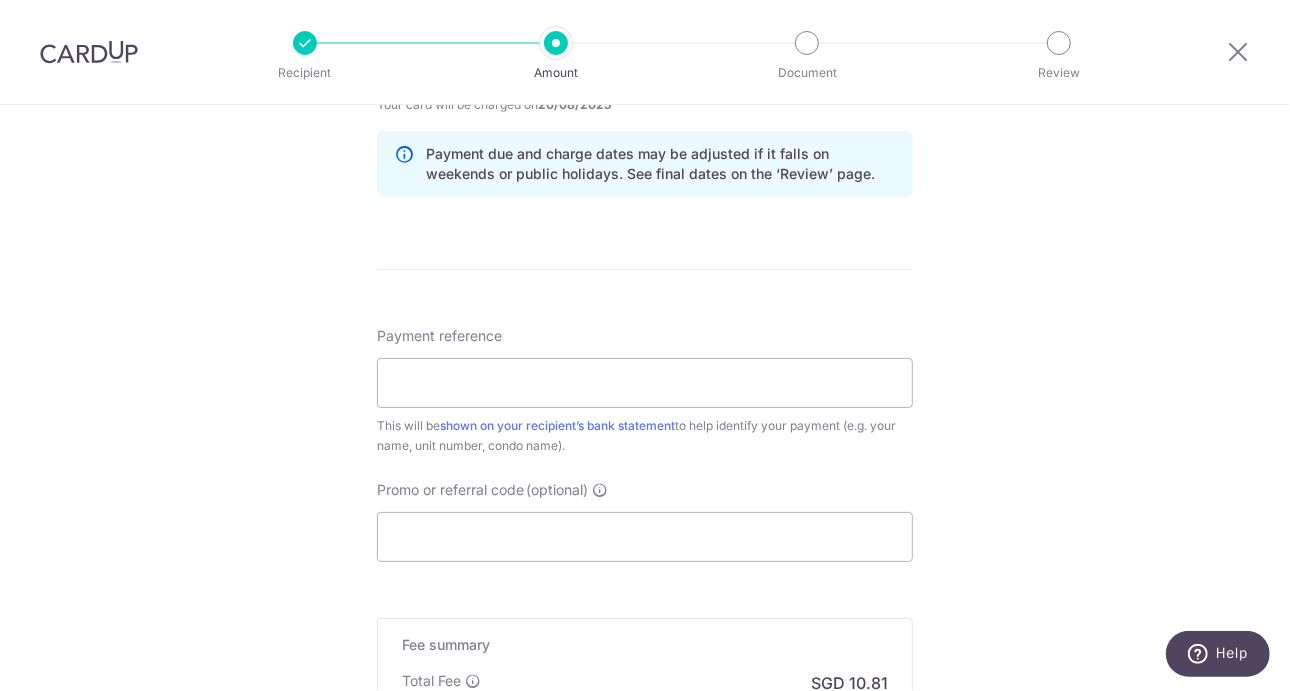 scroll, scrollTop: 1021, scrollLeft: 0, axis: vertical 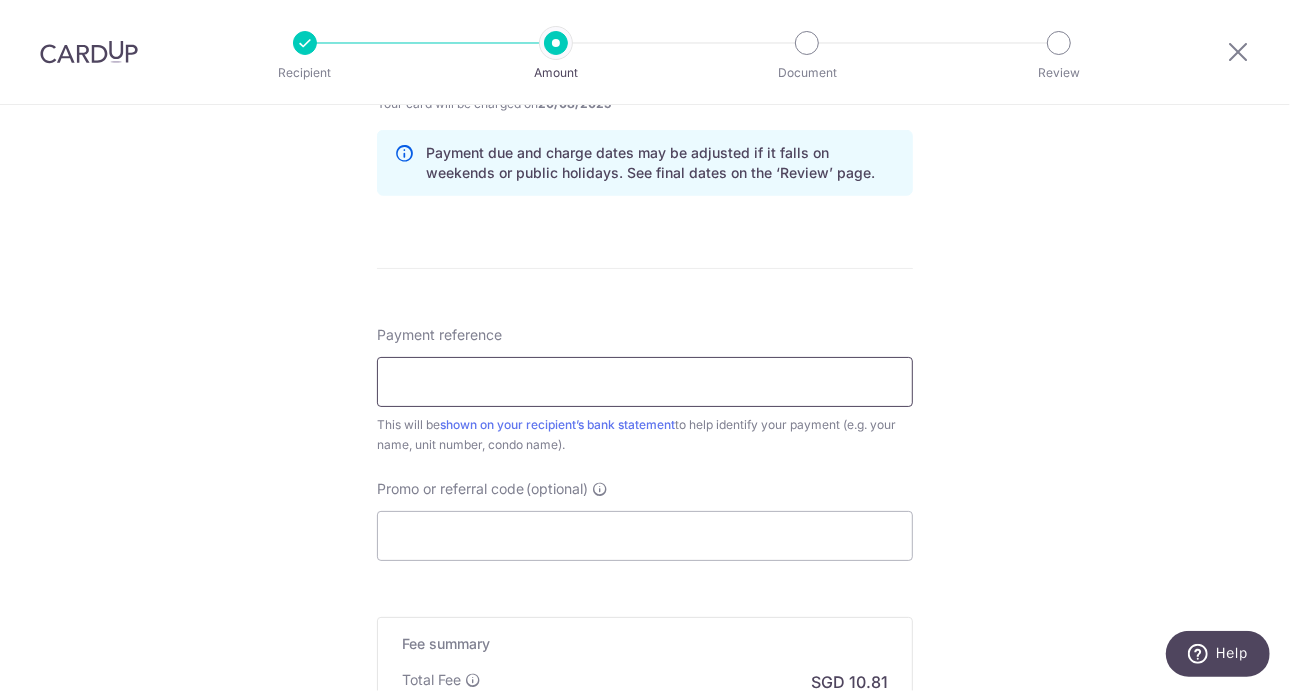 click on "Payment reference" at bounding box center [645, 382] 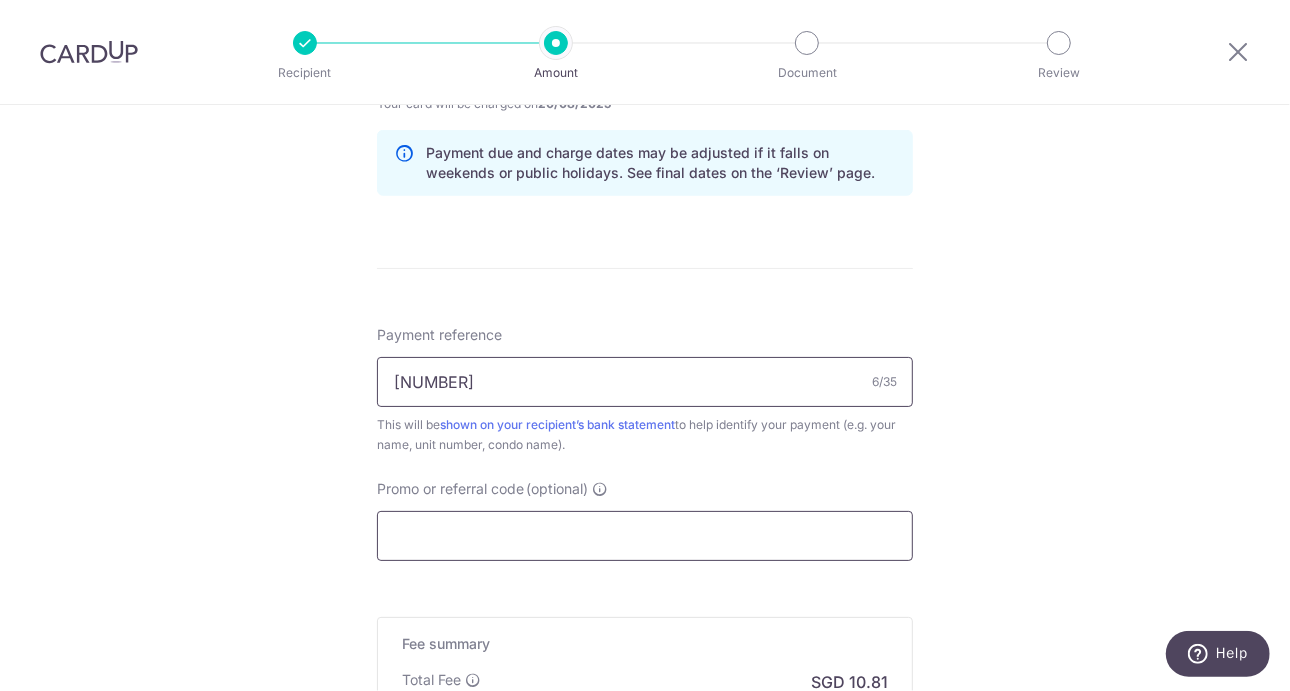 type on "142258" 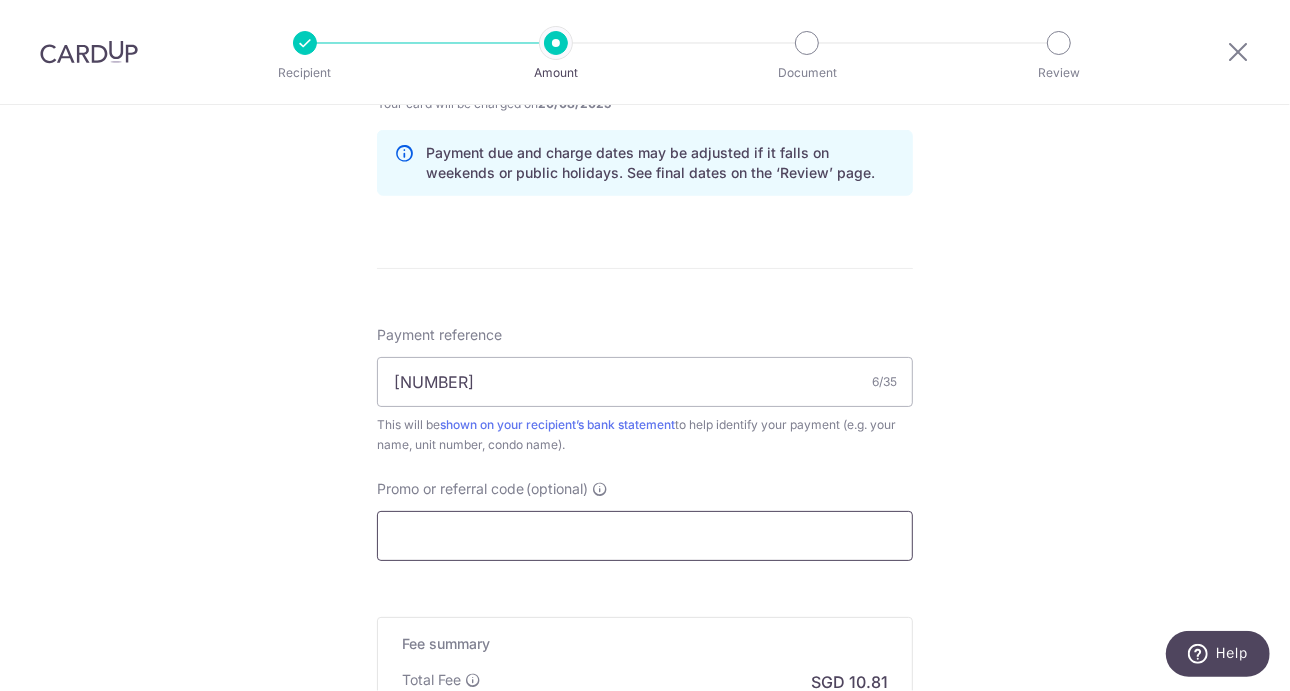 click on "Promo or referral code
(optional)" at bounding box center (645, 536) 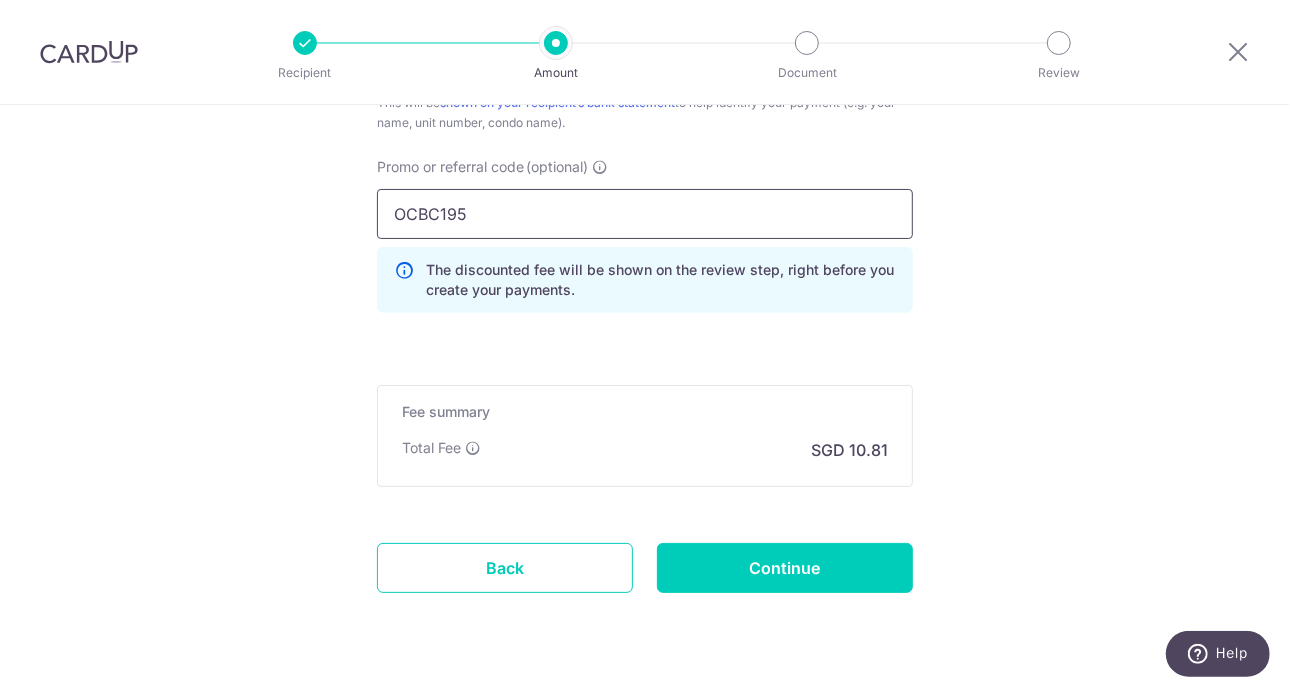 scroll, scrollTop: 1369, scrollLeft: 0, axis: vertical 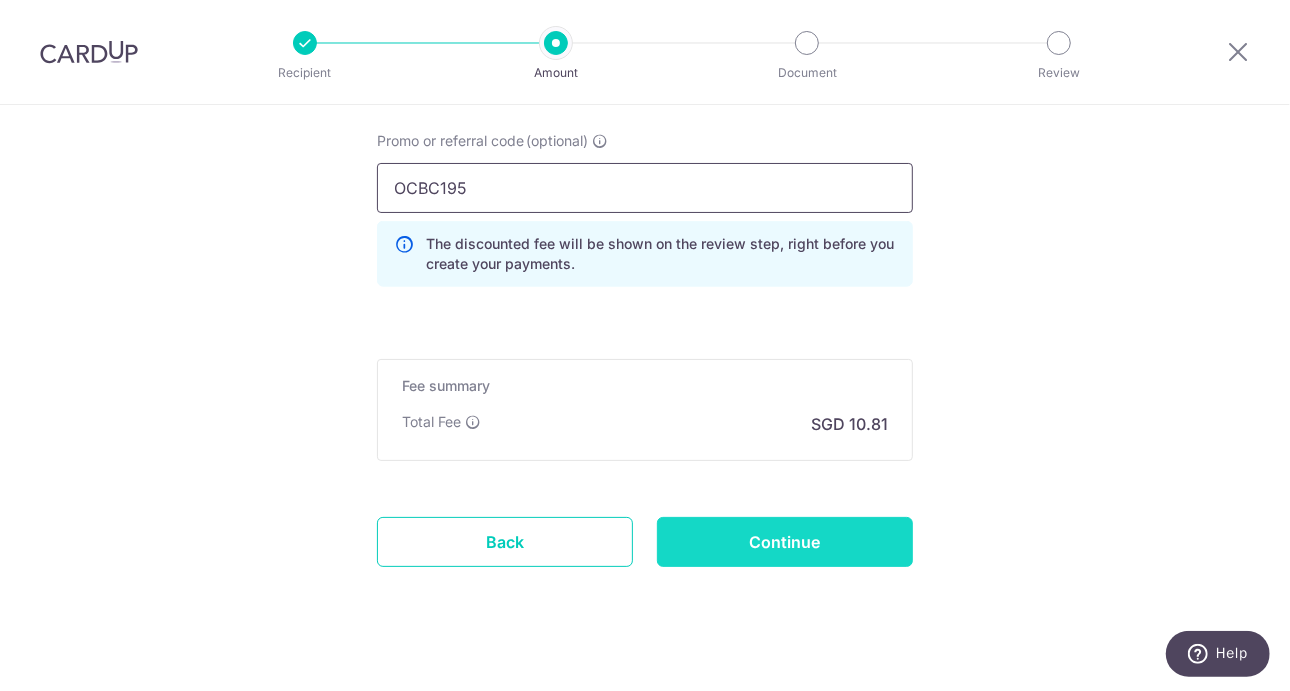 type on "OCBC195" 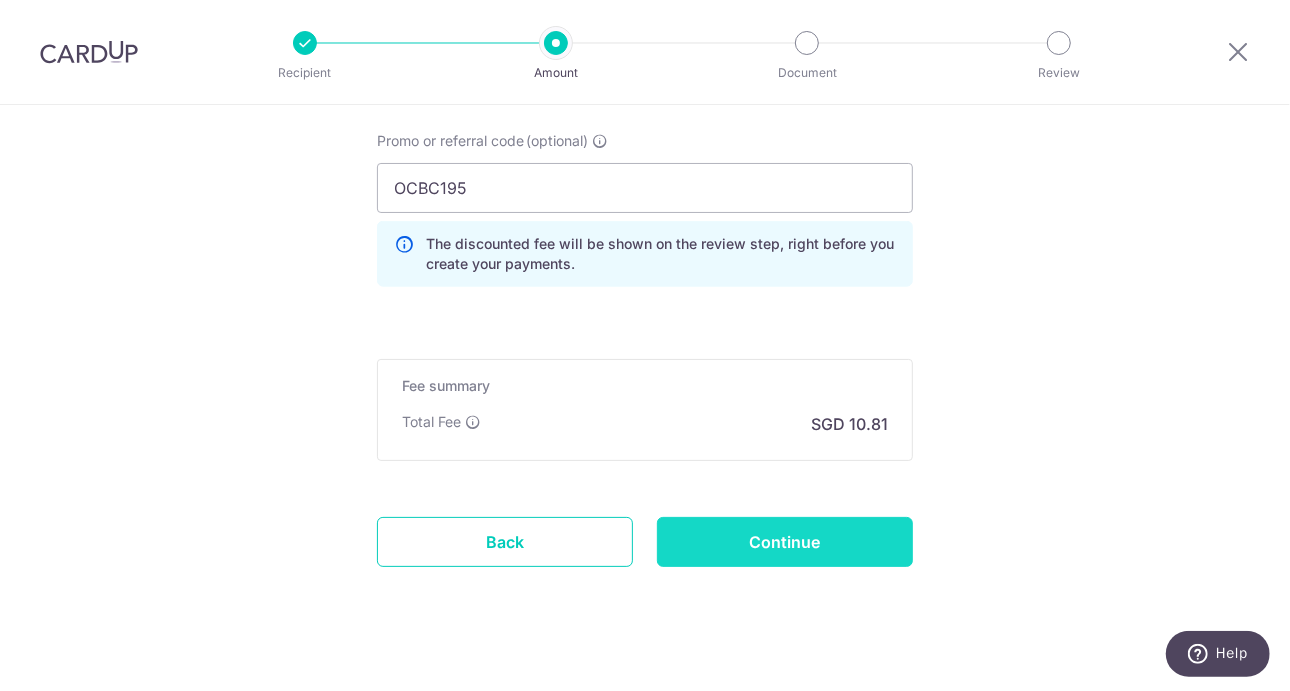 click on "Continue" at bounding box center [785, 542] 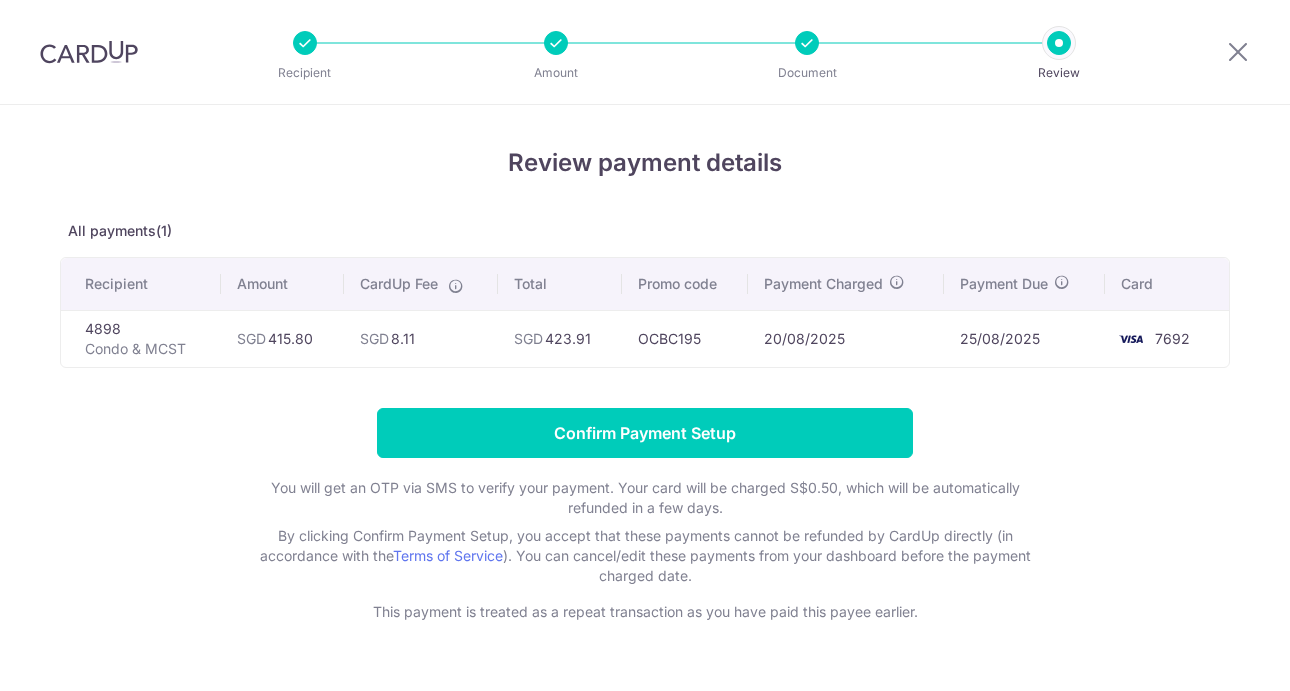 scroll, scrollTop: 0, scrollLeft: 0, axis: both 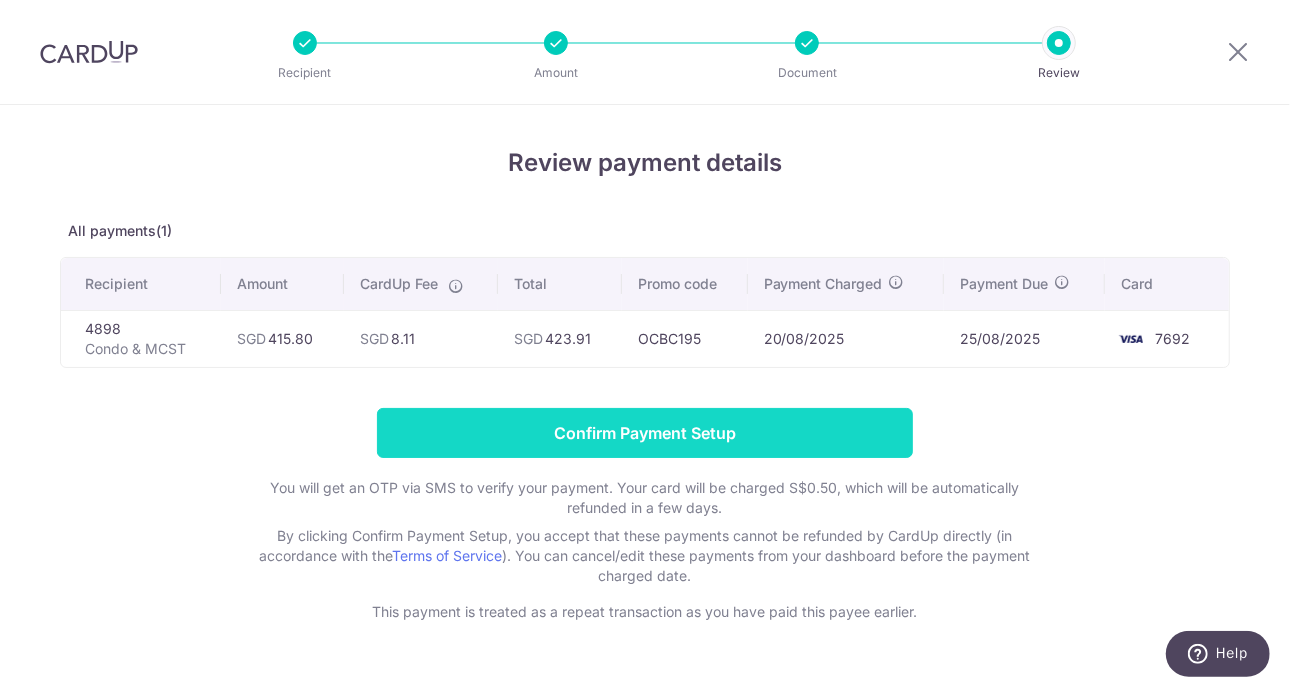click on "Confirm Payment Setup" at bounding box center (645, 433) 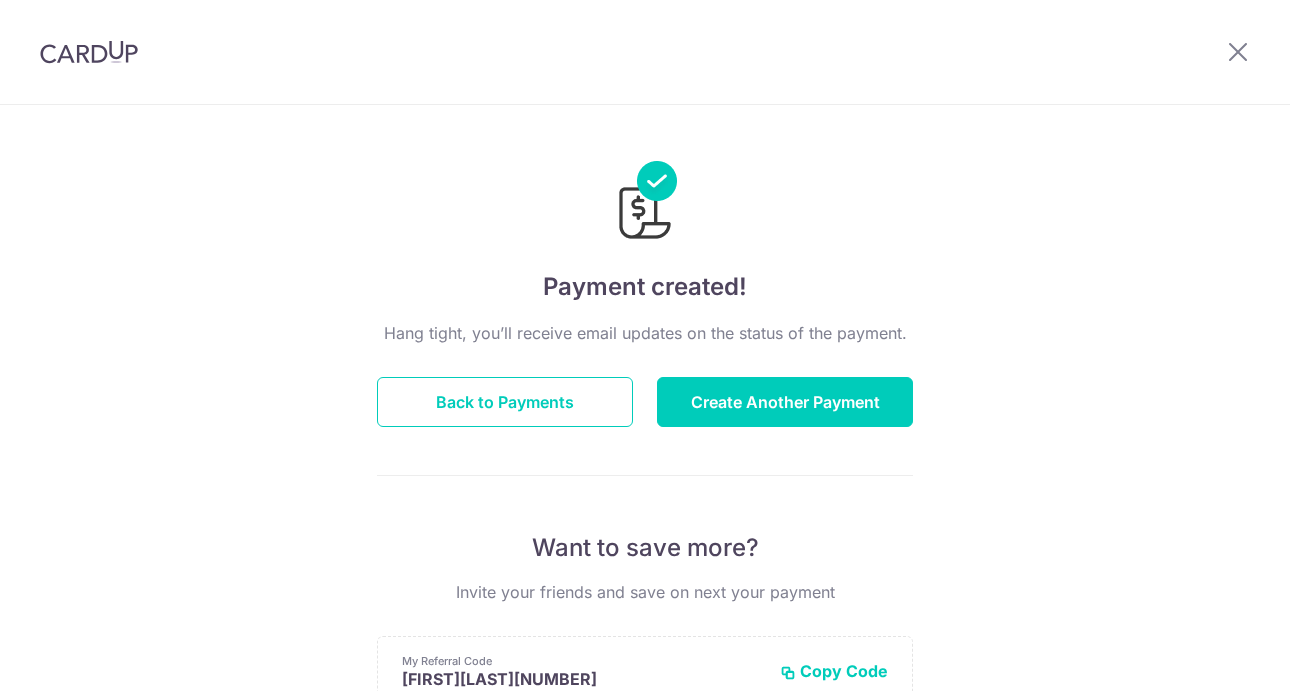 scroll, scrollTop: 0, scrollLeft: 0, axis: both 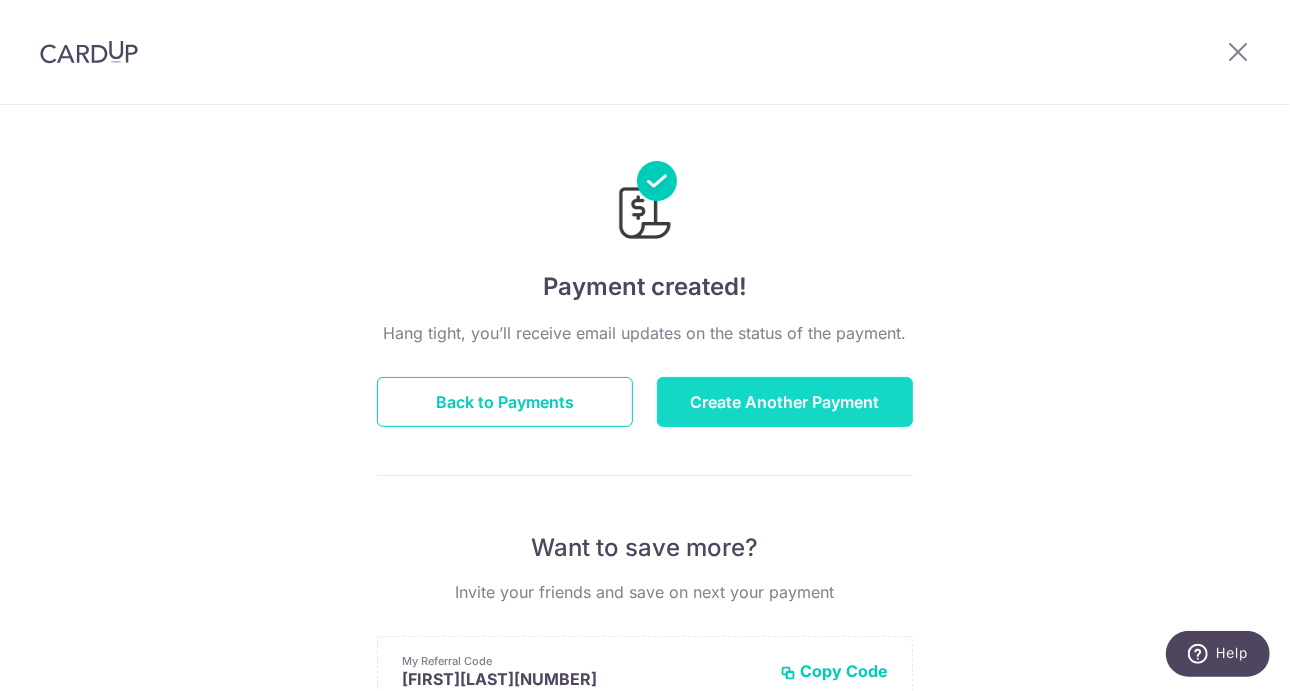 click on "Create Another Payment" at bounding box center [785, 402] 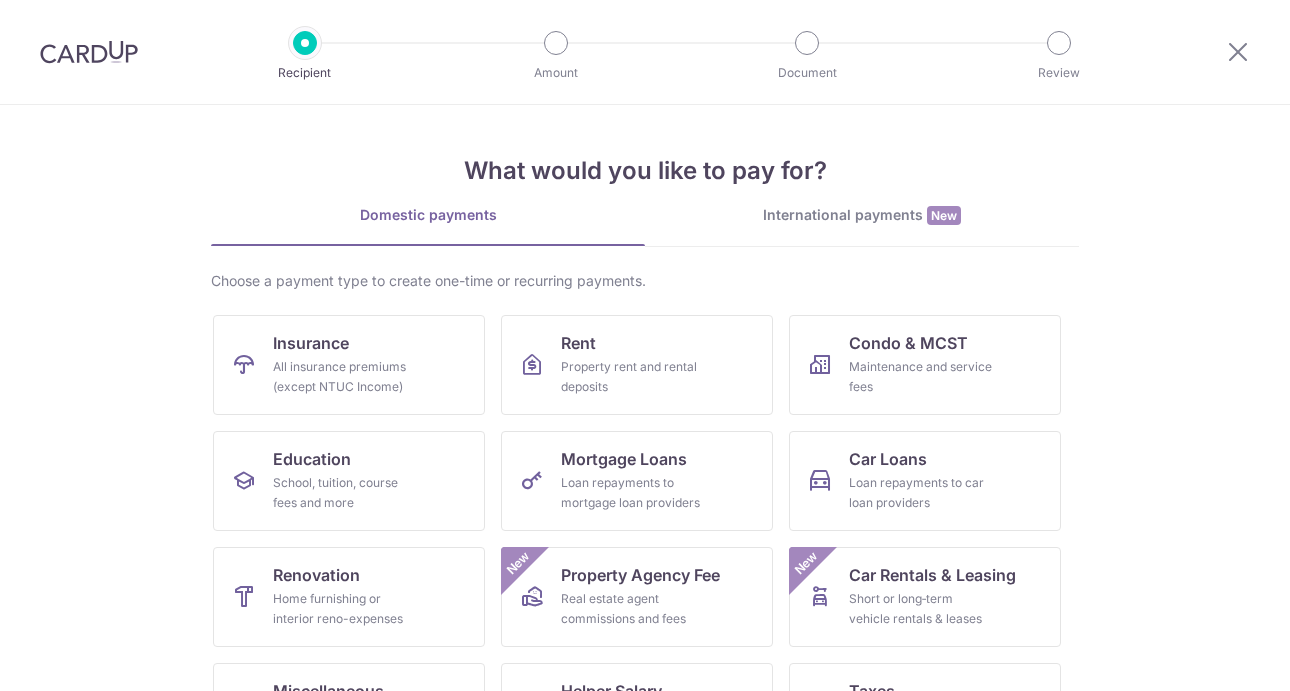 scroll, scrollTop: 0, scrollLeft: 0, axis: both 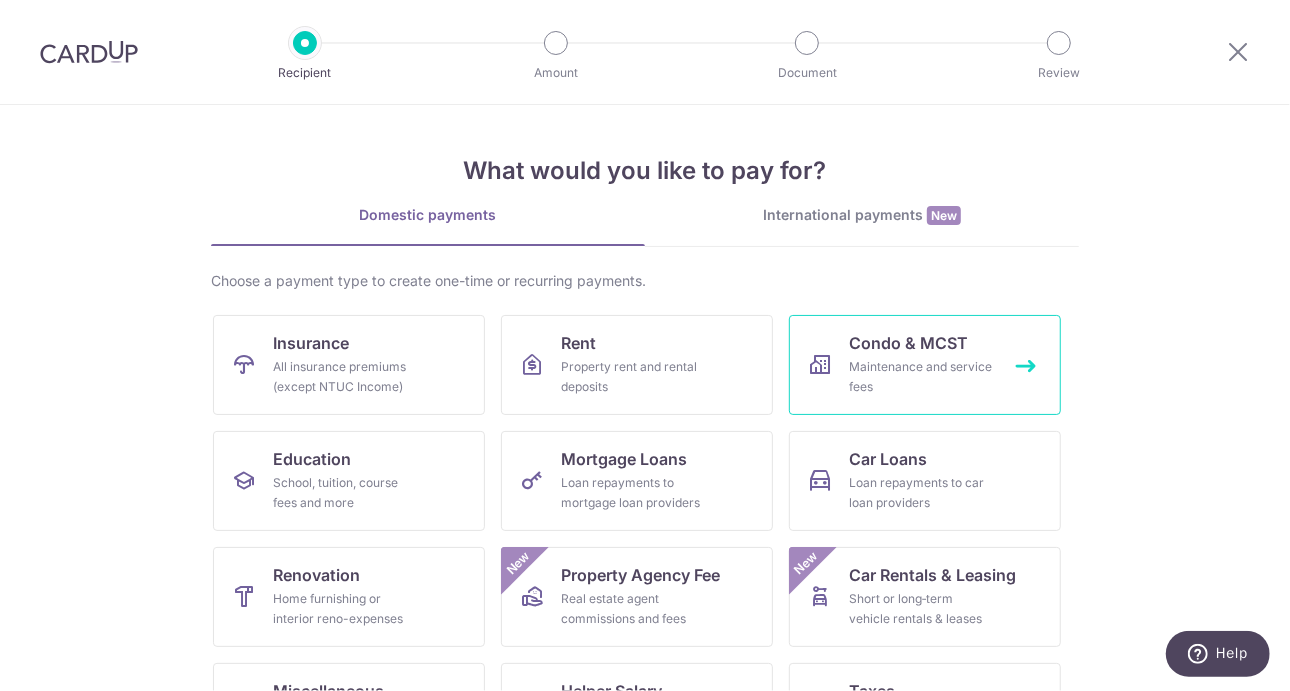 click on "Maintenance and service fees" at bounding box center [921, 377] 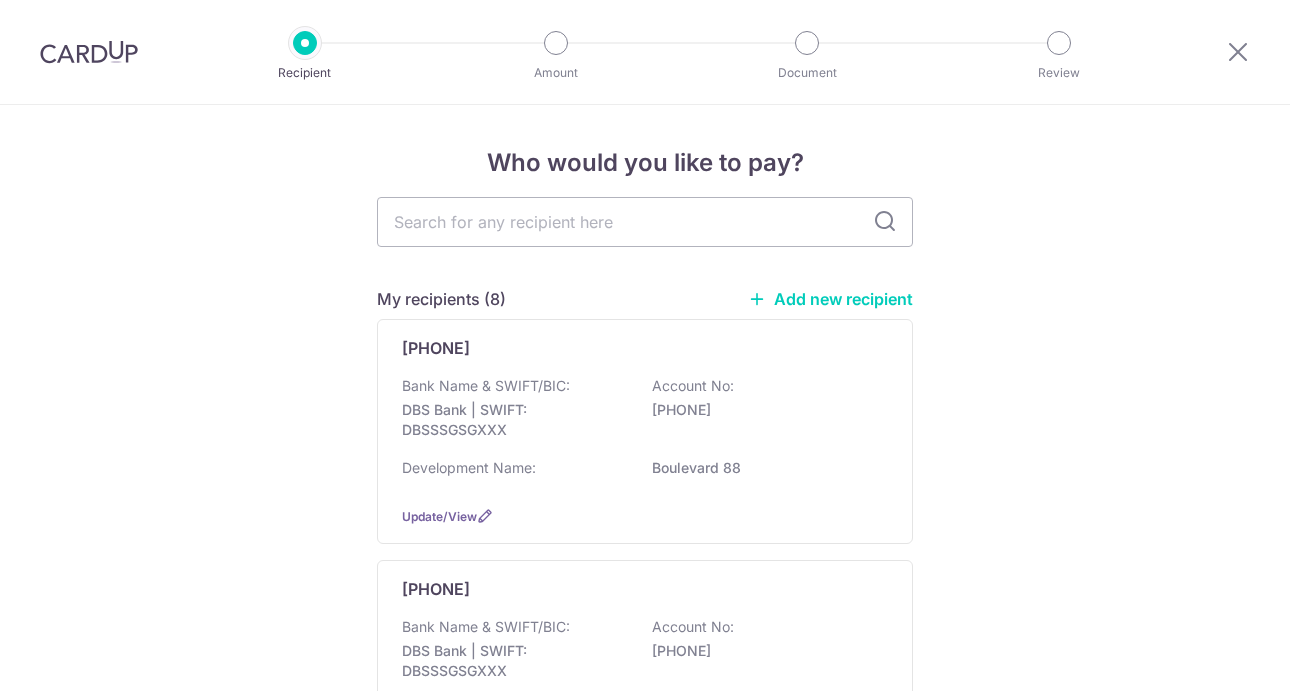 scroll, scrollTop: 0, scrollLeft: 0, axis: both 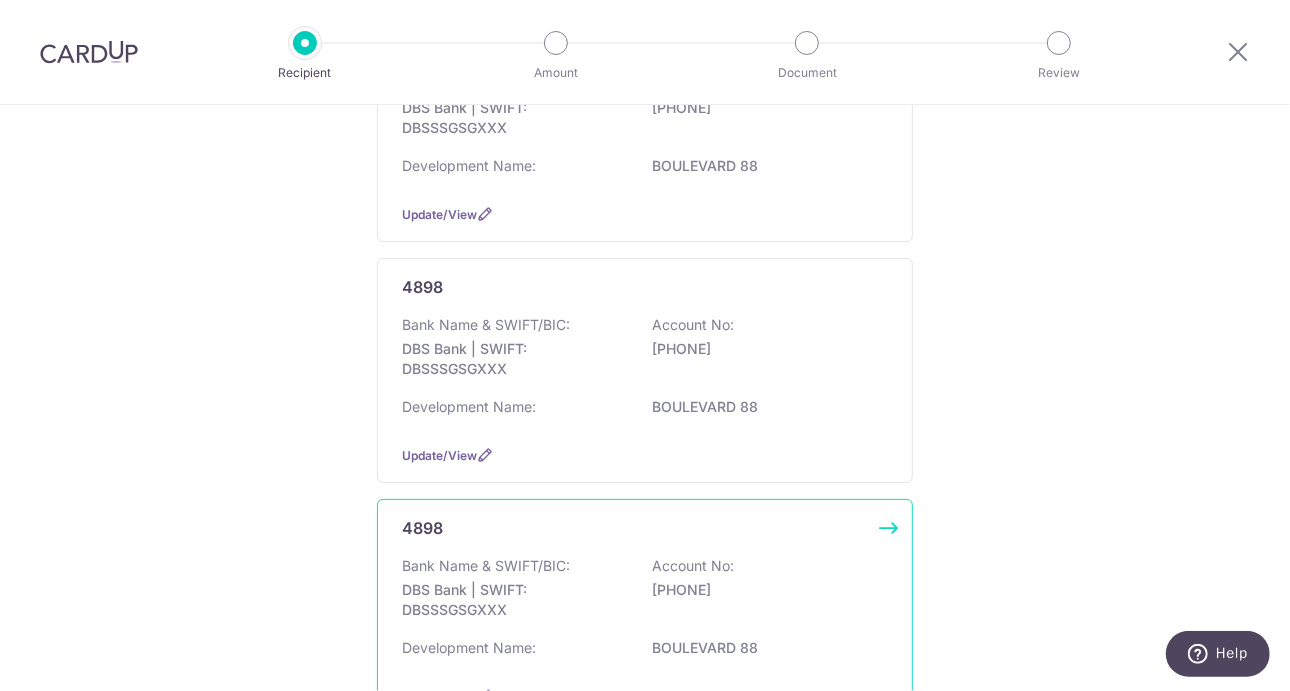 click on "[PHONE]" at bounding box center (764, 590) 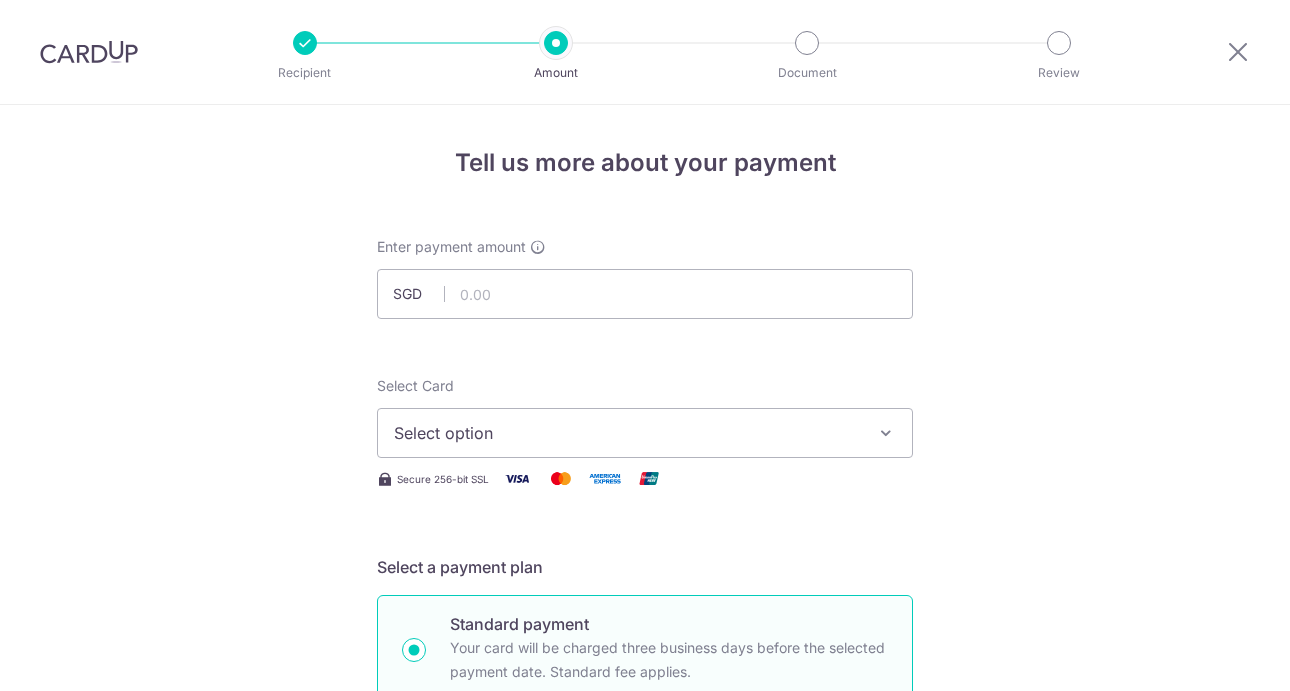 click at bounding box center (645, 294) 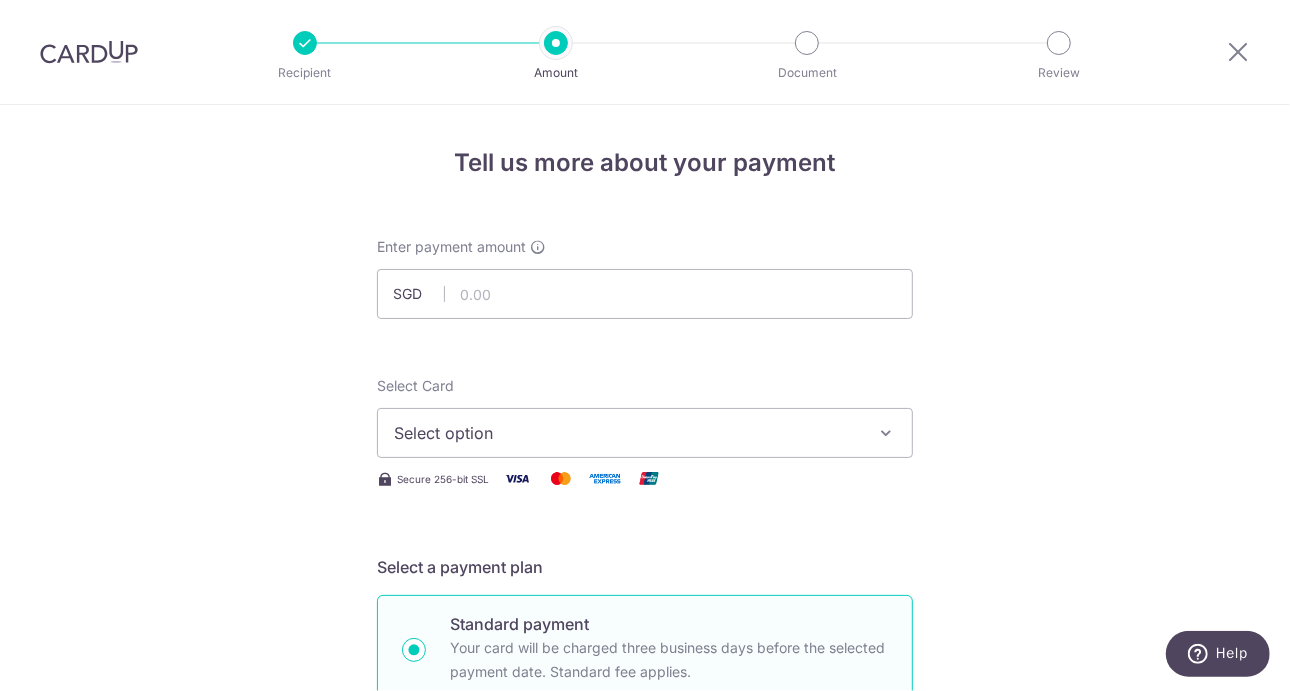 scroll, scrollTop: 0, scrollLeft: 0, axis: both 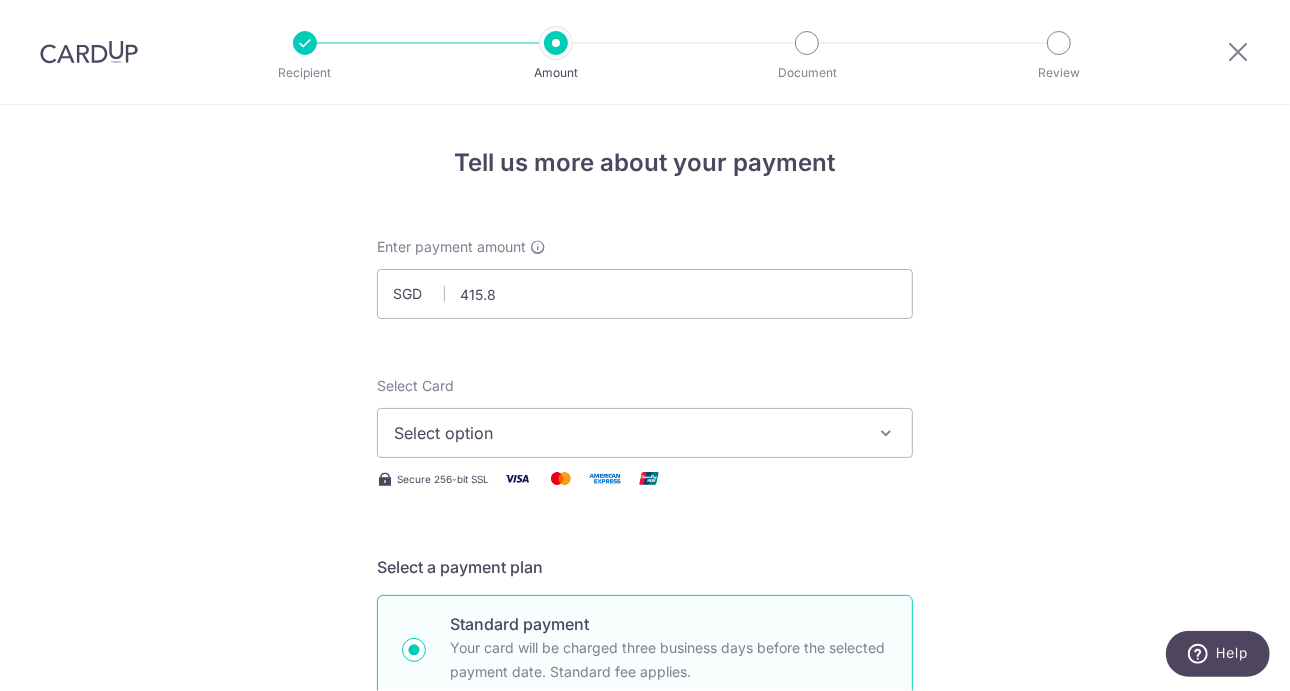 type on "415.80" 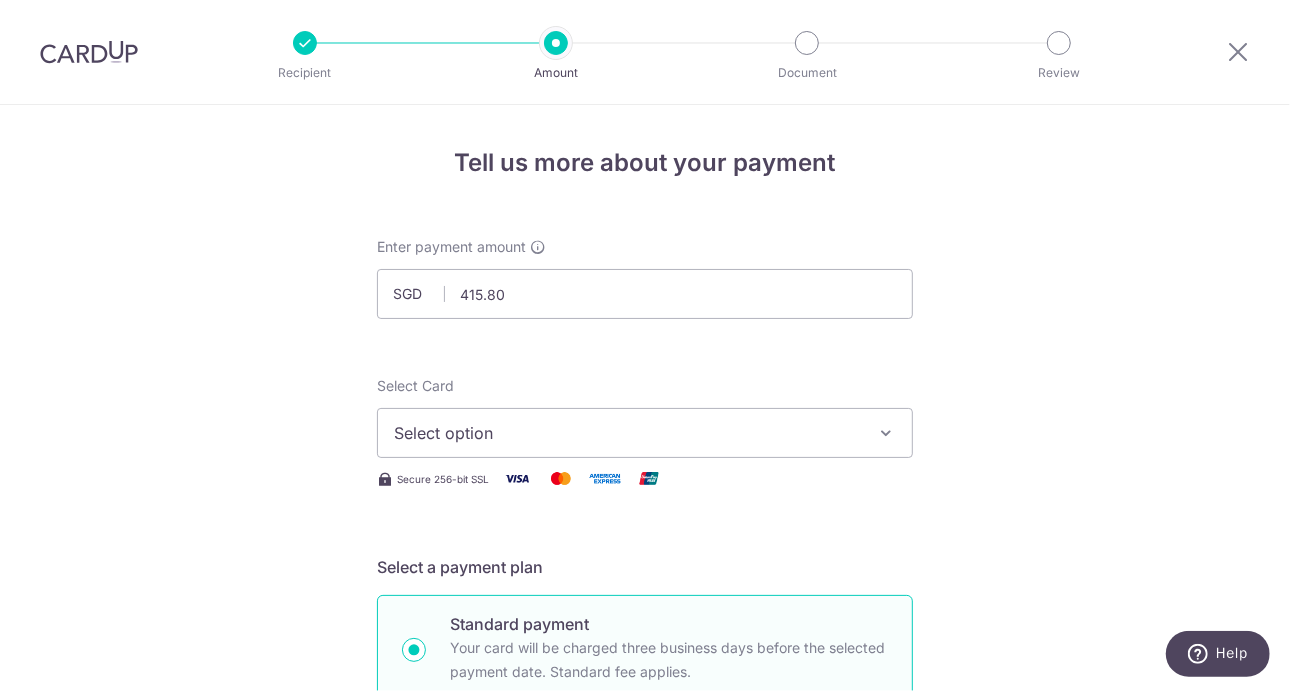 click on "Select option" at bounding box center (627, 433) 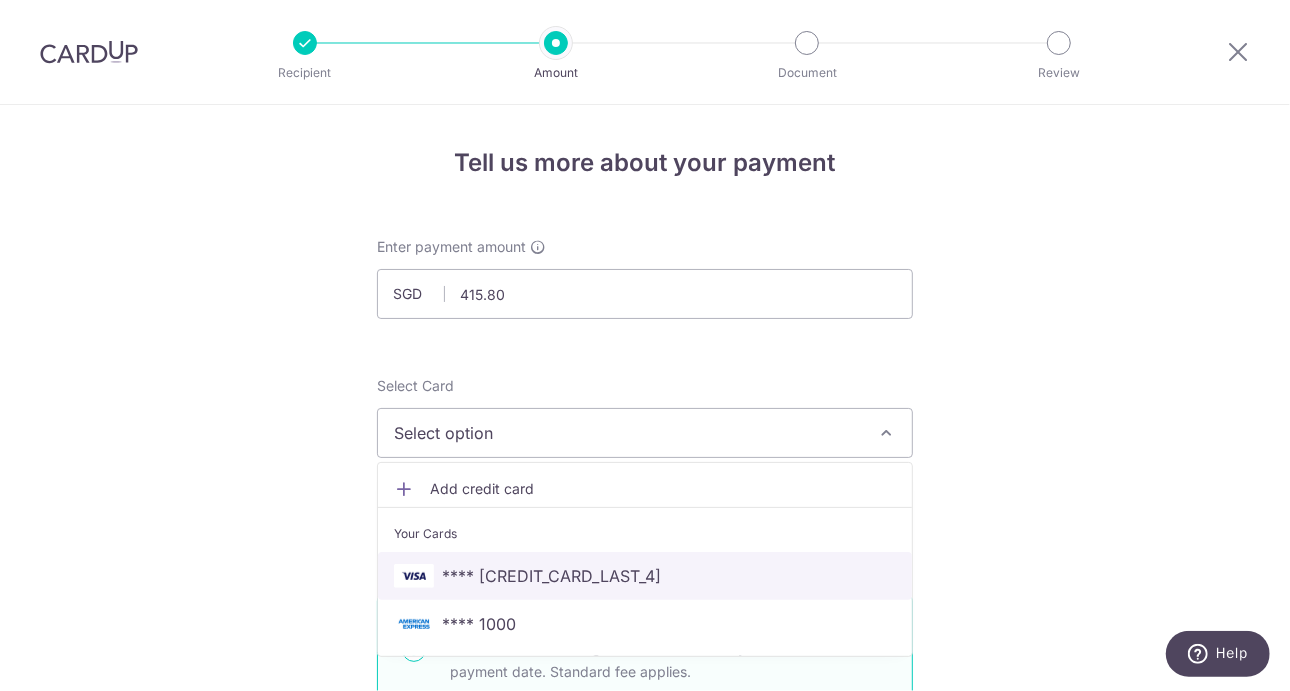 click on "**** 7692" at bounding box center [645, 576] 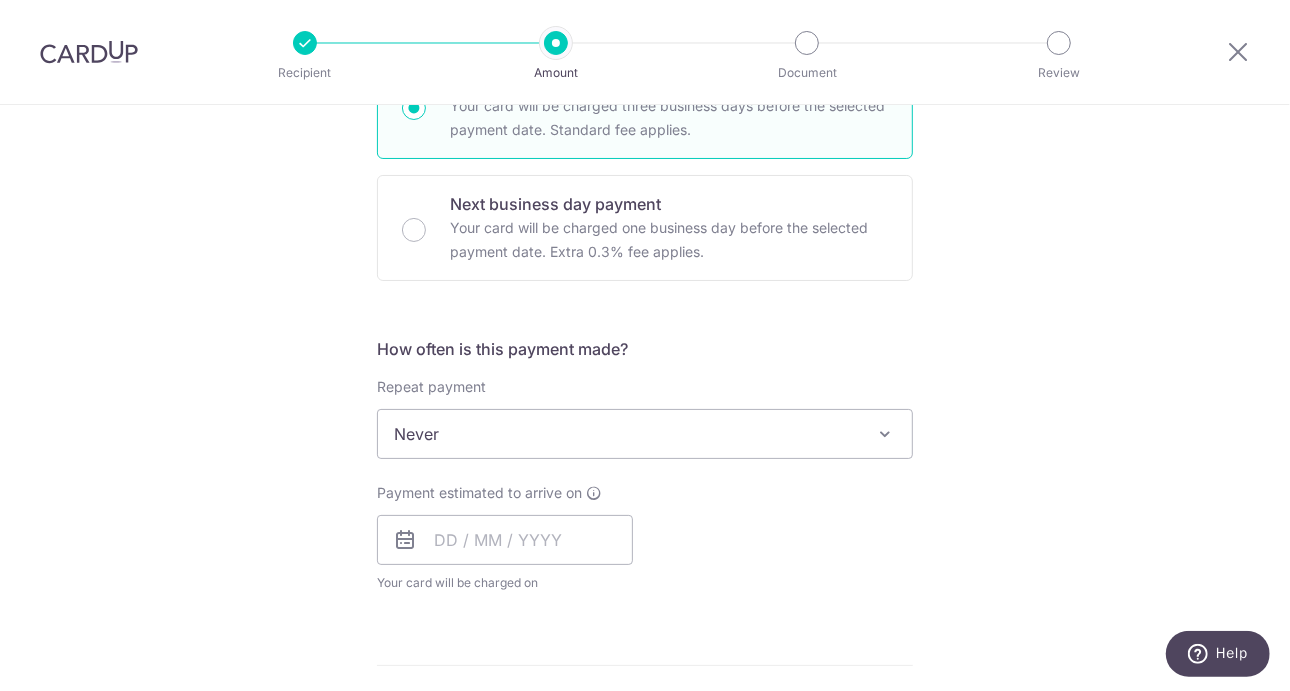 scroll, scrollTop: 544, scrollLeft: 0, axis: vertical 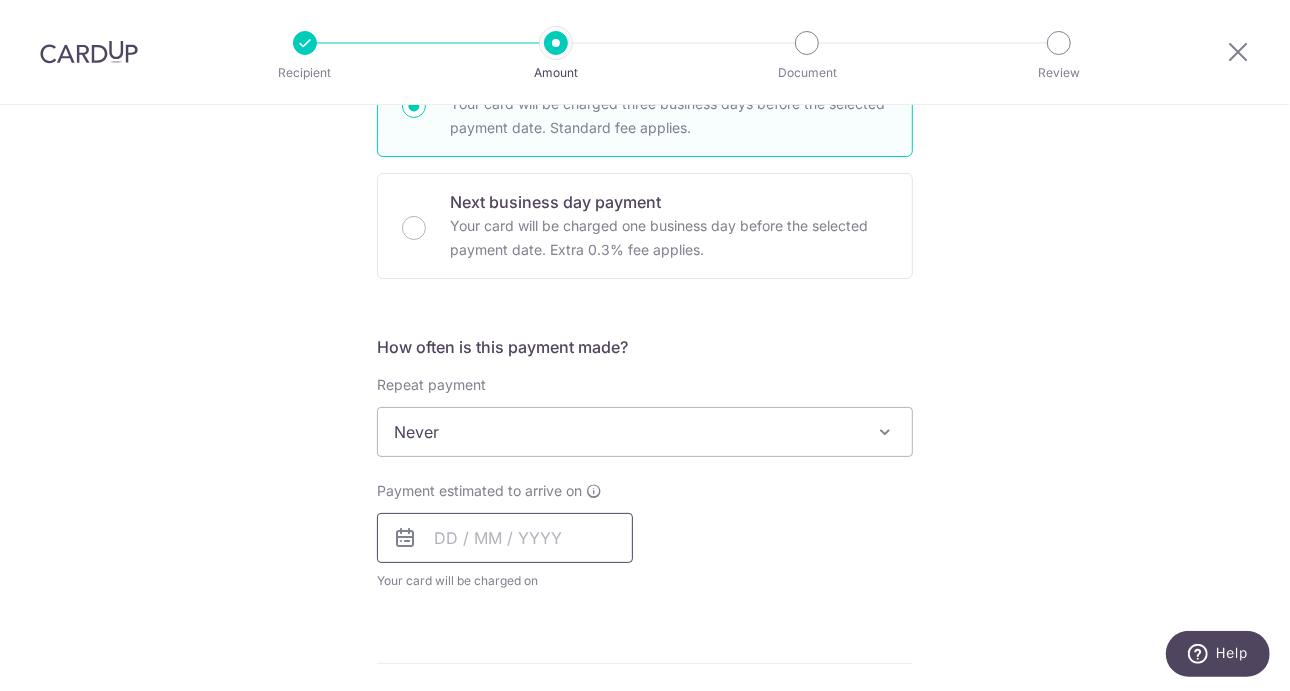 click at bounding box center [505, 538] 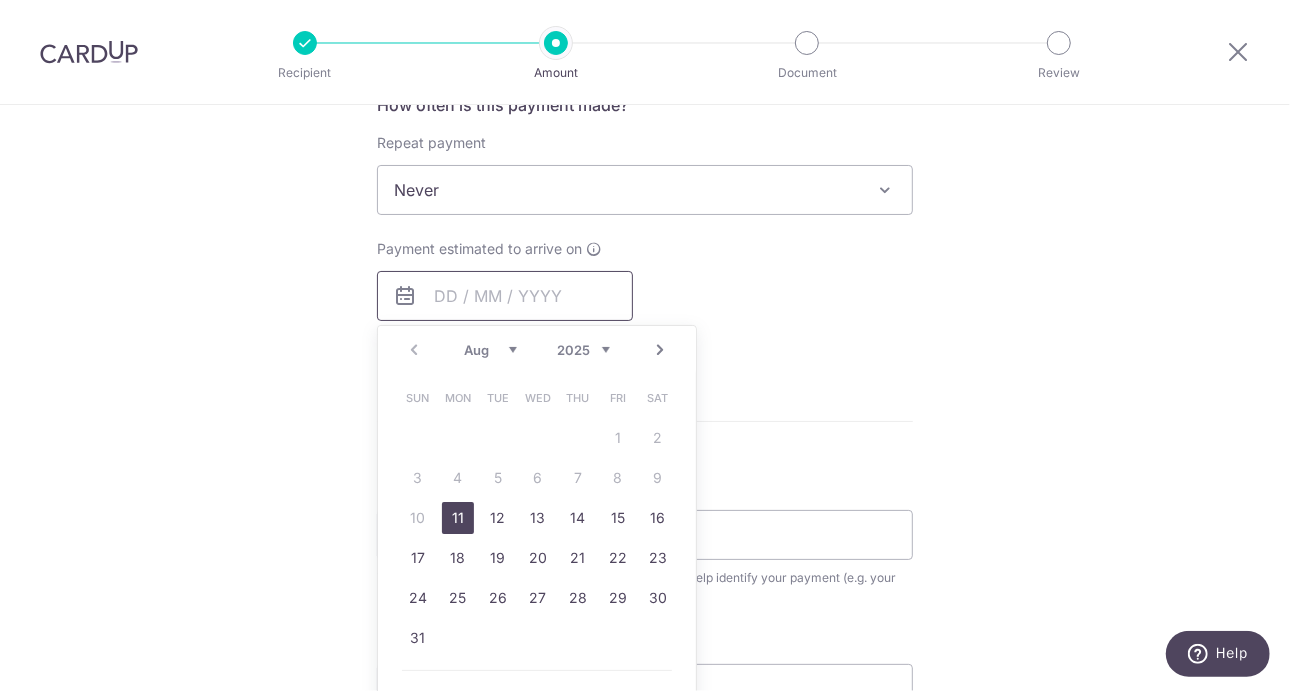scroll, scrollTop: 793, scrollLeft: 0, axis: vertical 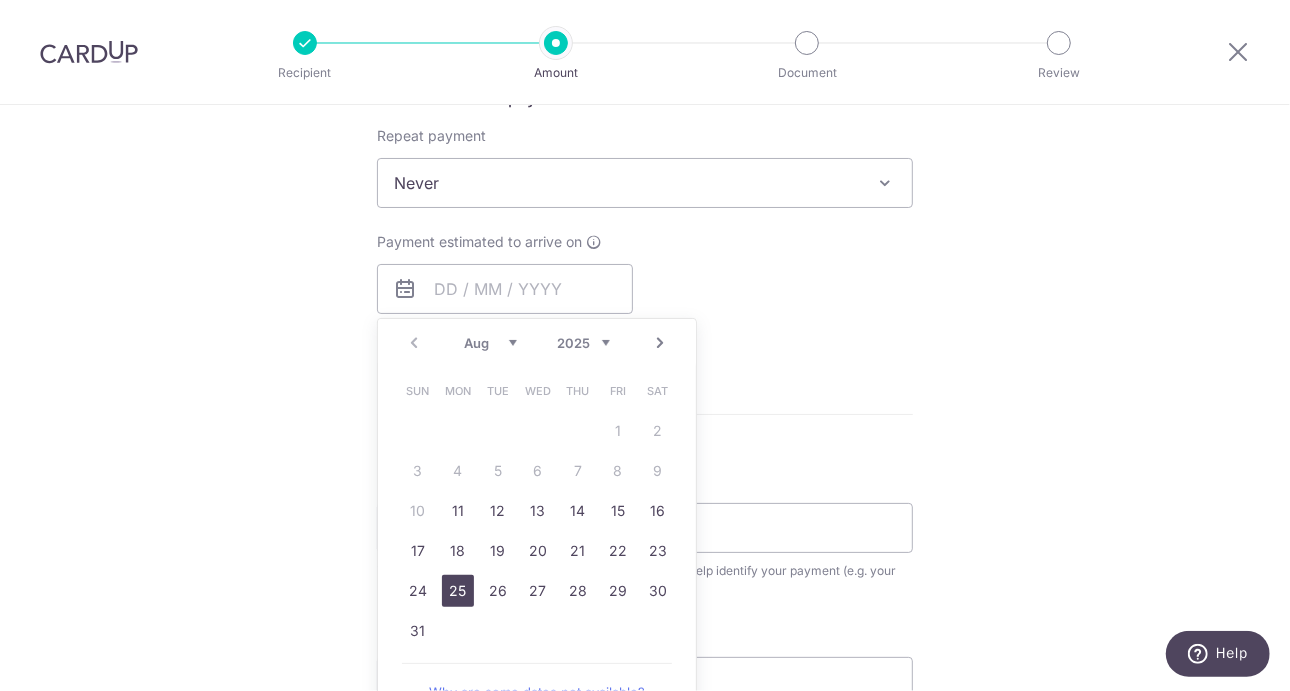 click on "25" at bounding box center [458, 591] 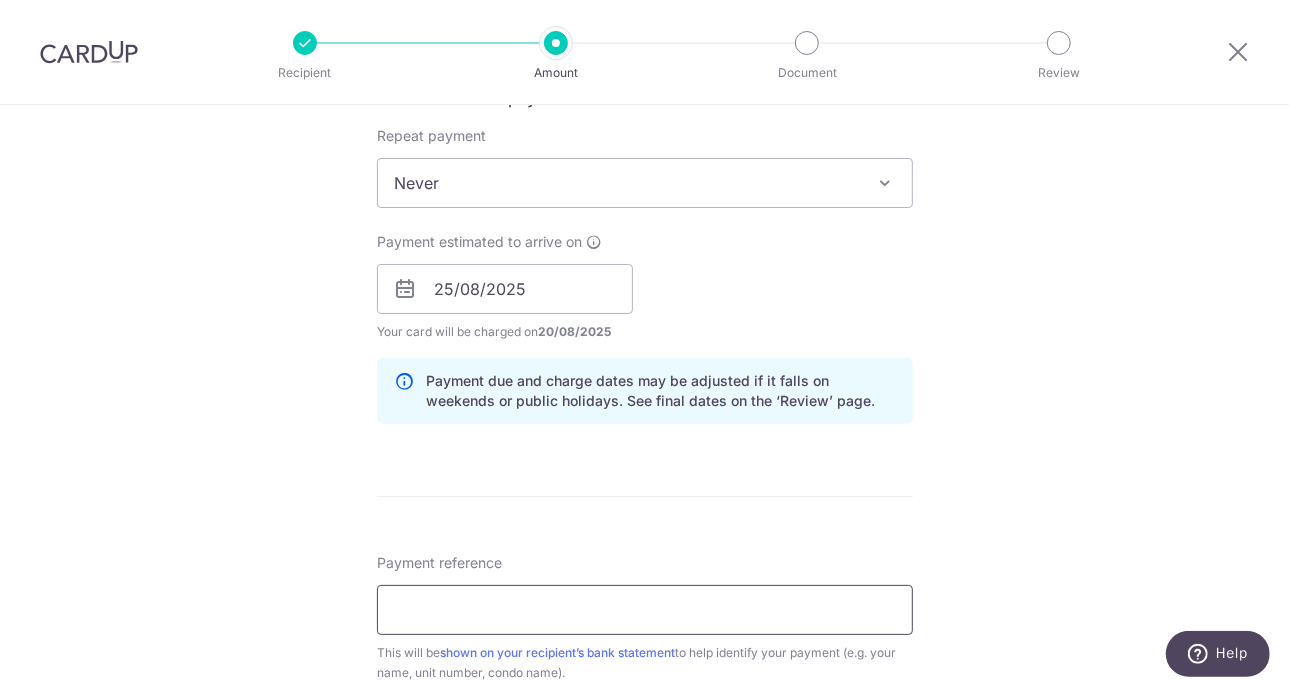 click on "Payment reference" at bounding box center (645, 610) 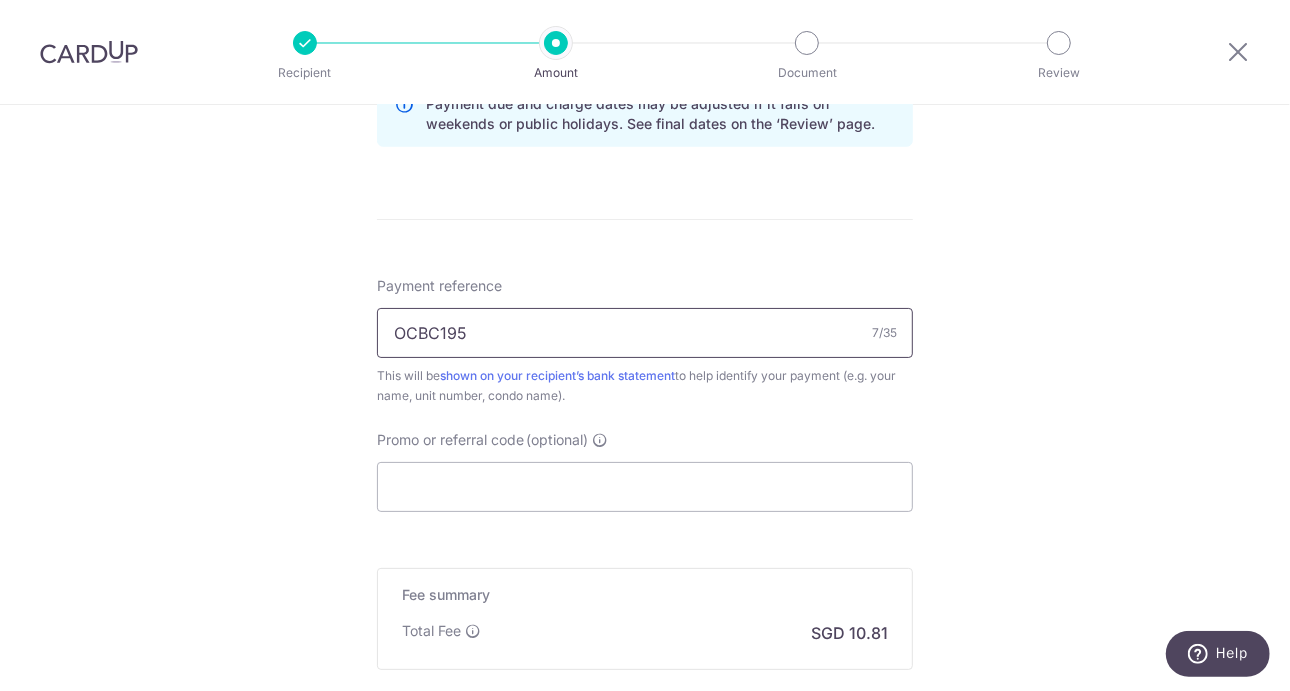 scroll, scrollTop: 1072, scrollLeft: 0, axis: vertical 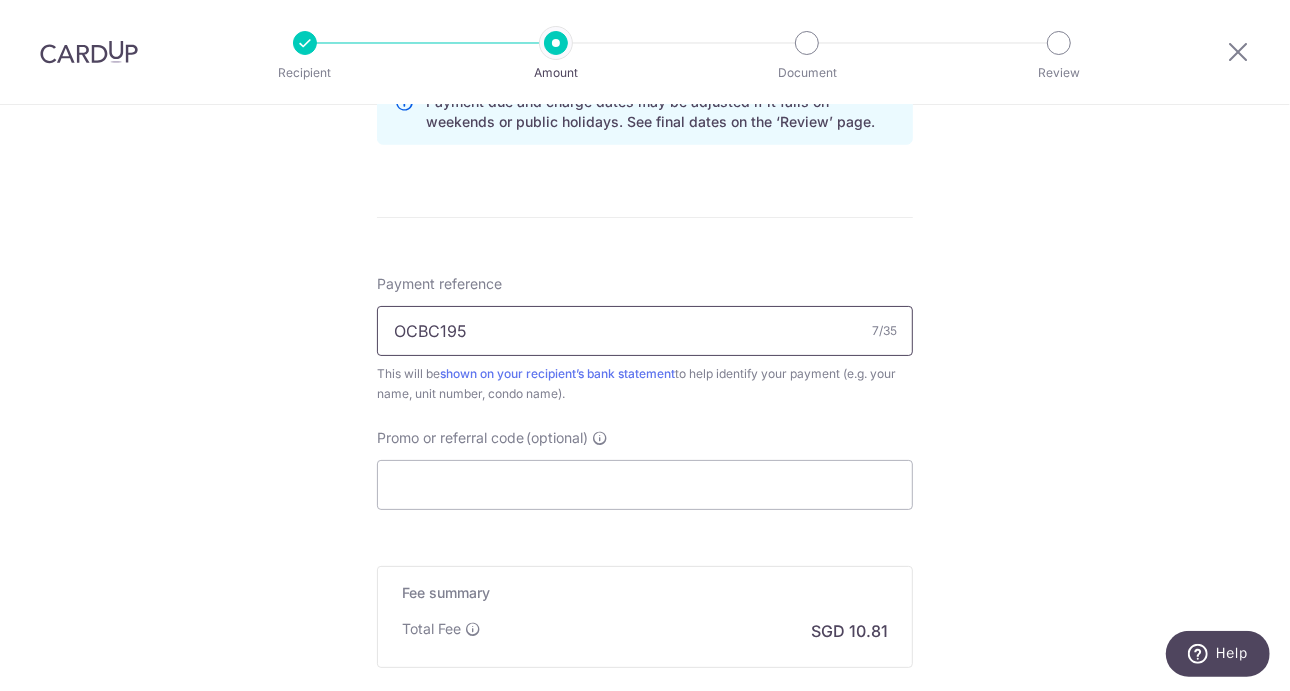 drag, startPoint x: 416, startPoint y: 329, endPoint x: 357, endPoint y: 314, distance: 60.876926 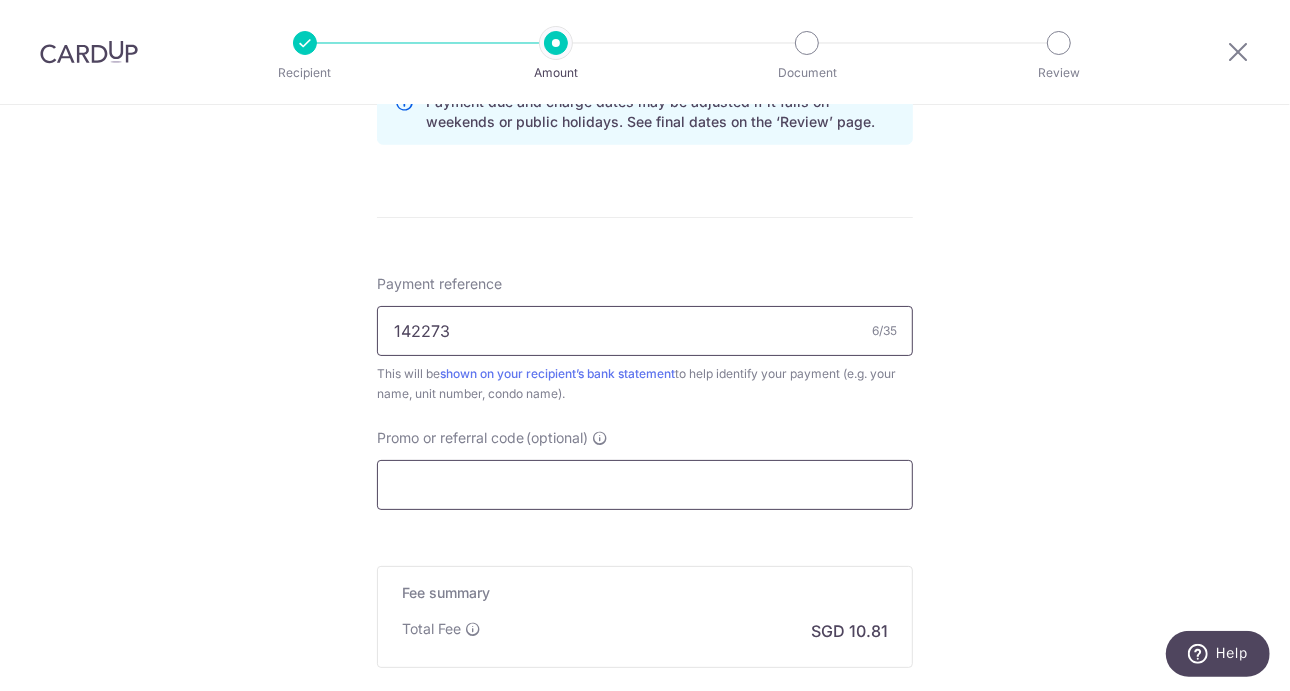 type on "142273" 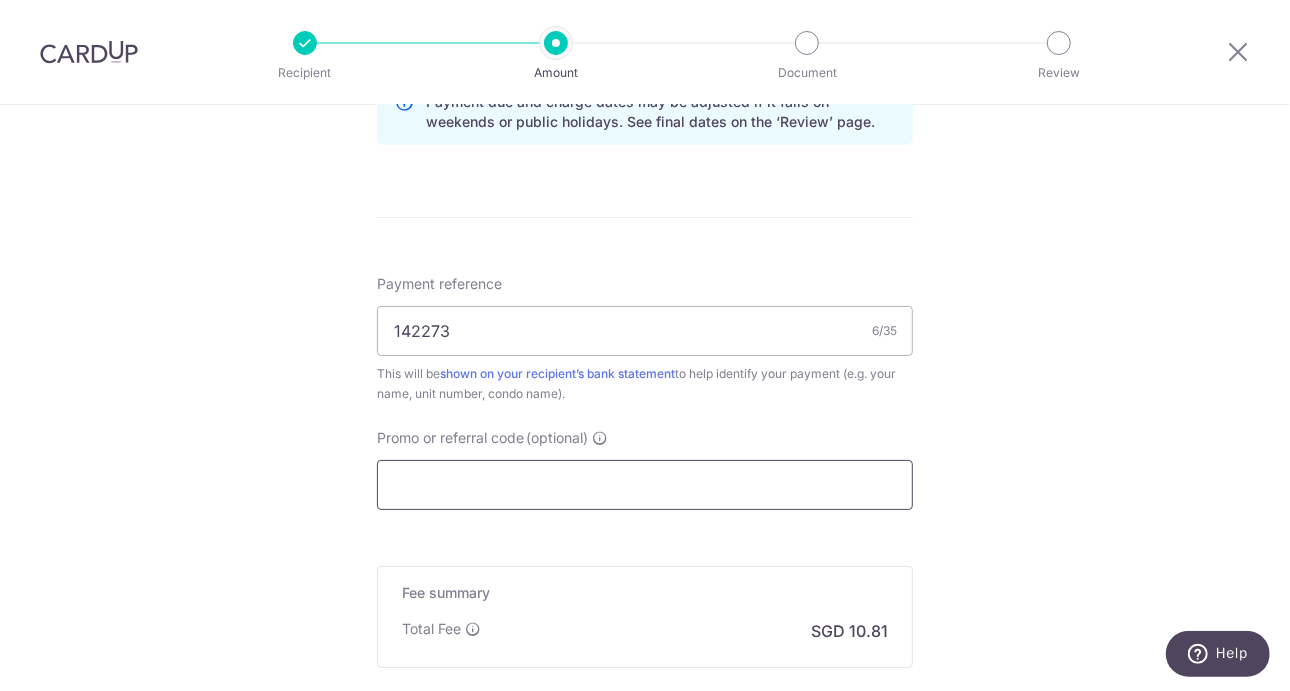 click on "Promo or referral code
(optional)" at bounding box center (645, 485) 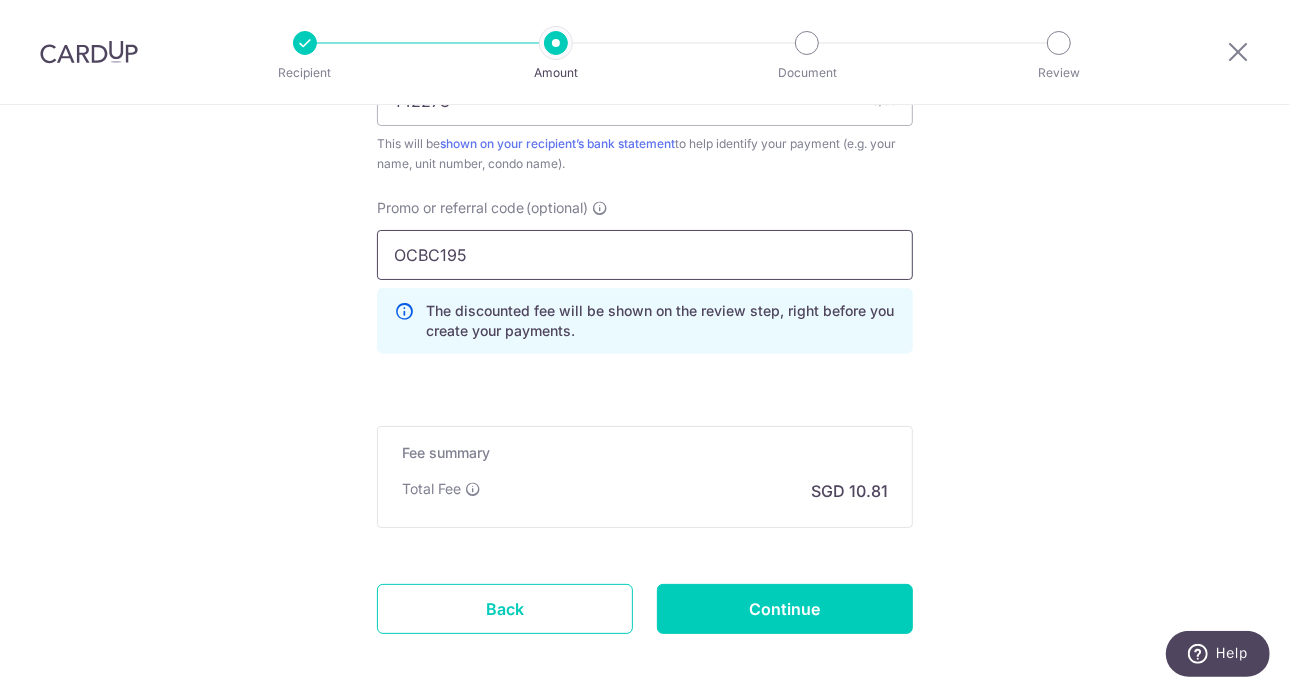 scroll, scrollTop: 1303, scrollLeft: 0, axis: vertical 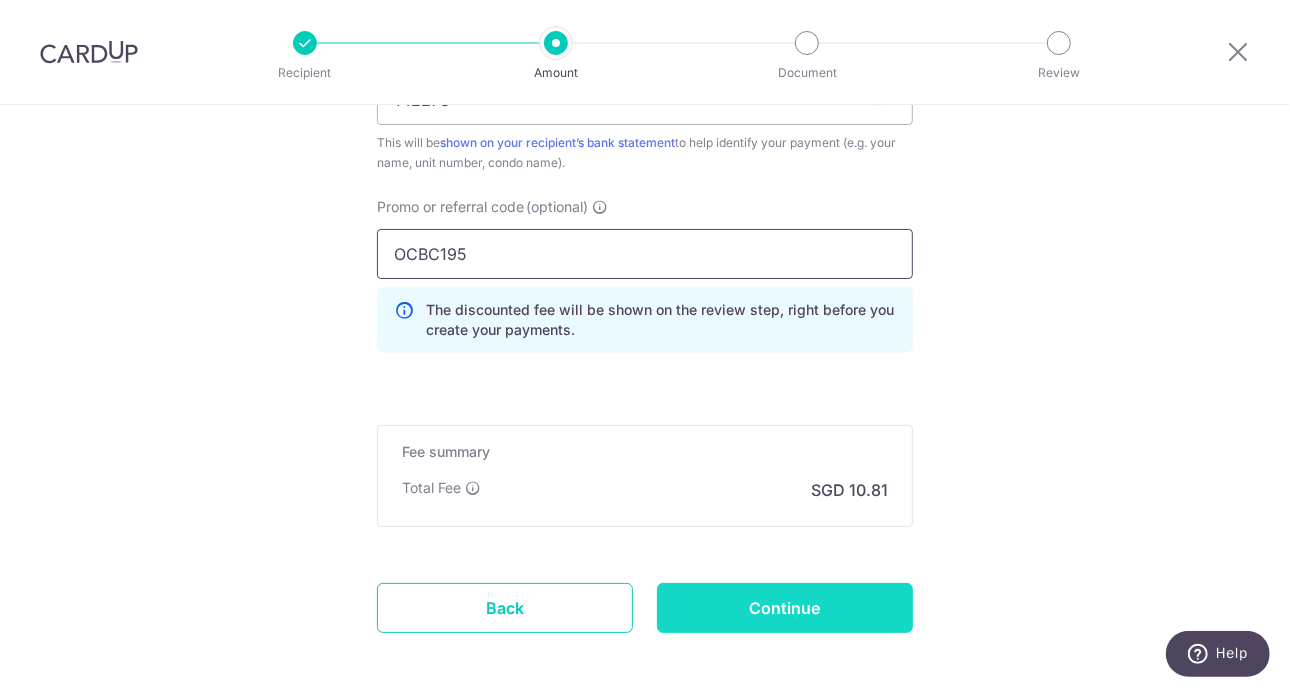 type on "OCBC195" 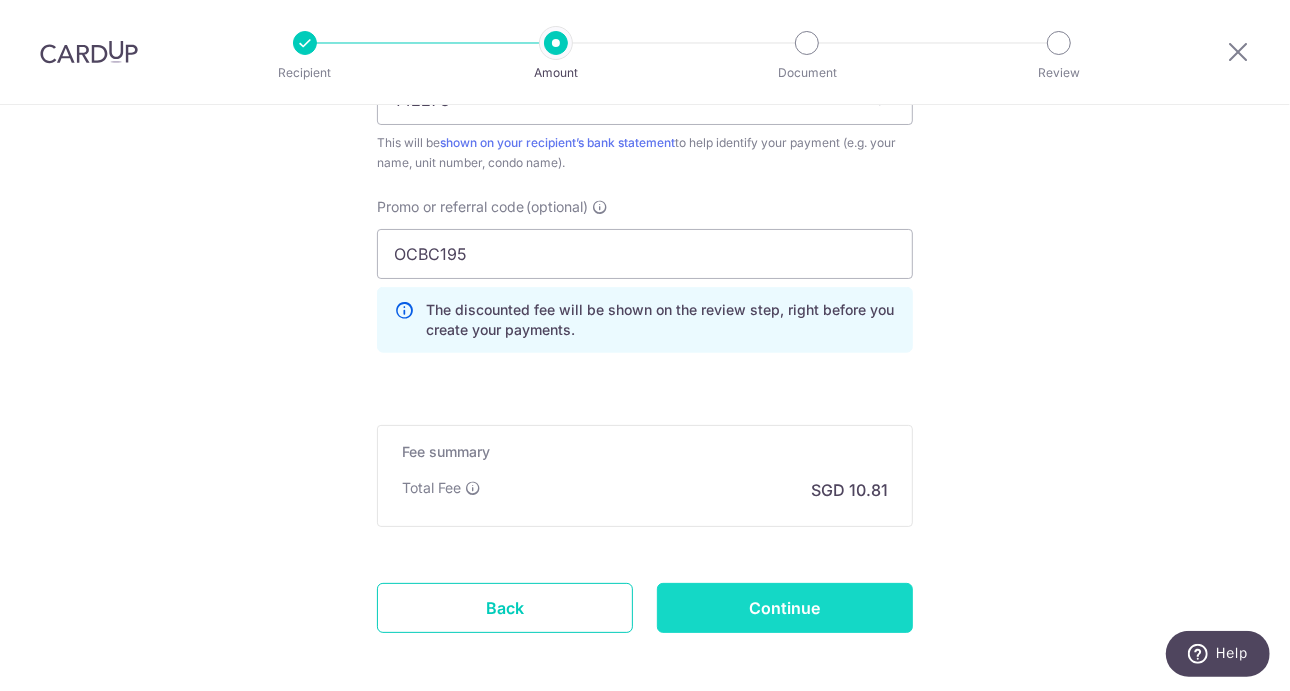 click on "Continue" at bounding box center (785, 608) 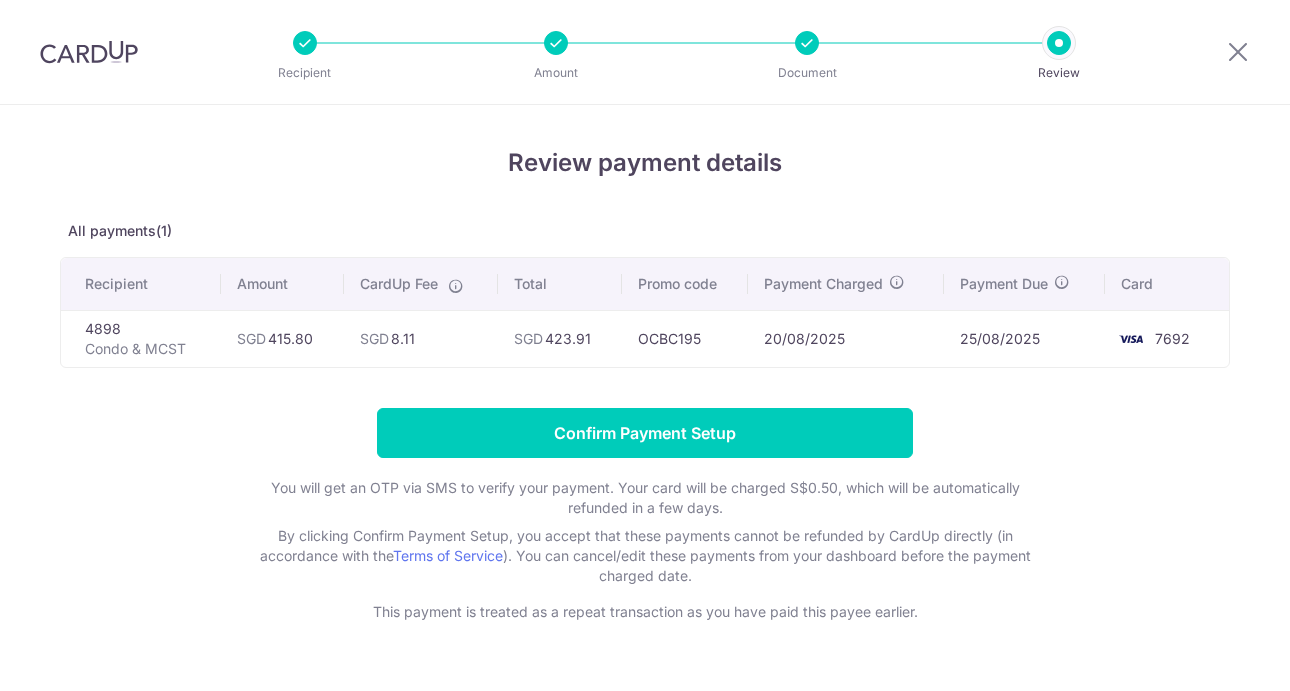 scroll, scrollTop: 0, scrollLeft: 0, axis: both 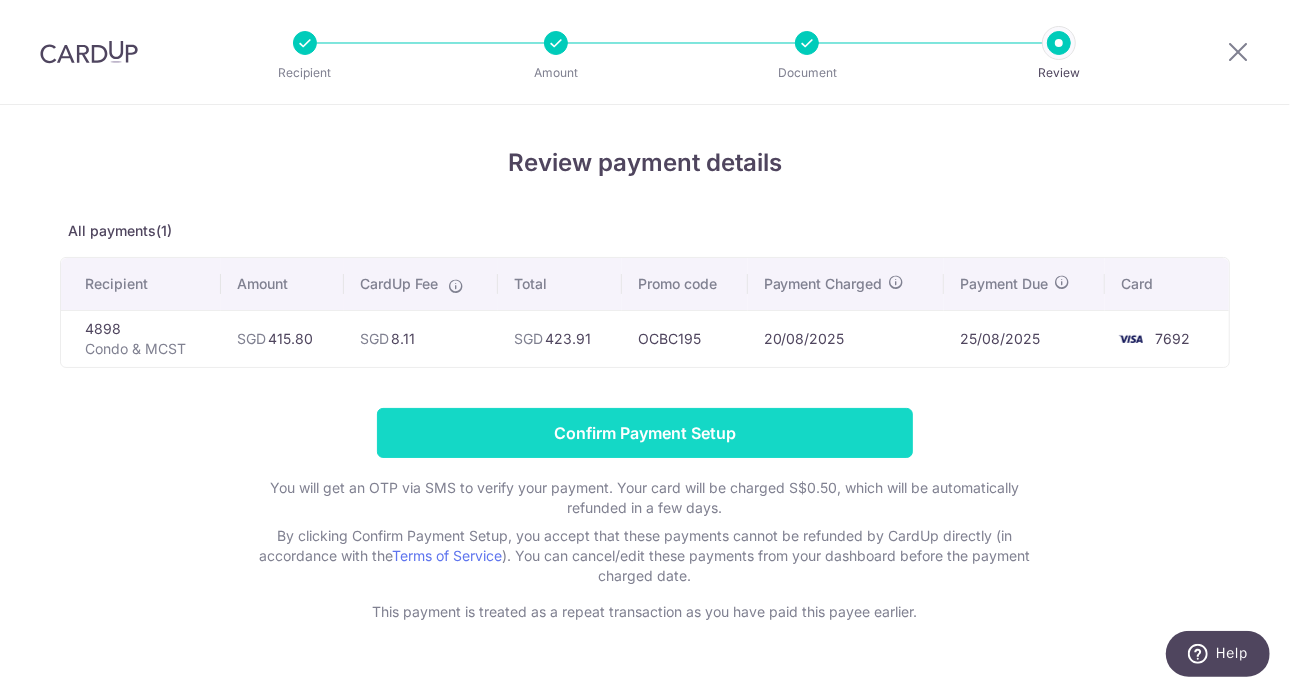 click on "Confirm Payment Setup" at bounding box center [645, 433] 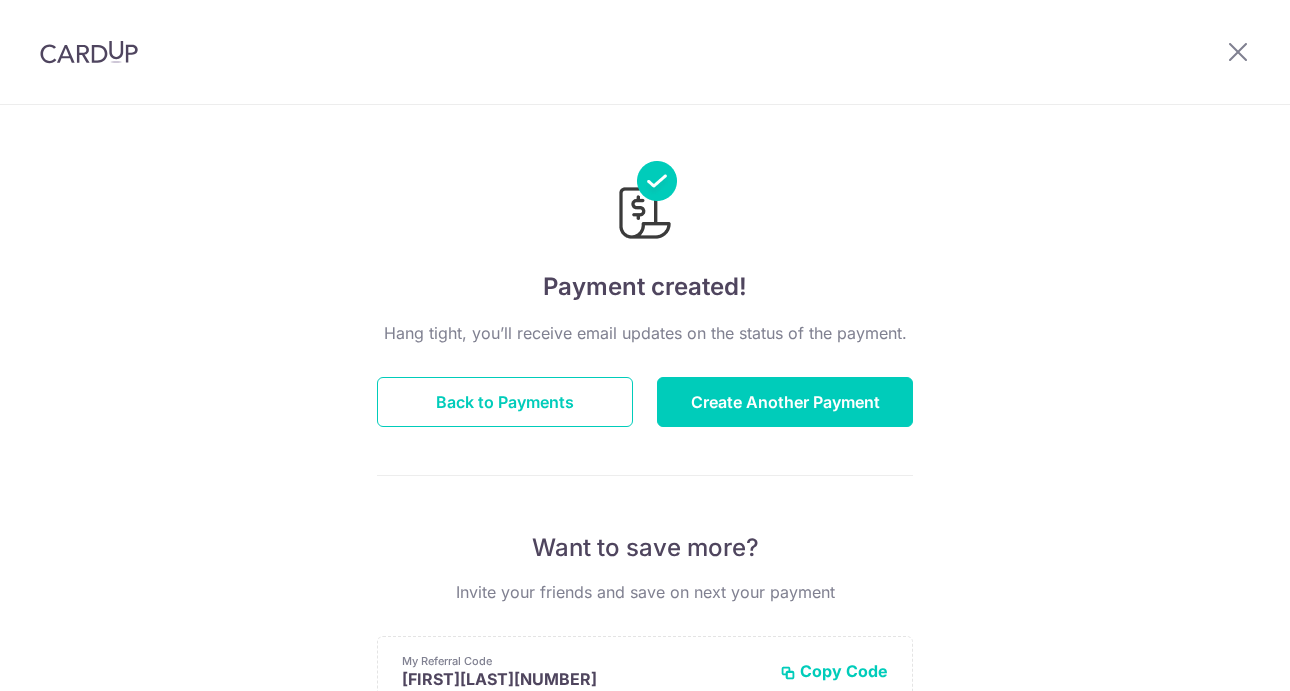 scroll, scrollTop: 0, scrollLeft: 0, axis: both 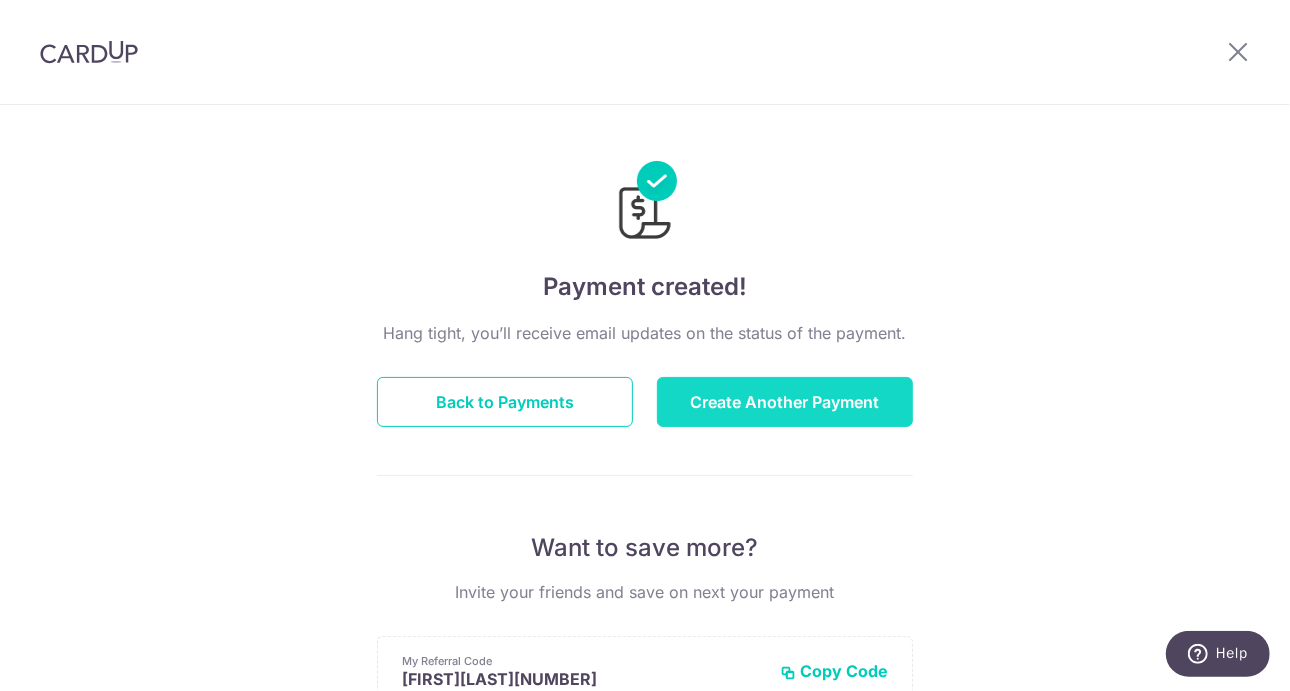 click on "Create Another Payment" at bounding box center [785, 402] 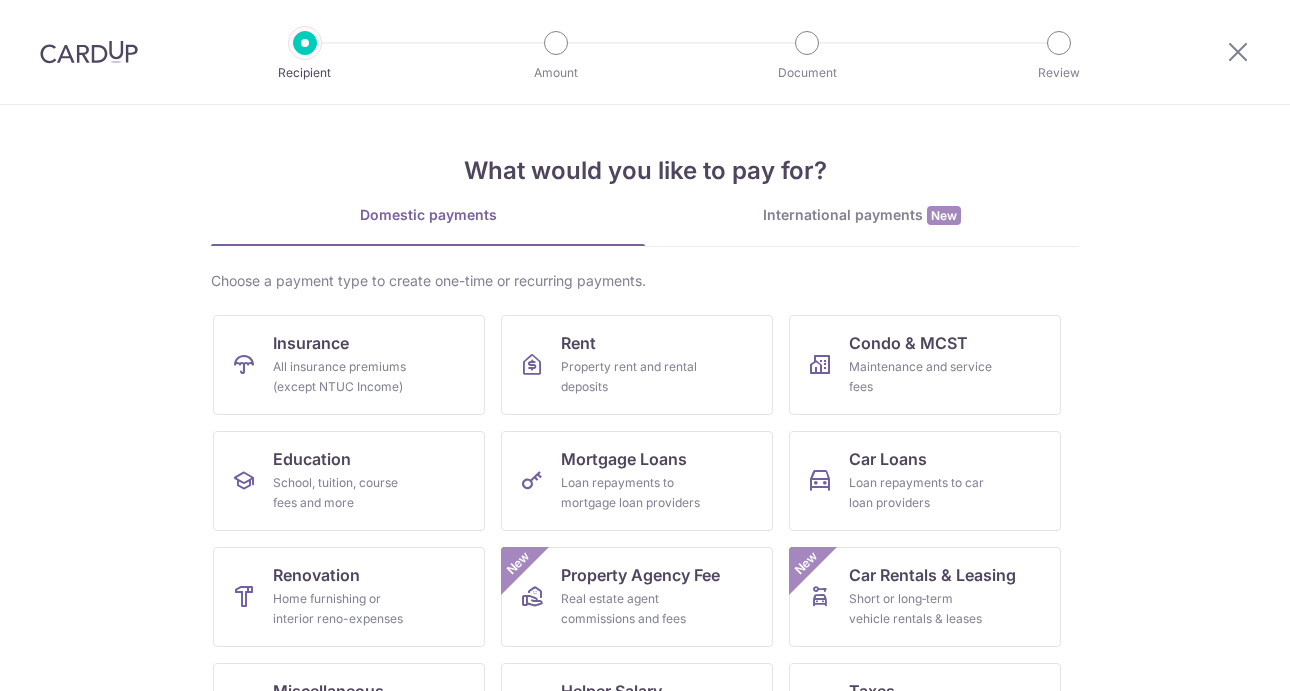 scroll, scrollTop: 0, scrollLeft: 0, axis: both 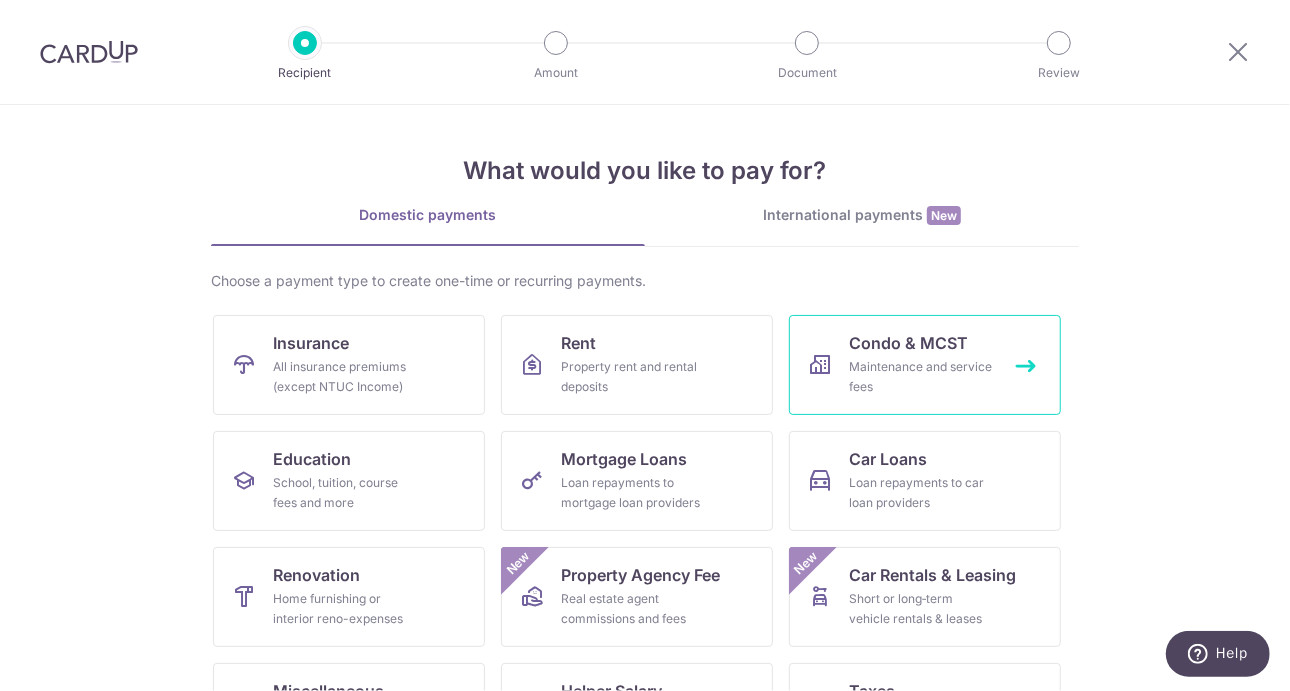 click on "Maintenance and service fees" at bounding box center [921, 377] 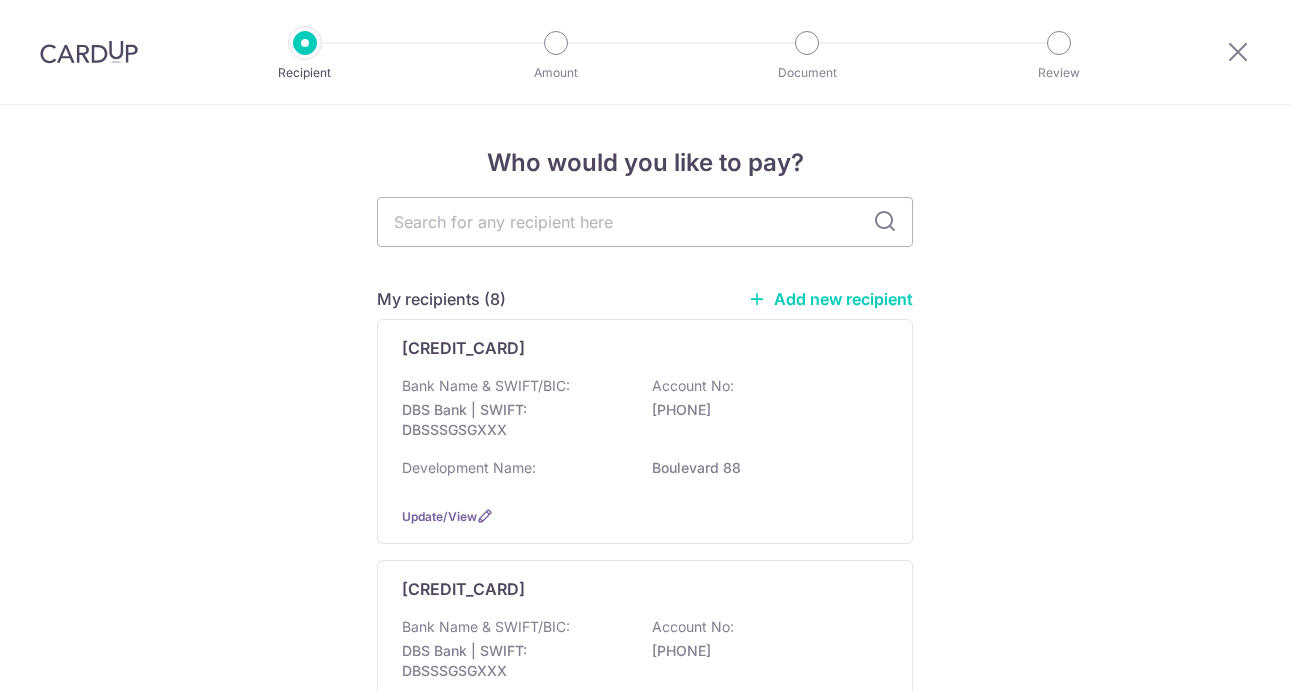 scroll, scrollTop: 0, scrollLeft: 0, axis: both 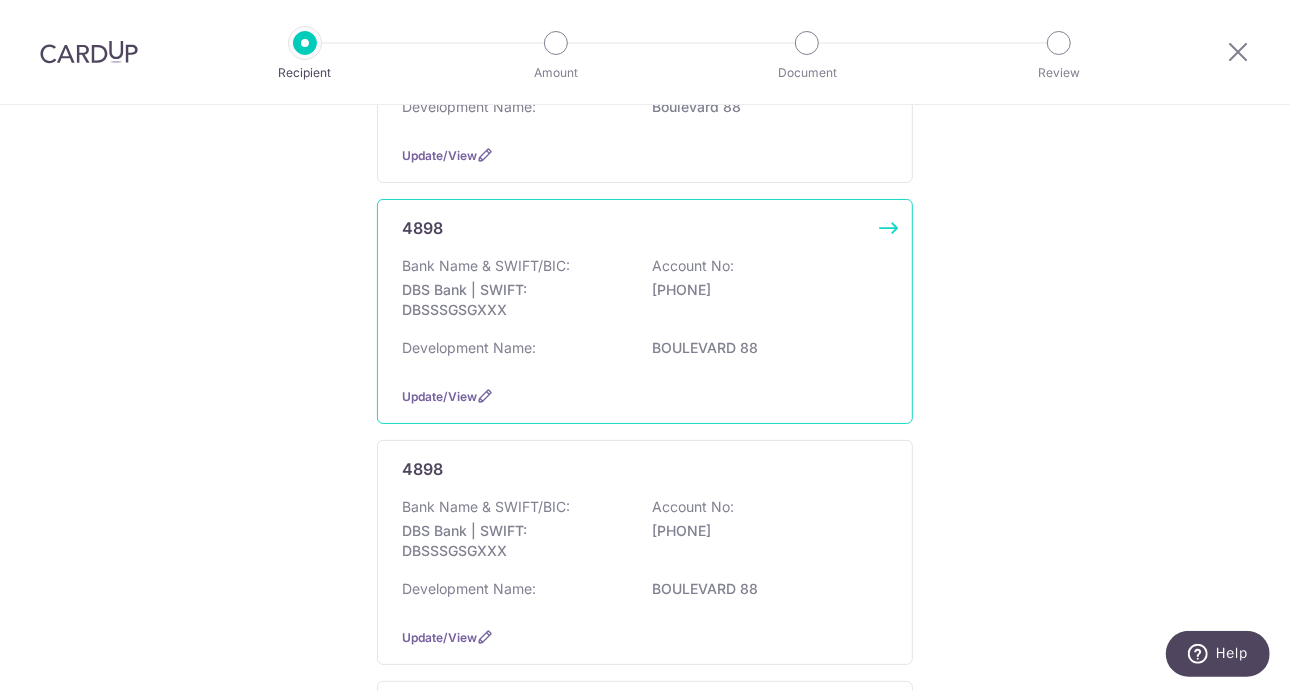 click on "Development Name:
BOULEVARD 88" at bounding box center (645, 354) 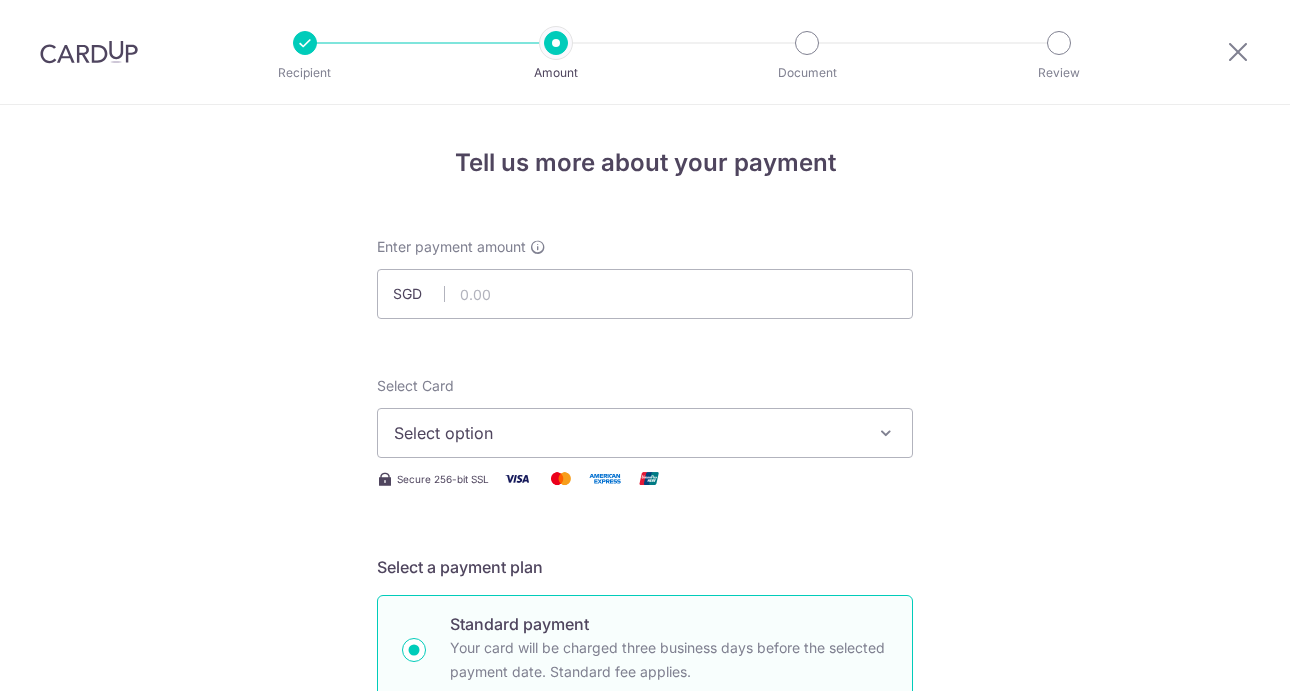 scroll, scrollTop: 0, scrollLeft: 0, axis: both 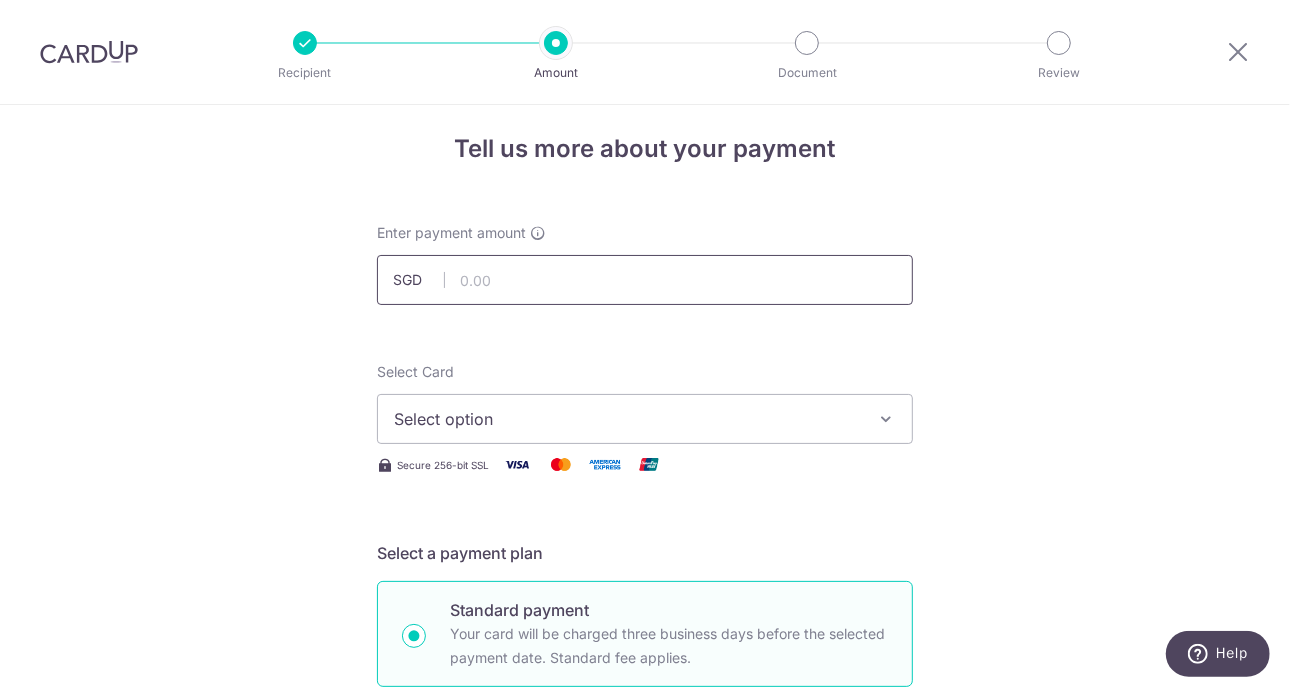 click at bounding box center (645, 280) 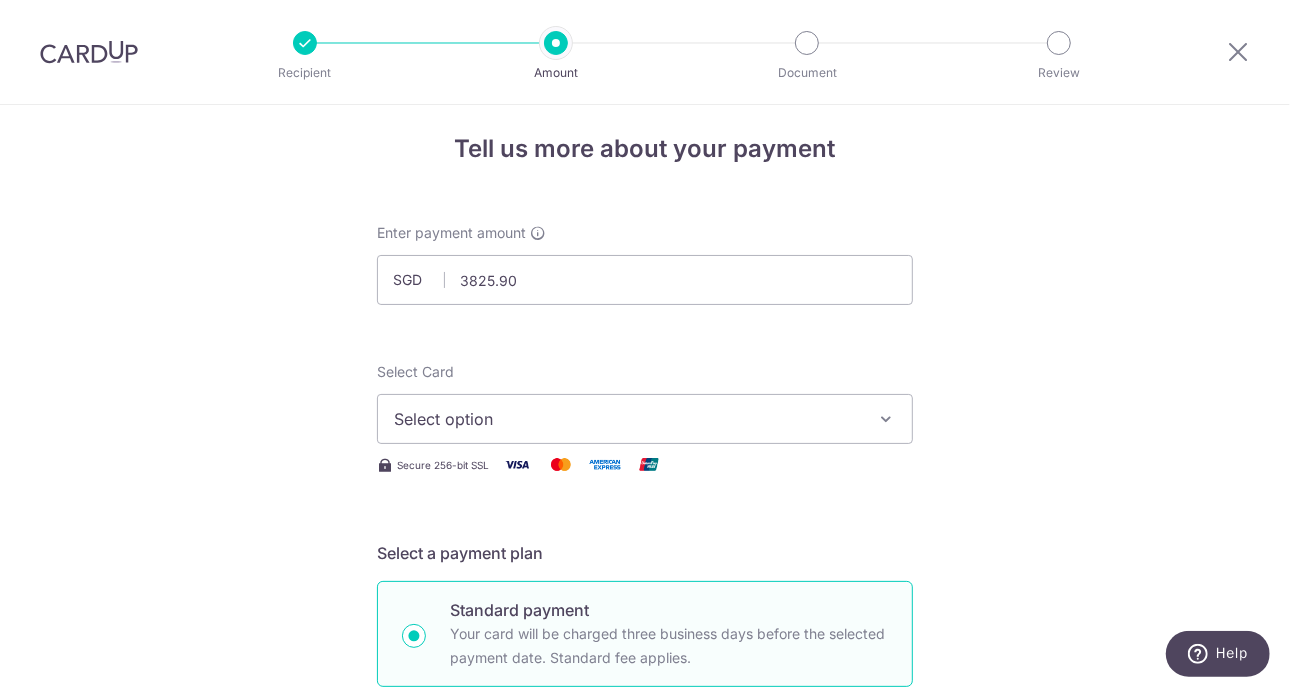 type on "3,825.90" 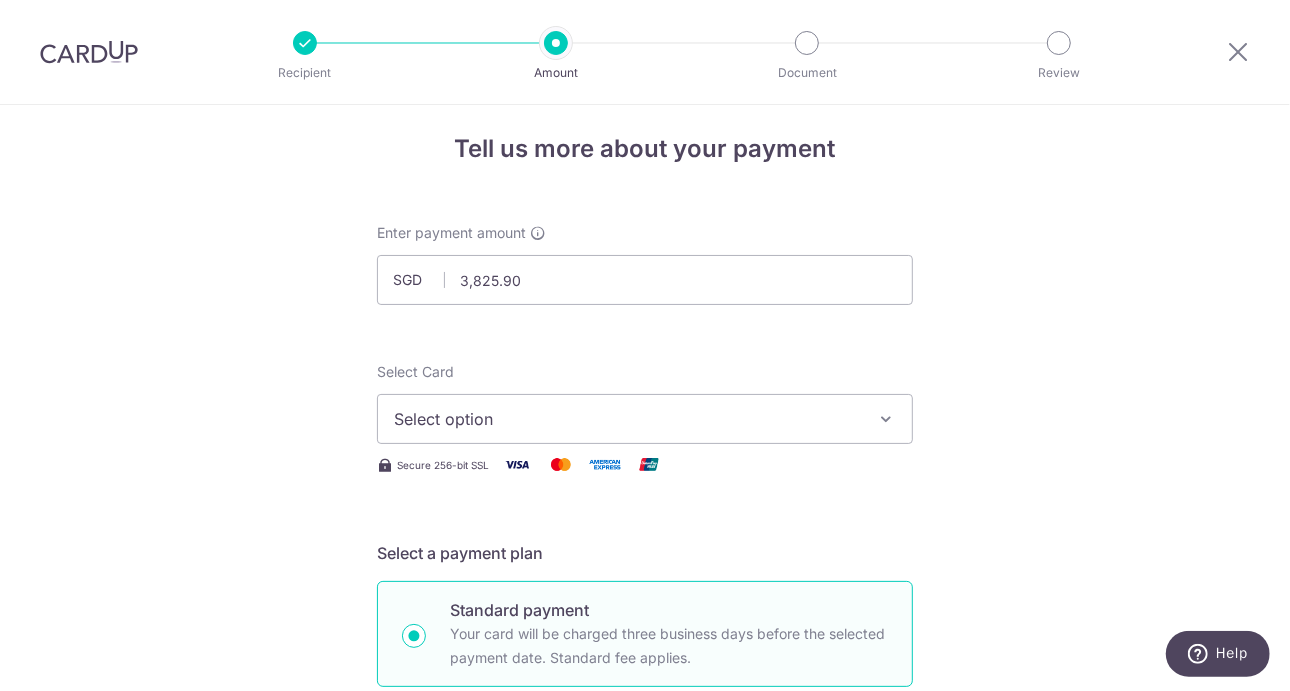click on "Select option" at bounding box center [627, 419] 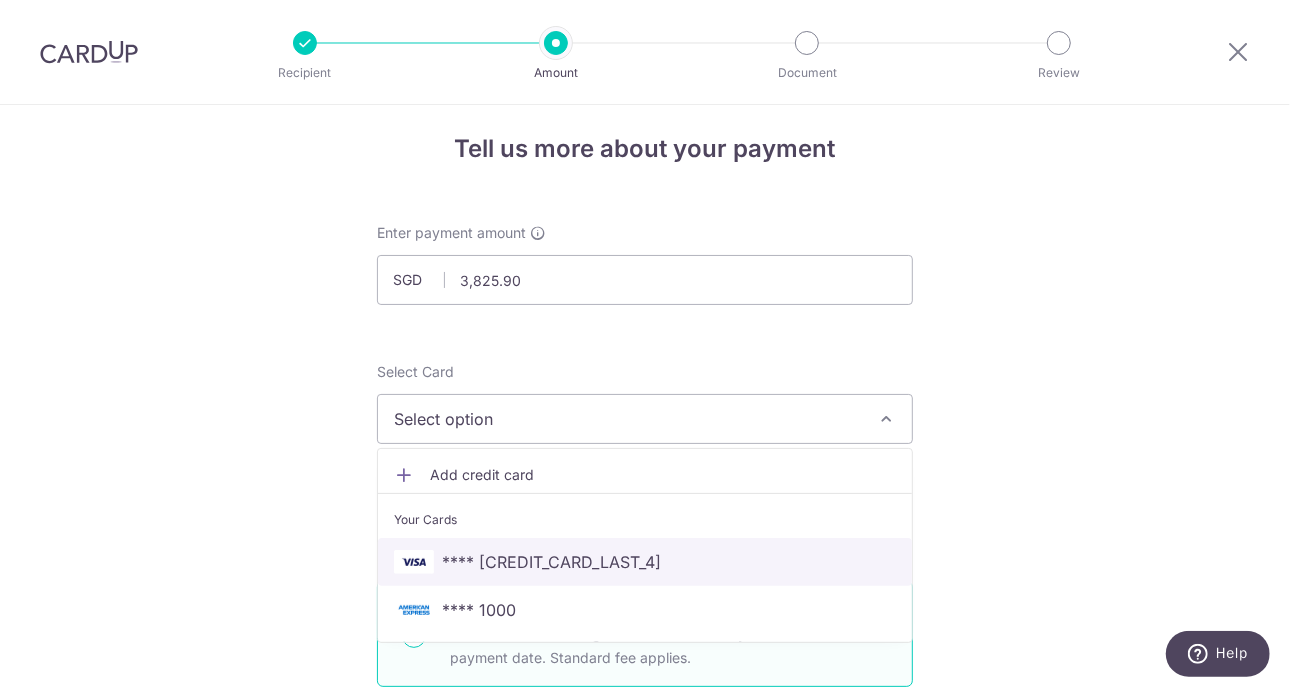 click on "**** [CREDIT_CARD_LAST_4]" at bounding box center (645, 562) 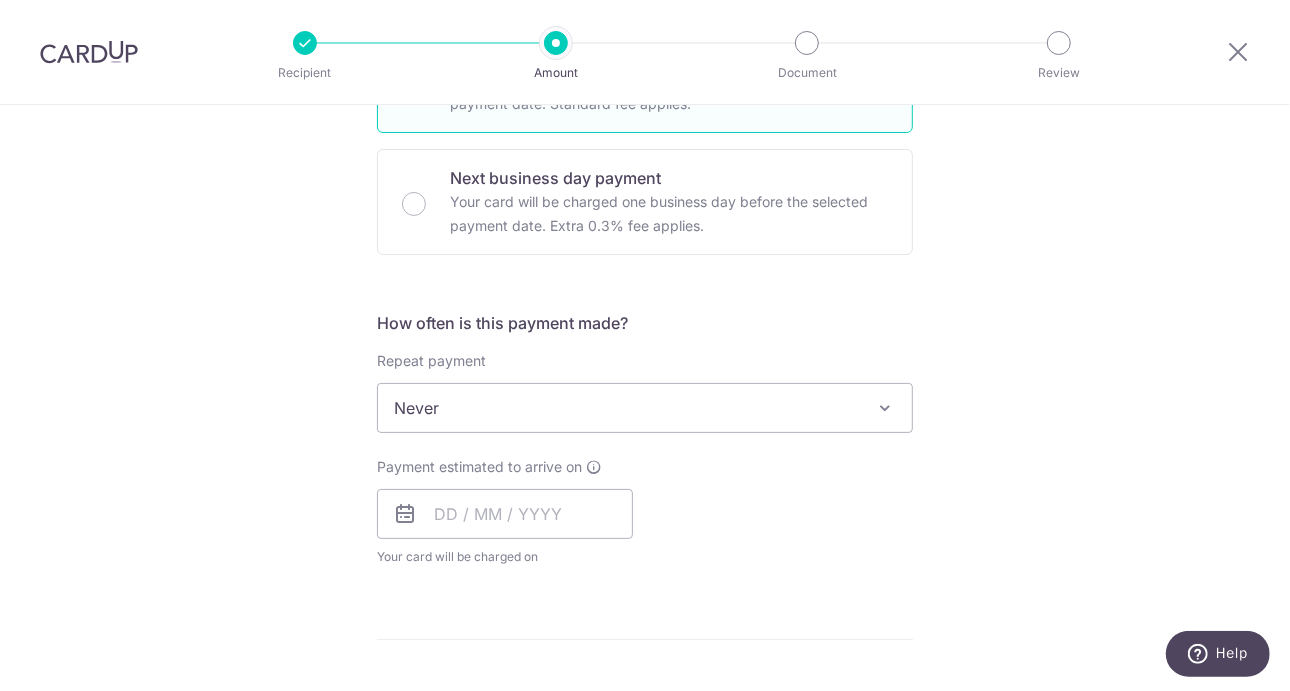 scroll, scrollTop: 592, scrollLeft: 0, axis: vertical 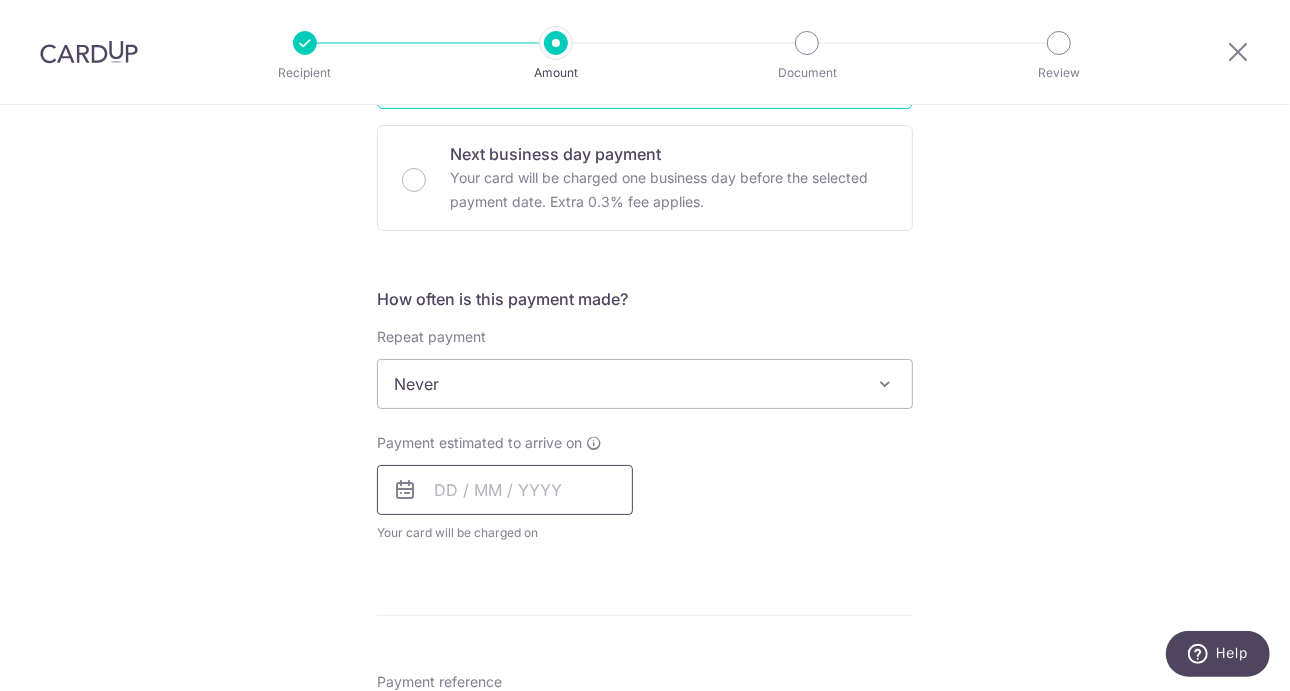 click at bounding box center (505, 490) 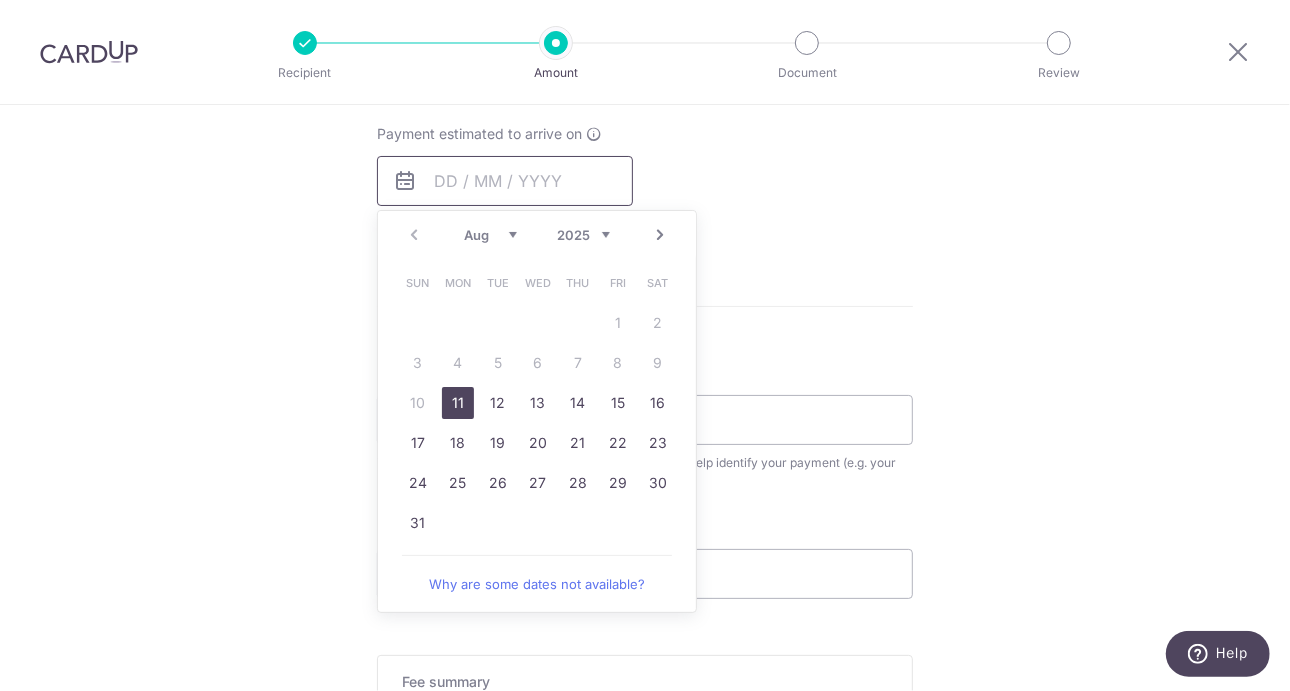 scroll, scrollTop: 909, scrollLeft: 0, axis: vertical 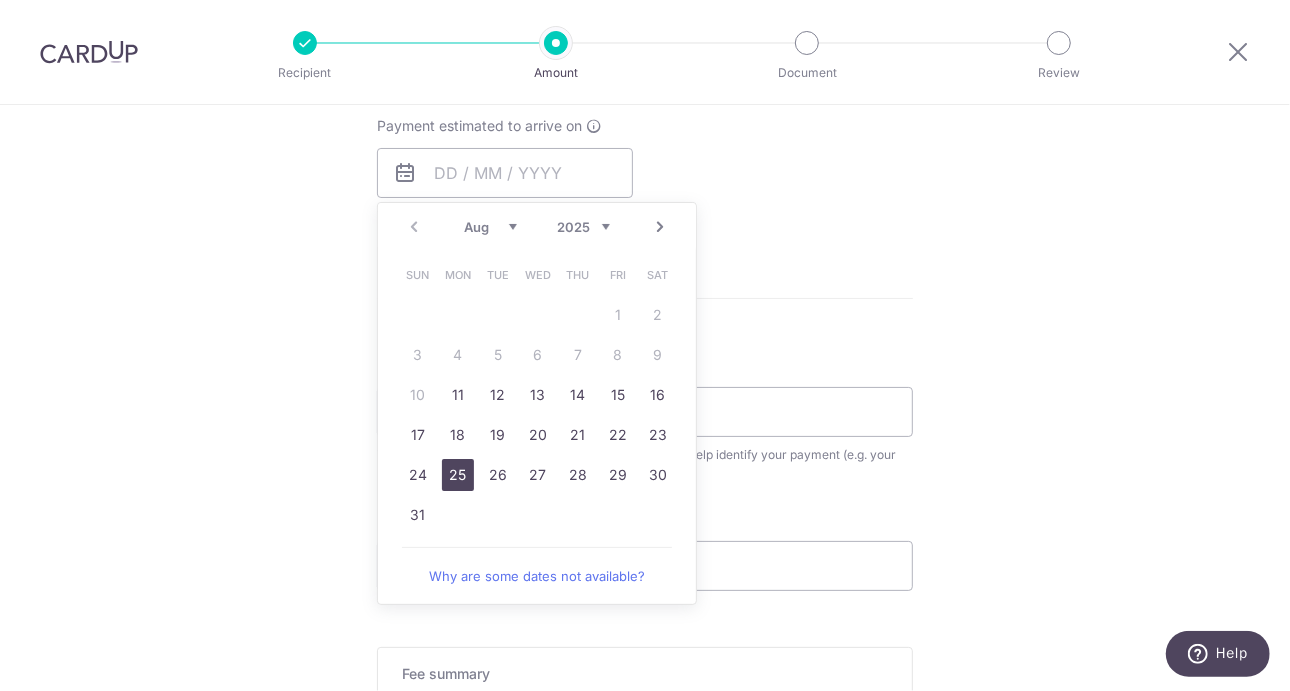 click on "25" at bounding box center [458, 475] 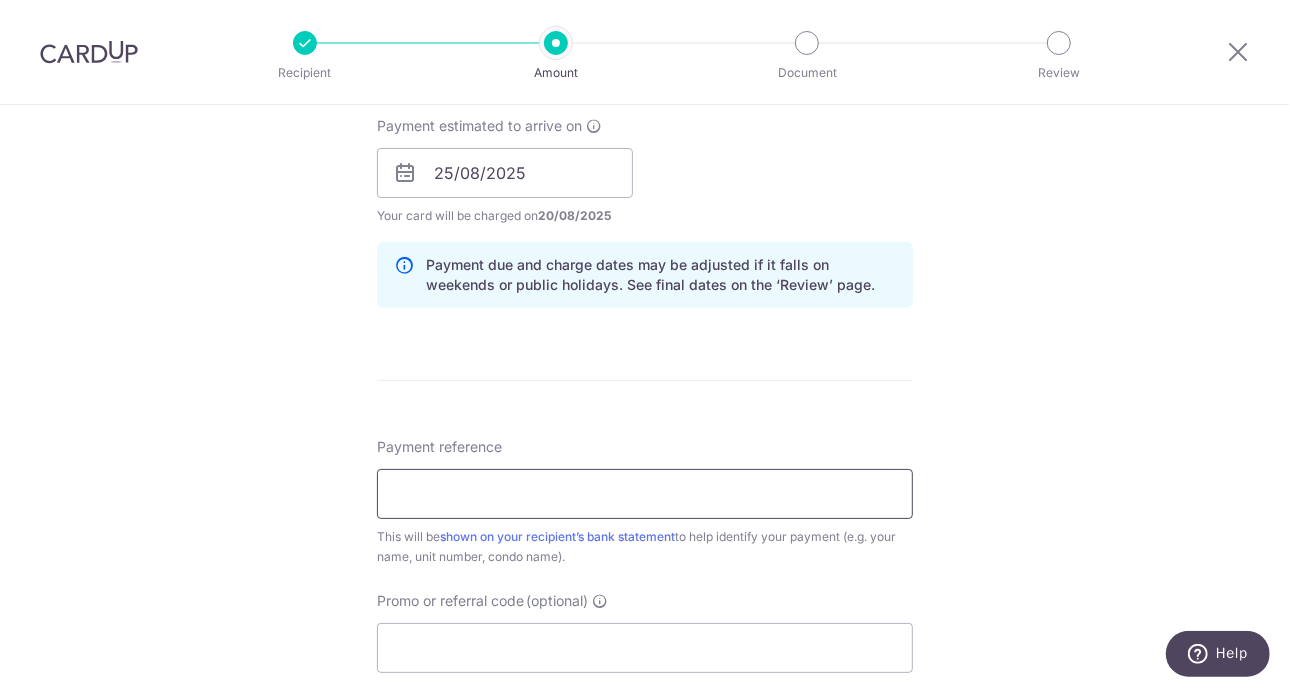 click on "Payment reference" at bounding box center [645, 494] 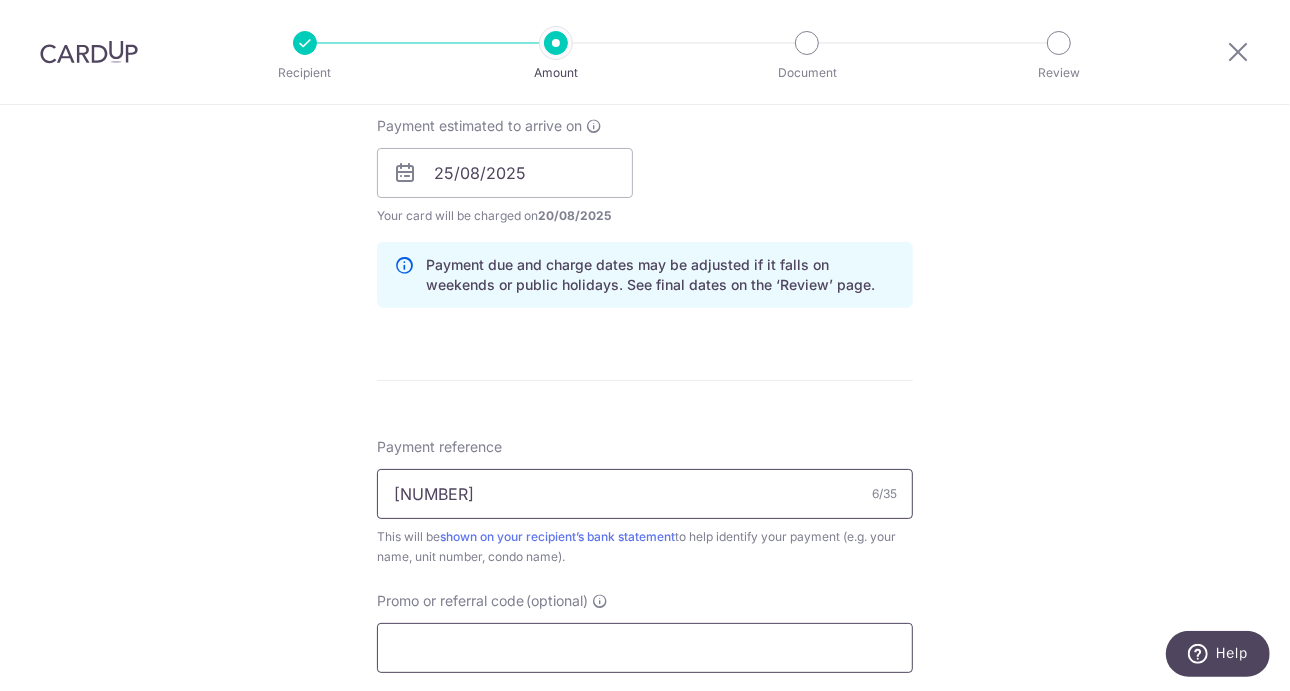 type on "142358" 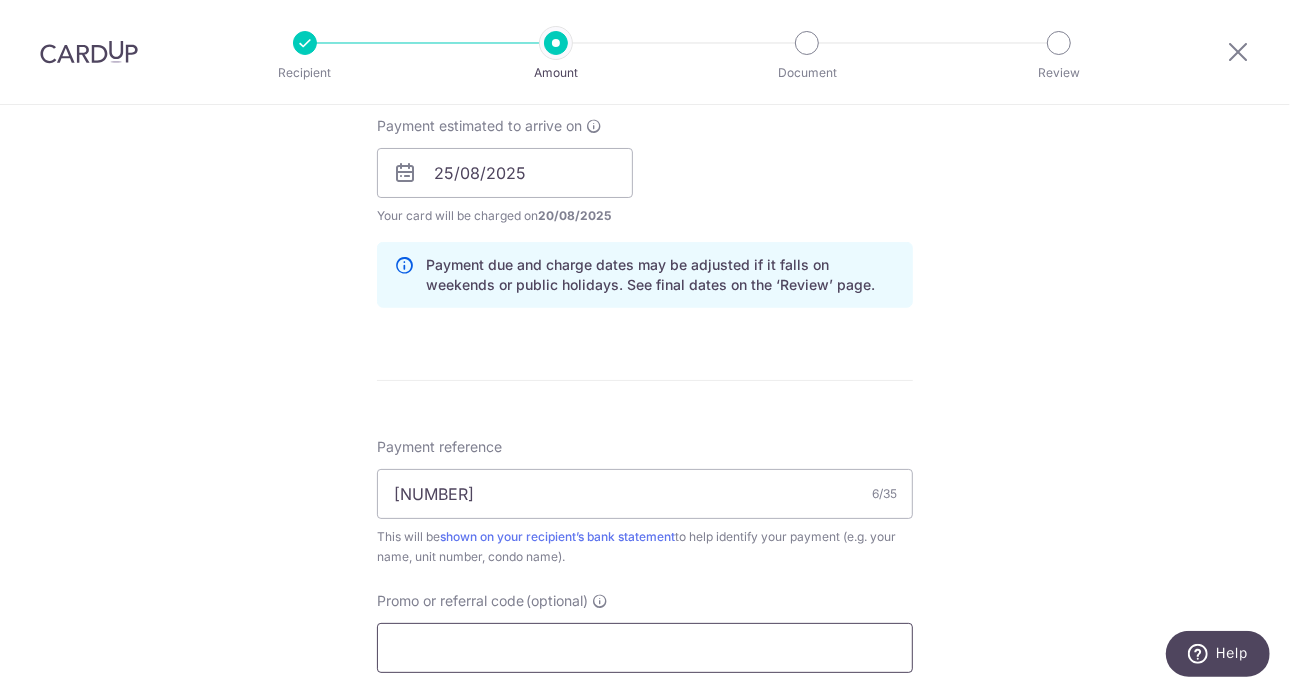 click on "Promo or referral code
(optional)" at bounding box center [645, 648] 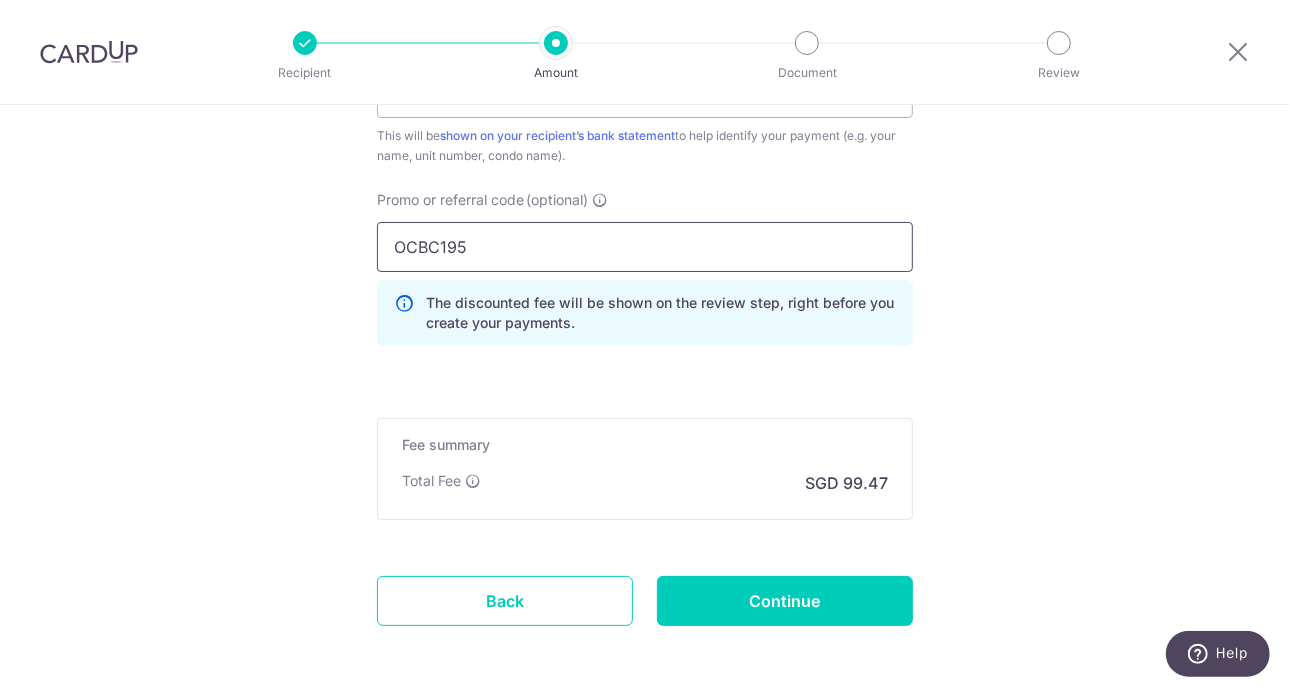 scroll, scrollTop: 1316, scrollLeft: 0, axis: vertical 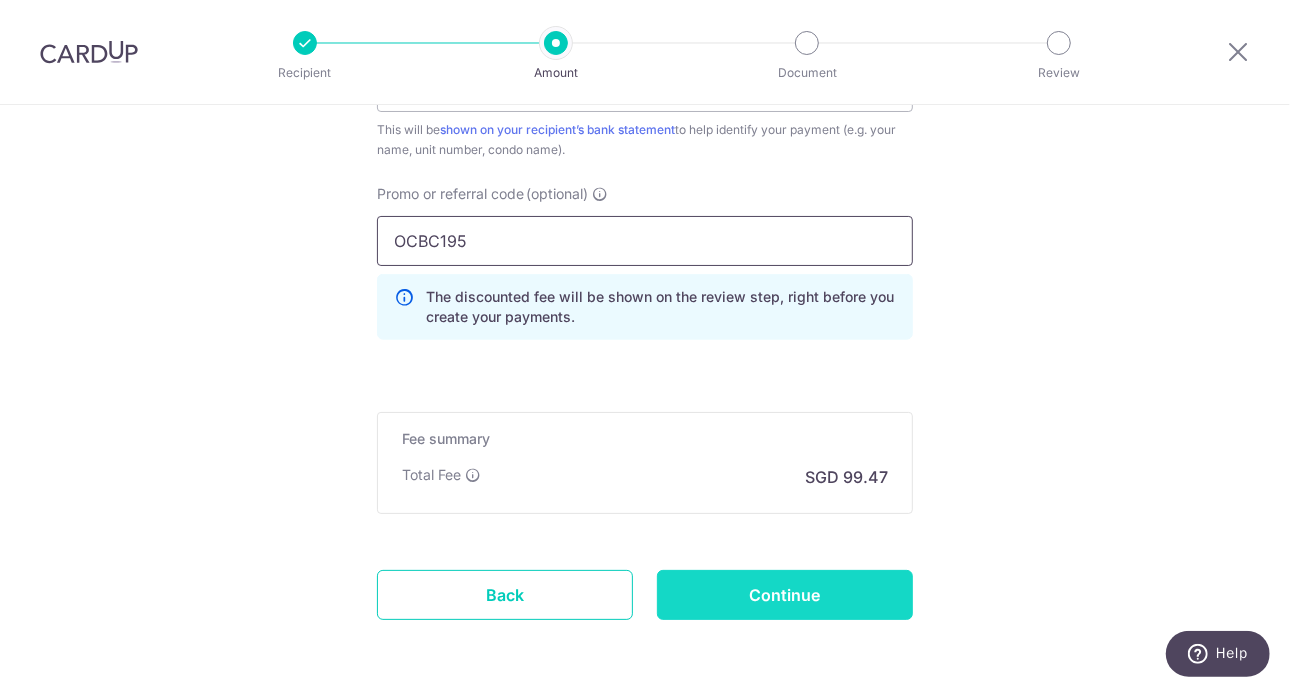 type on "OCBC195" 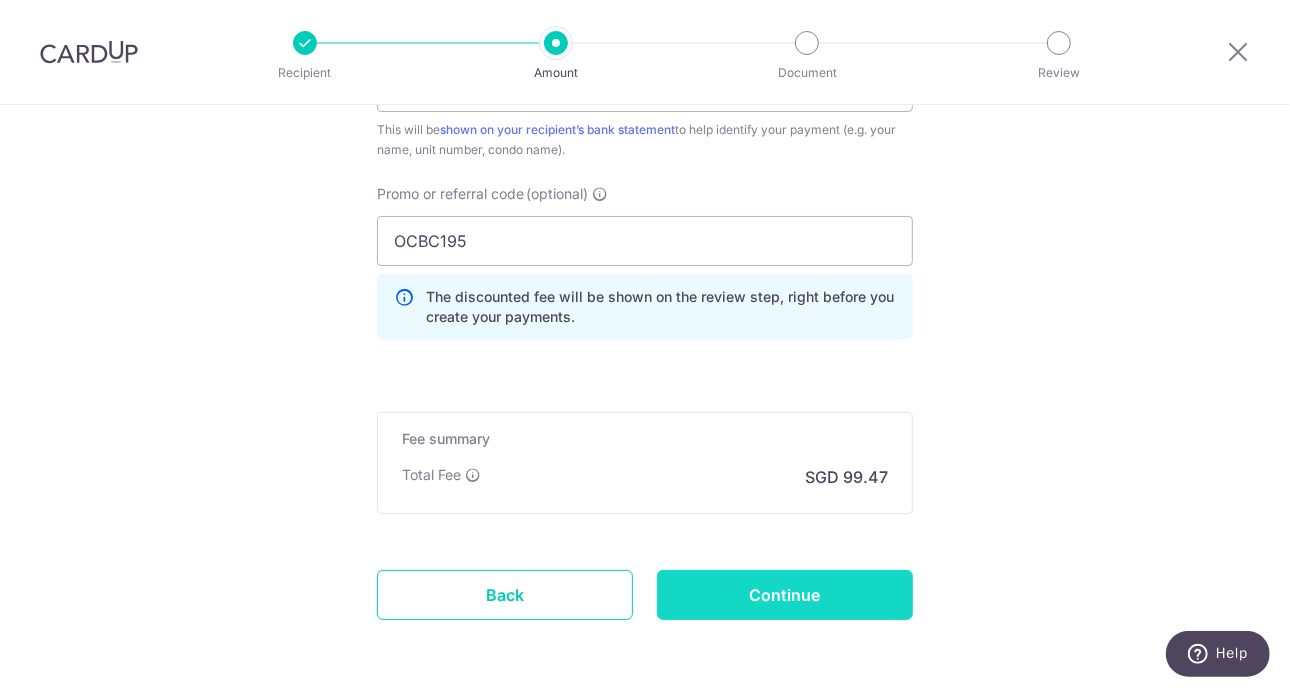 click on "Continue" at bounding box center (785, 595) 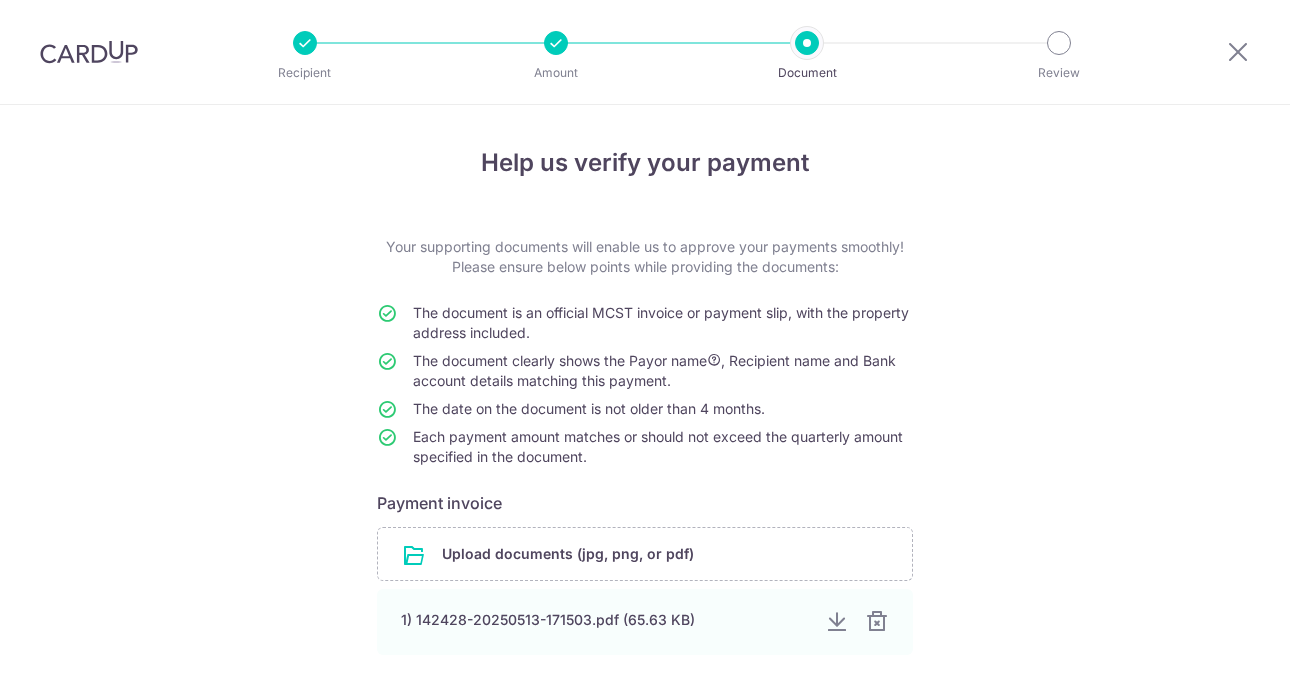 scroll, scrollTop: 0, scrollLeft: 0, axis: both 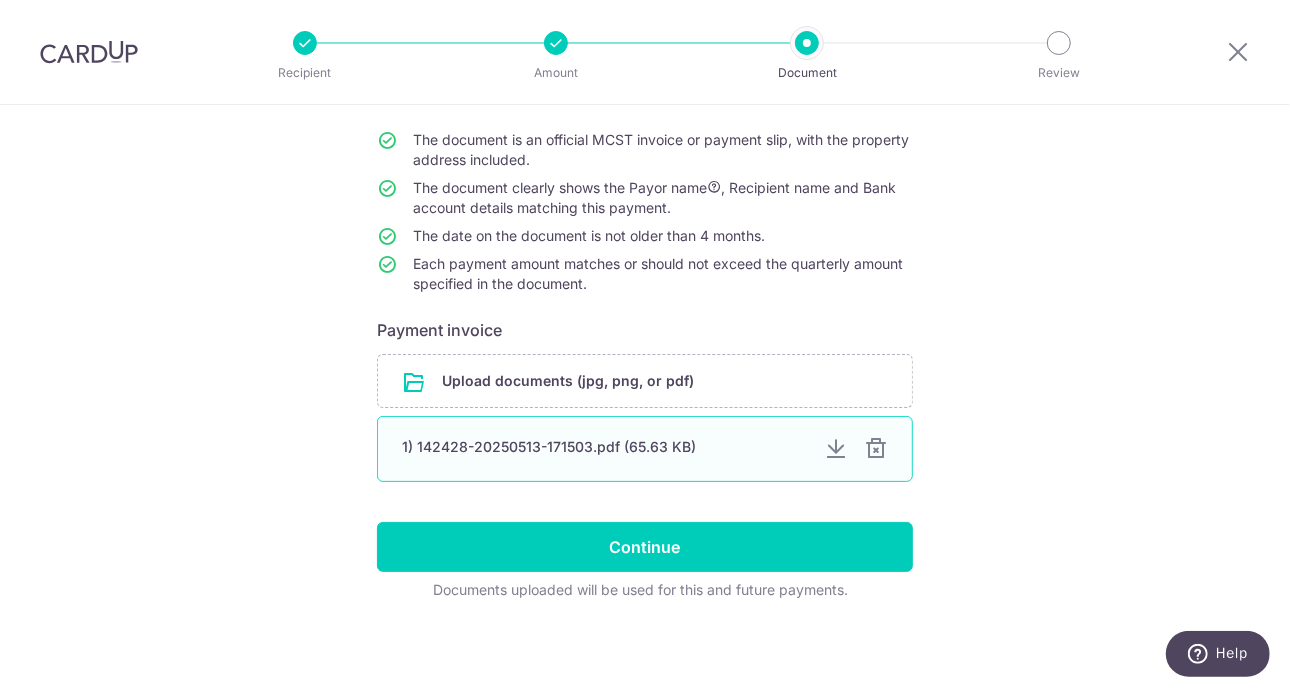 click at bounding box center [876, 449] 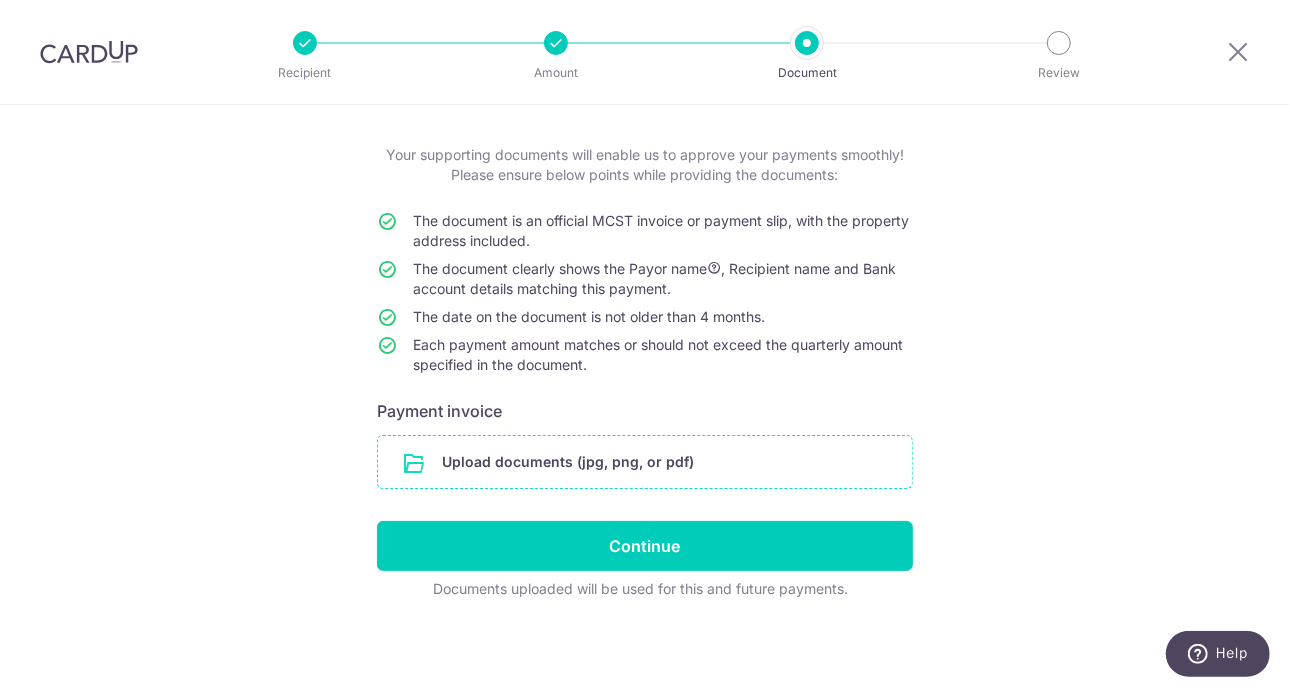 click at bounding box center [645, 462] 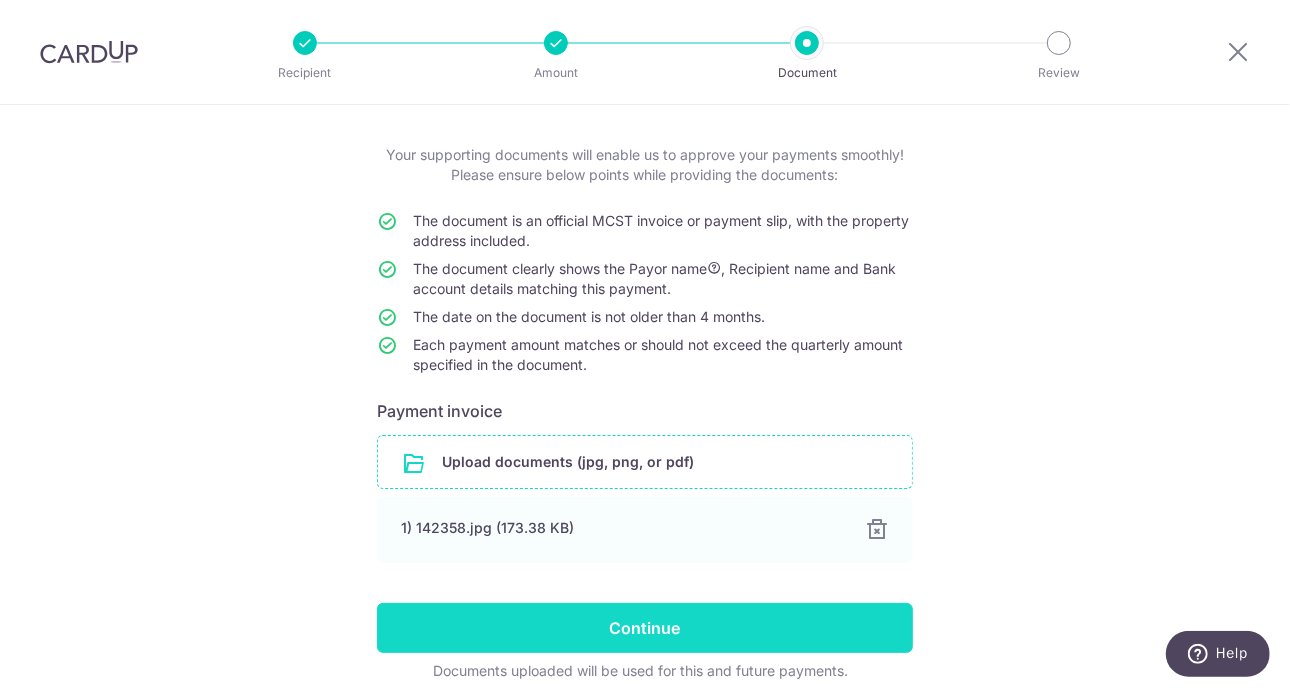 click on "Continue" at bounding box center [645, 628] 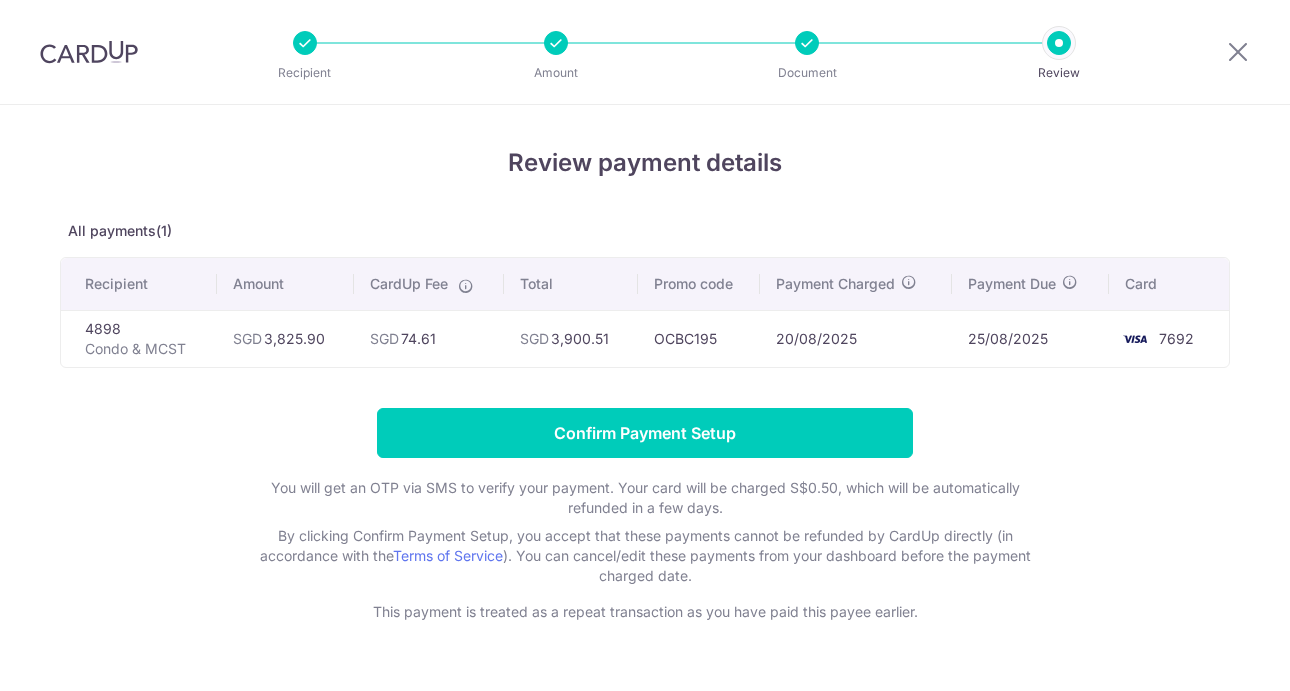 scroll, scrollTop: 0, scrollLeft: 0, axis: both 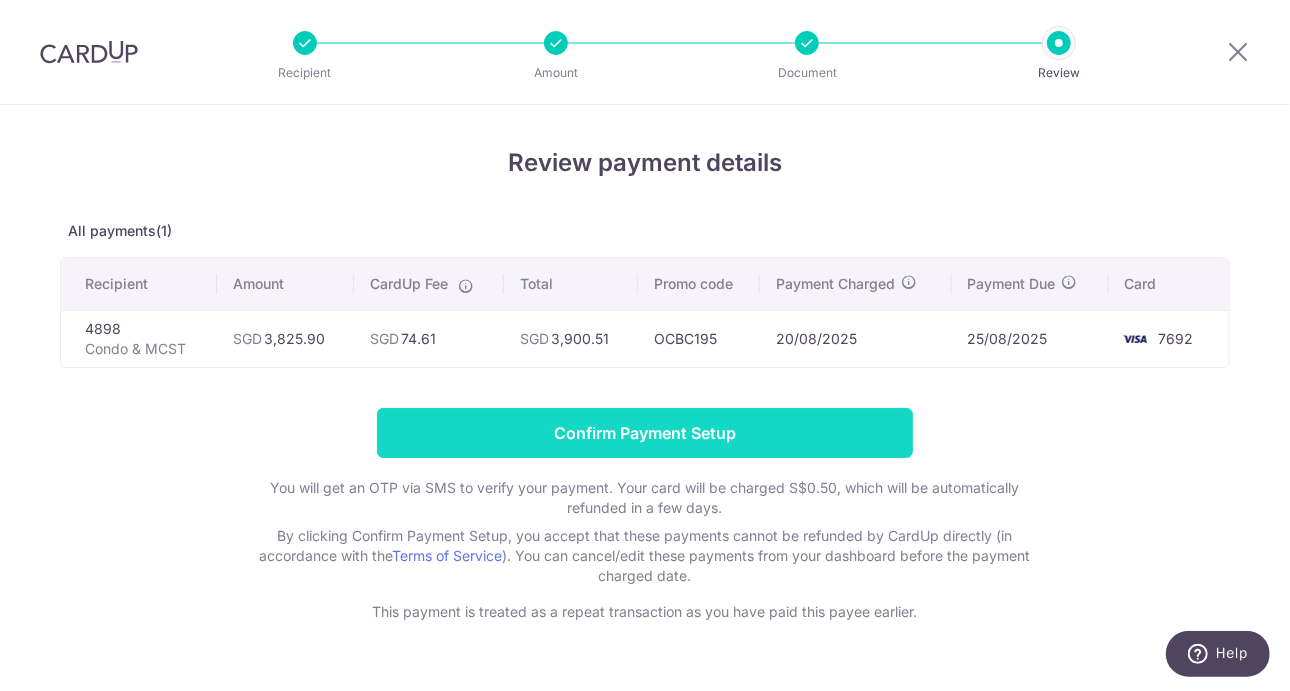click on "Confirm Payment Setup" at bounding box center [645, 433] 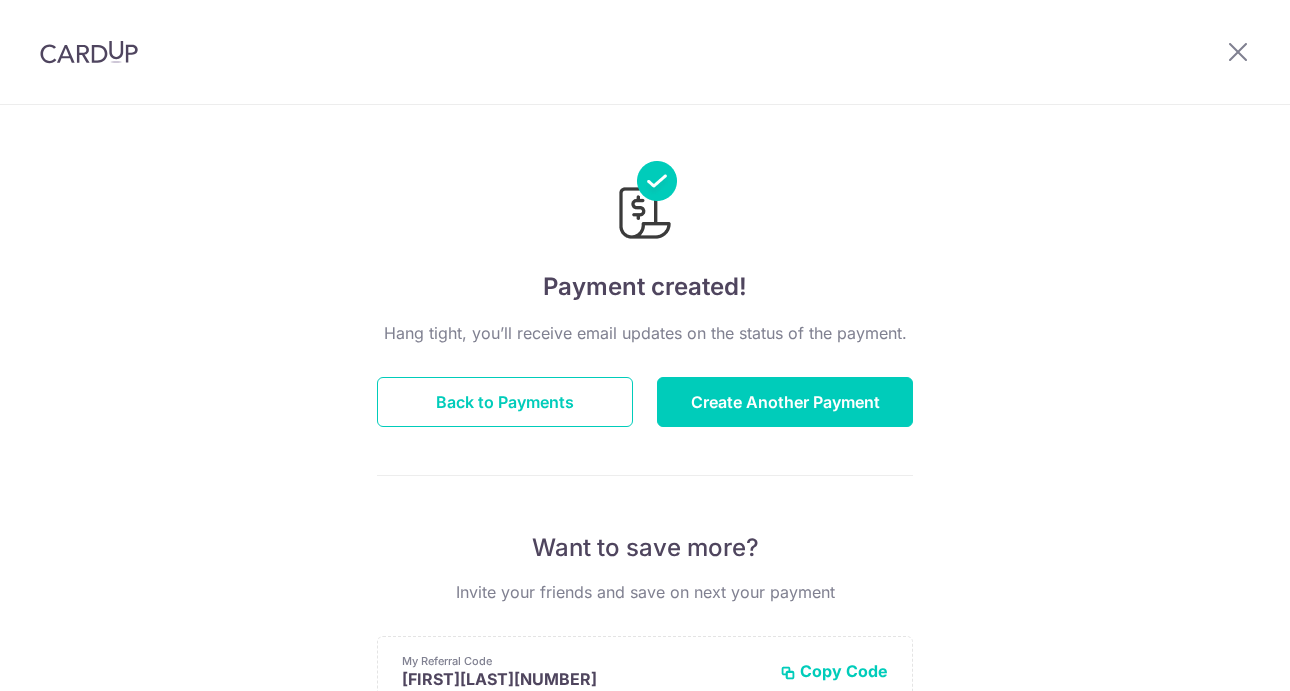 scroll, scrollTop: 0, scrollLeft: 0, axis: both 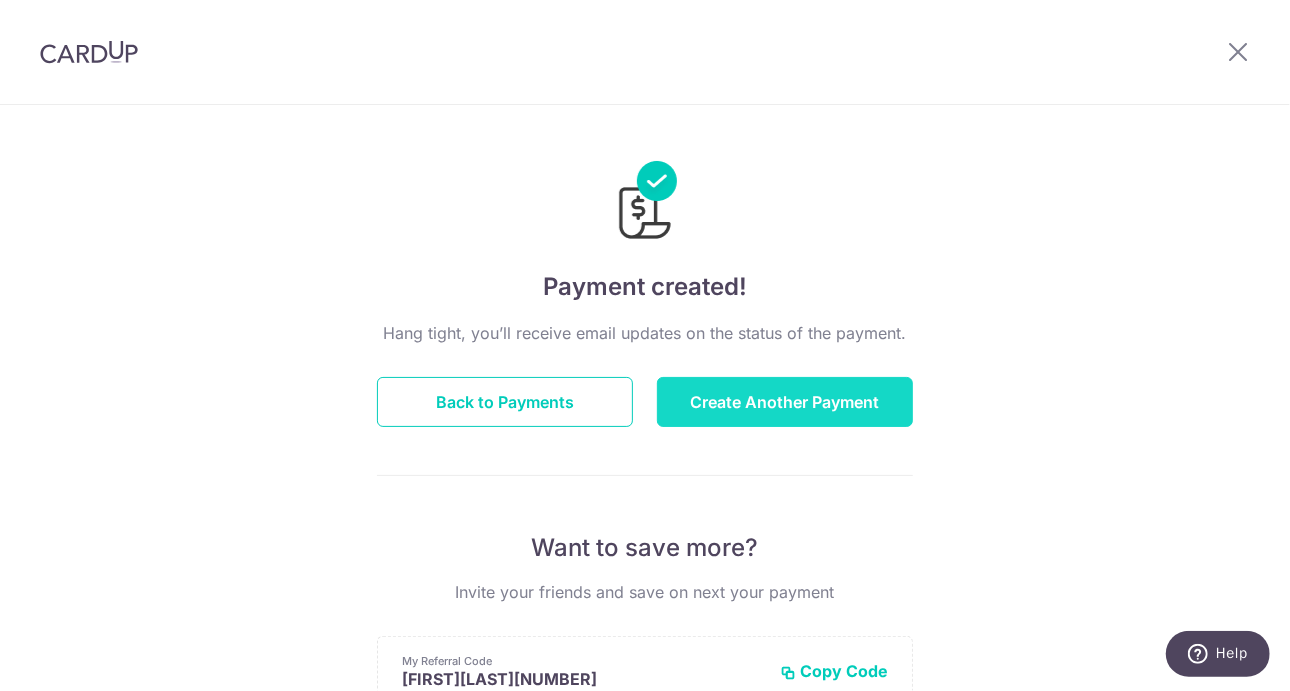 click on "Create Another Payment" at bounding box center [785, 402] 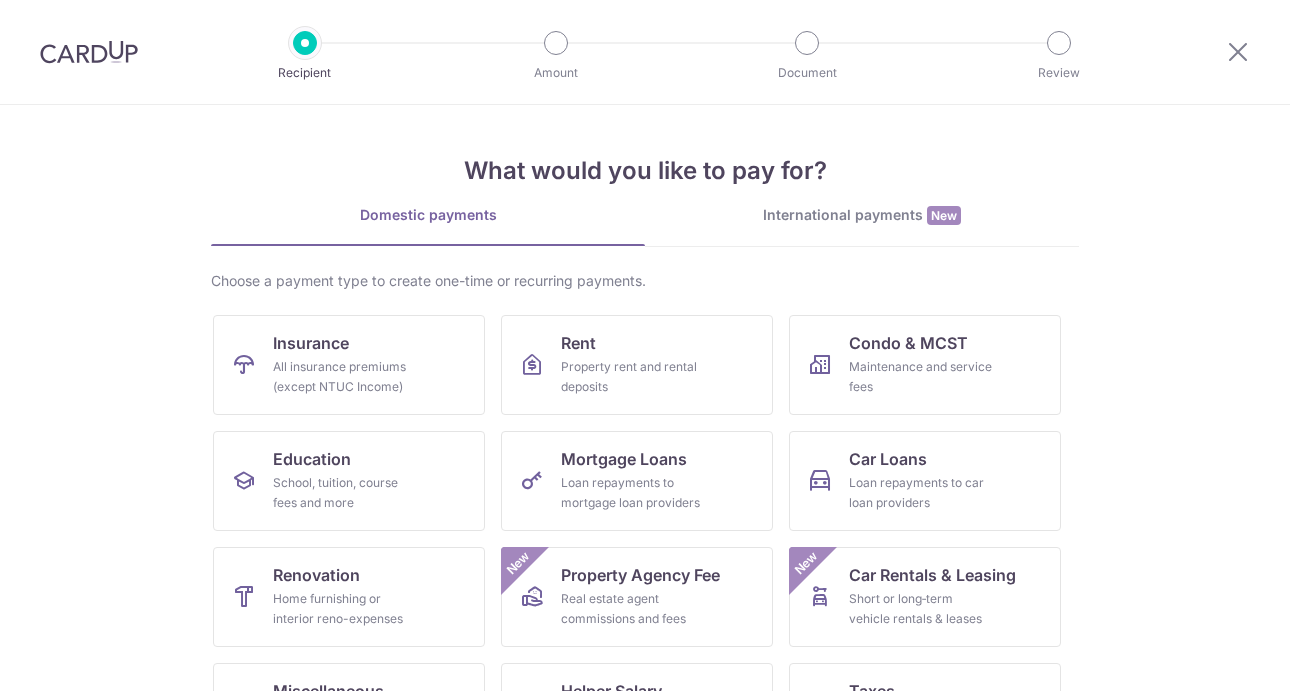 scroll, scrollTop: 0, scrollLeft: 0, axis: both 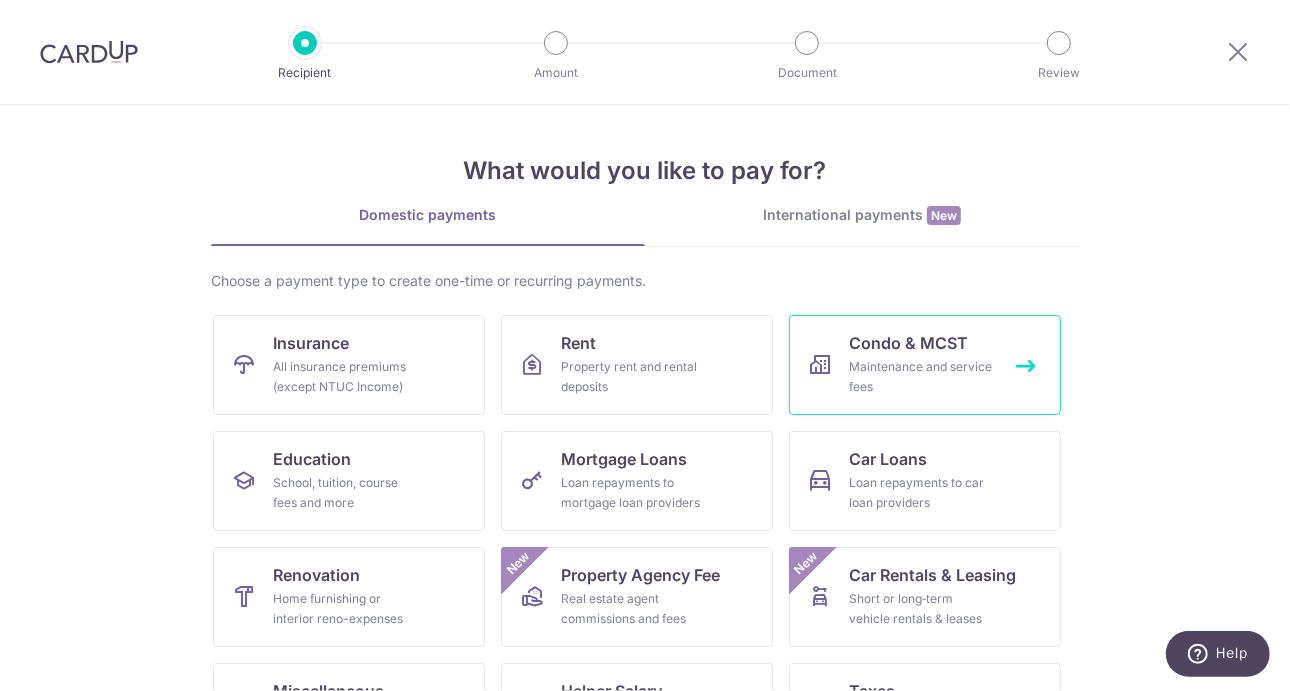 click on "Condo & MCST Maintenance and service fees" at bounding box center (925, 365) 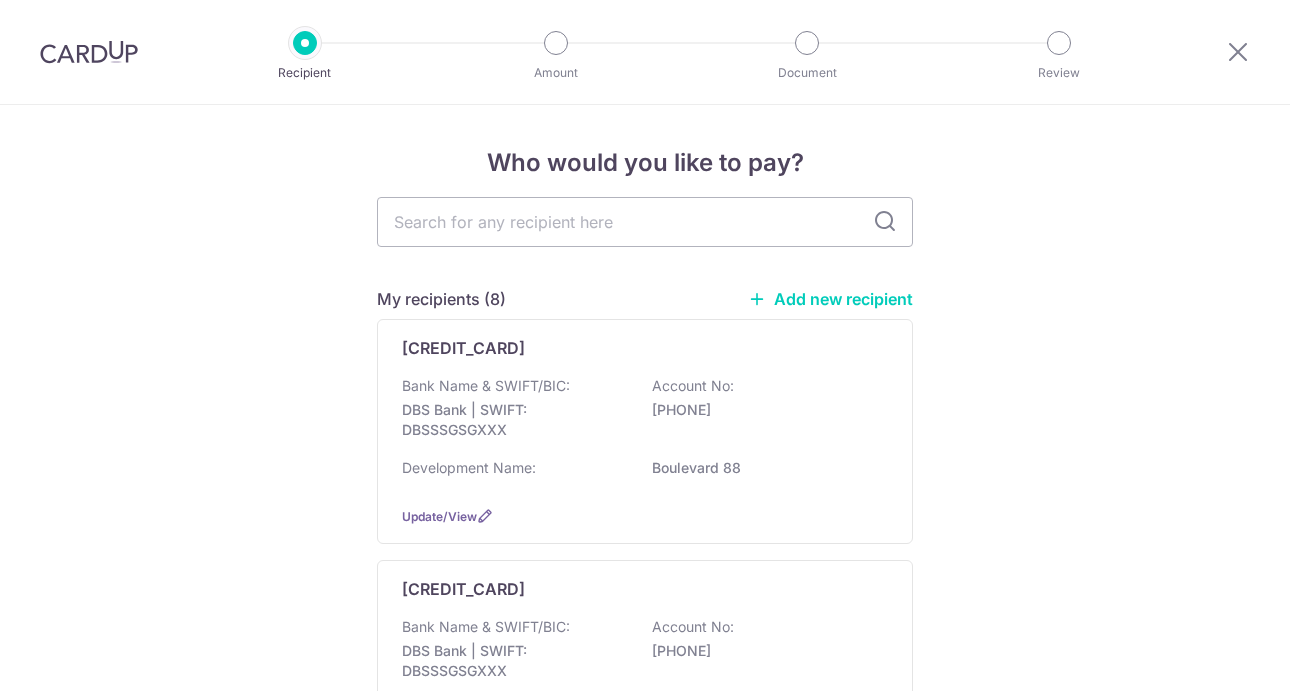 scroll, scrollTop: 0, scrollLeft: 0, axis: both 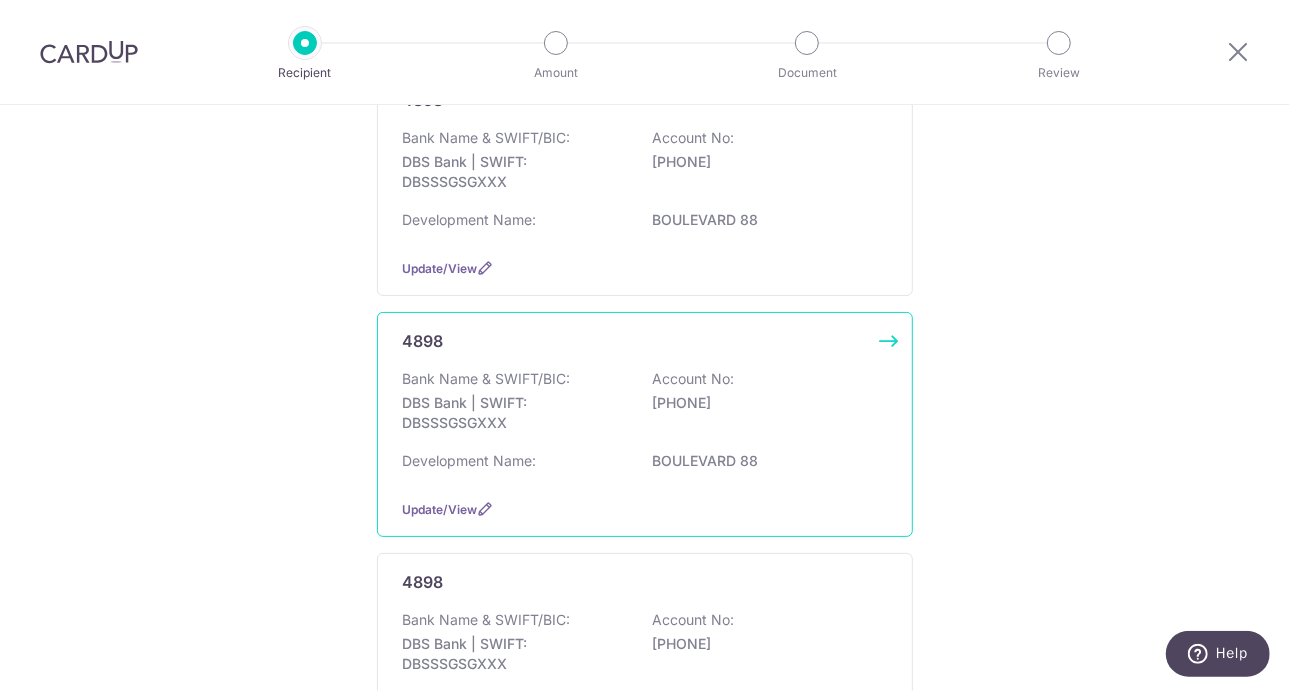 click on "[PHONE]" at bounding box center (764, 403) 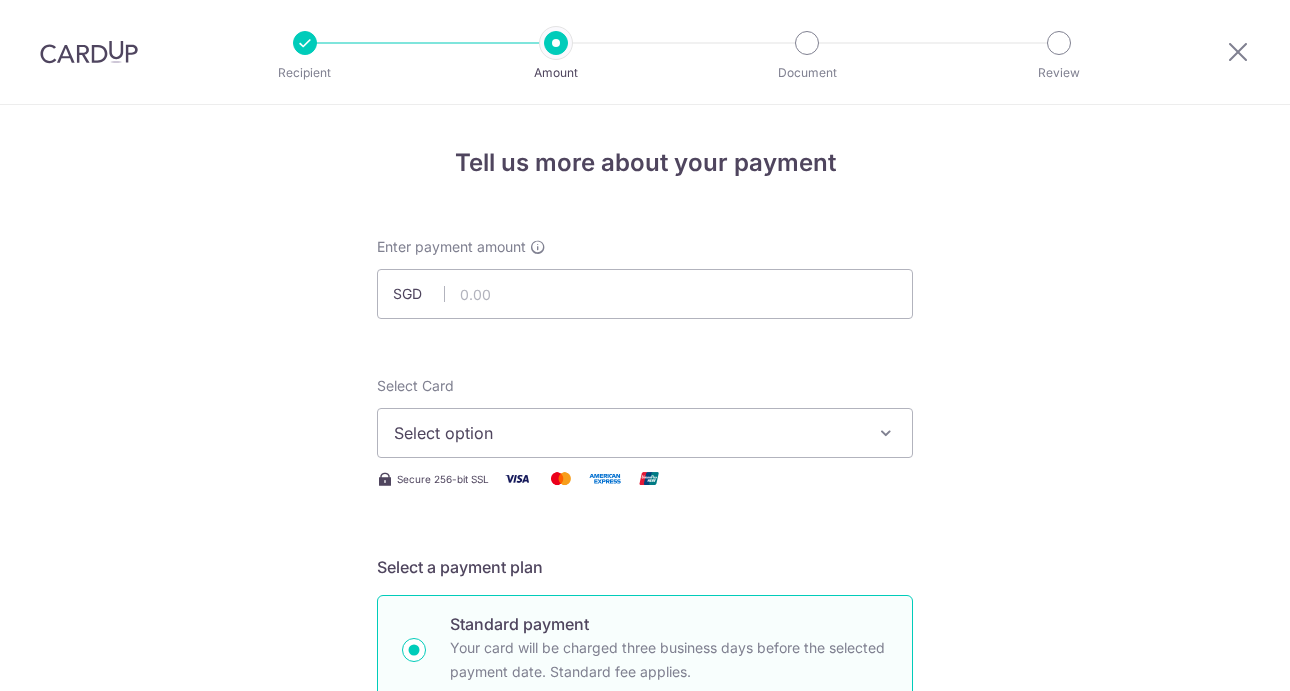 scroll, scrollTop: 0, scrollLeft: 0, axis: both 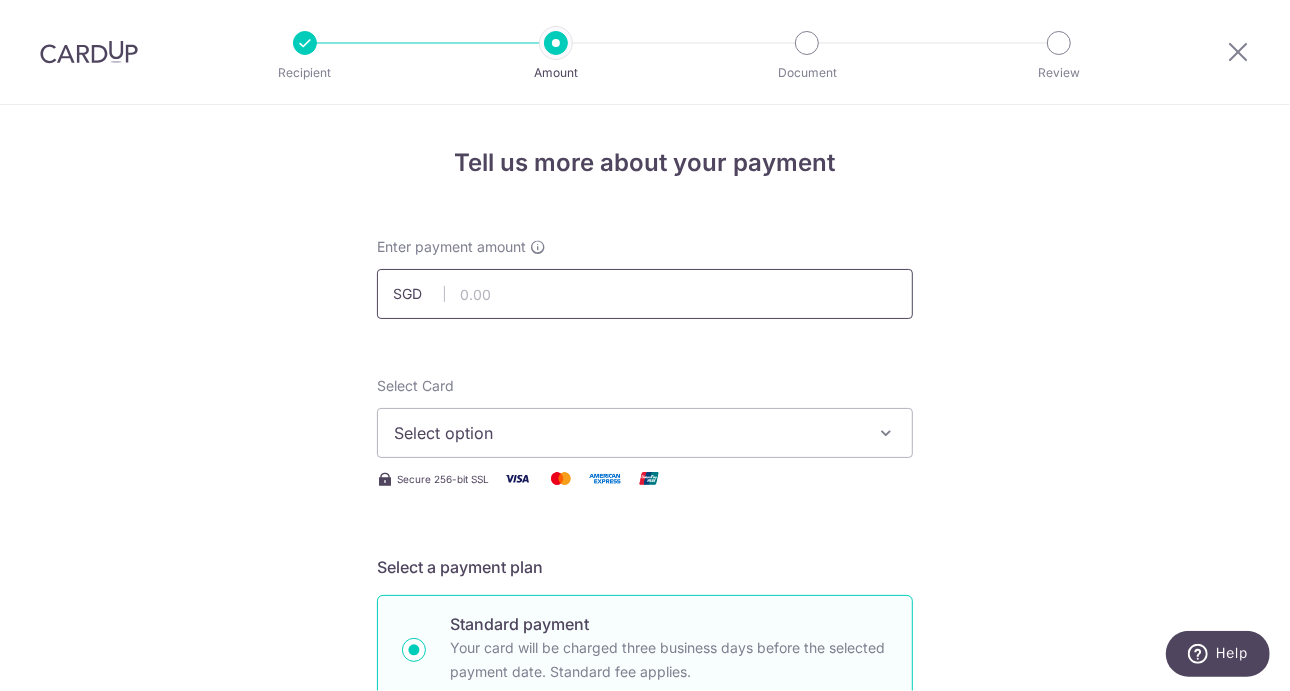 click at bounding box center (645, 294) 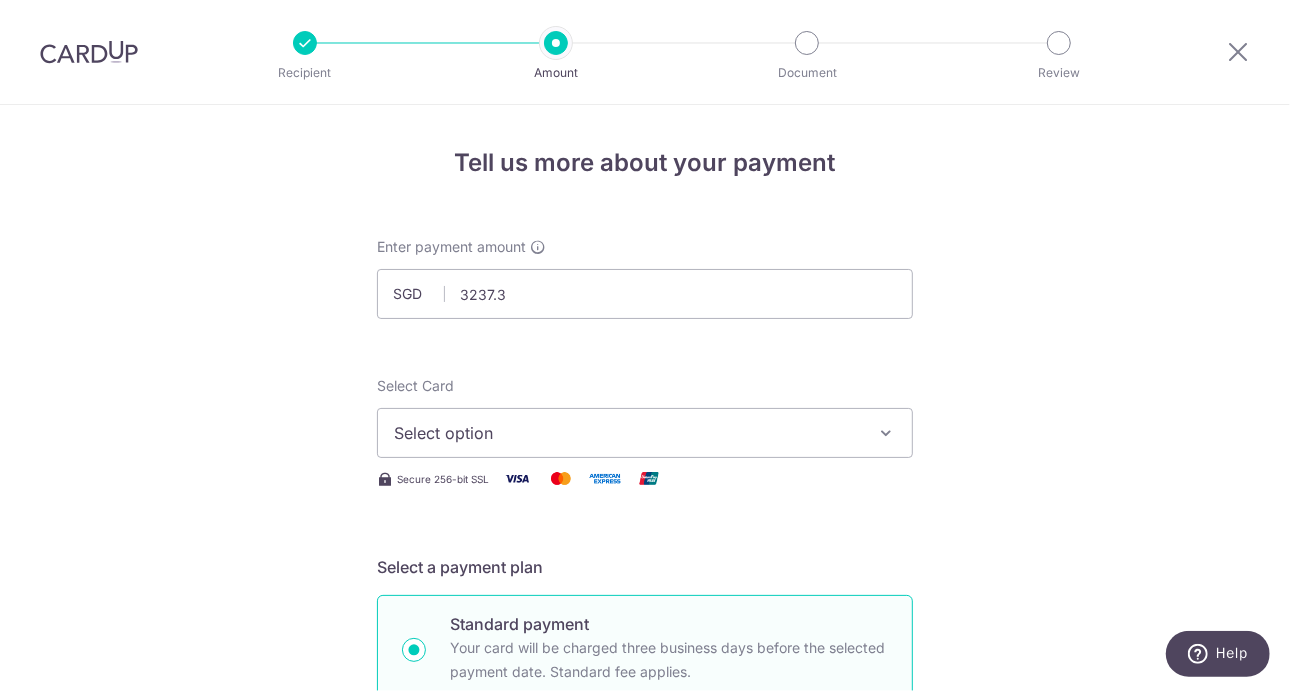 type on "3,237.30" 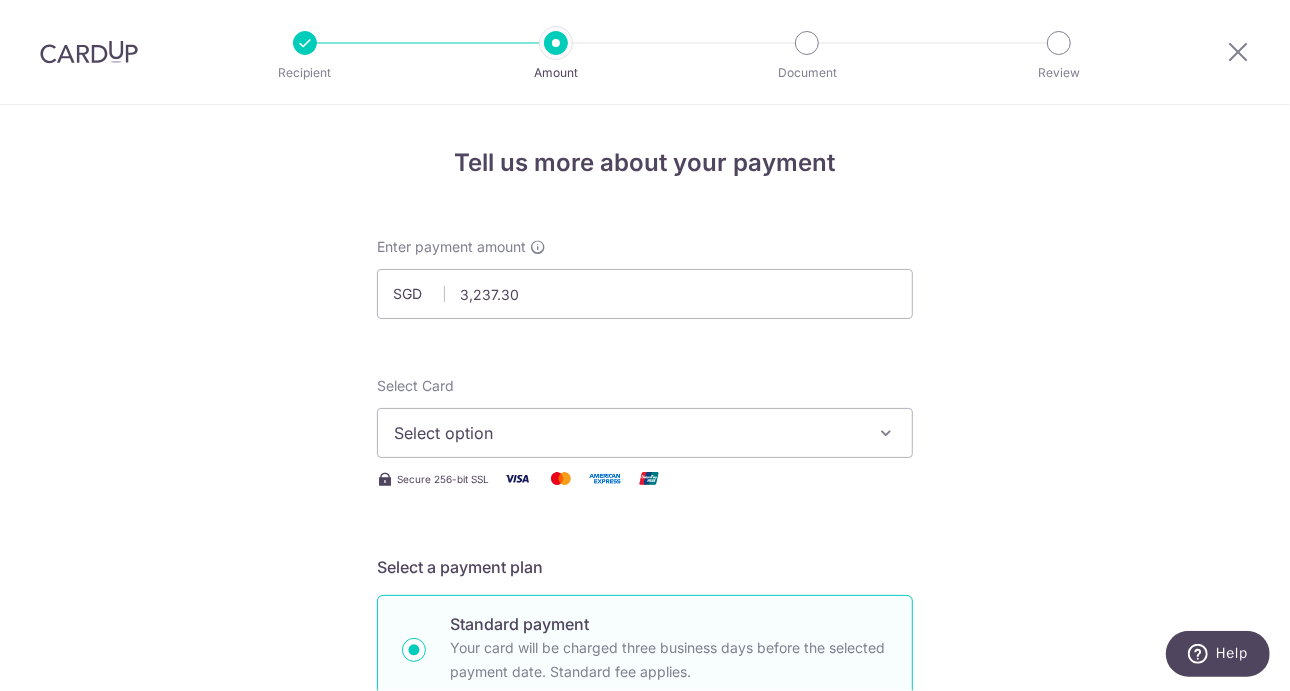 click on "Select option" at bounding box center [627, 433] 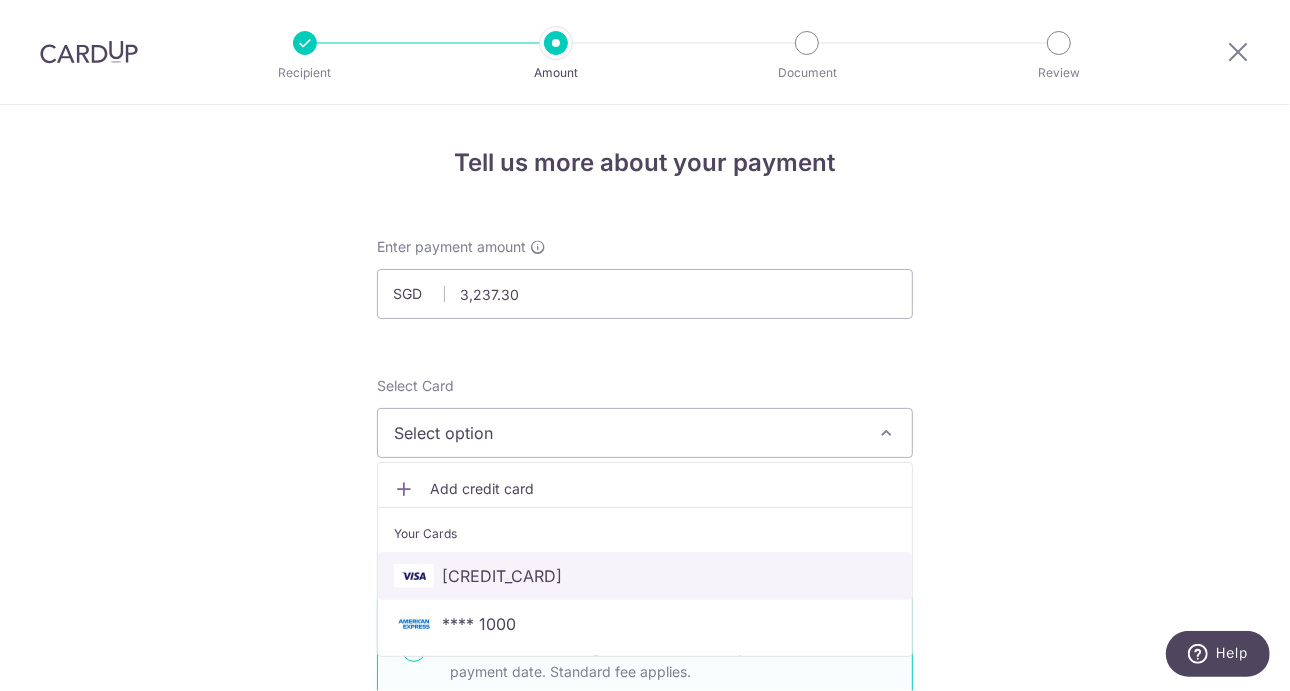 click on "**** 7692" at bounding box center (645, 576) 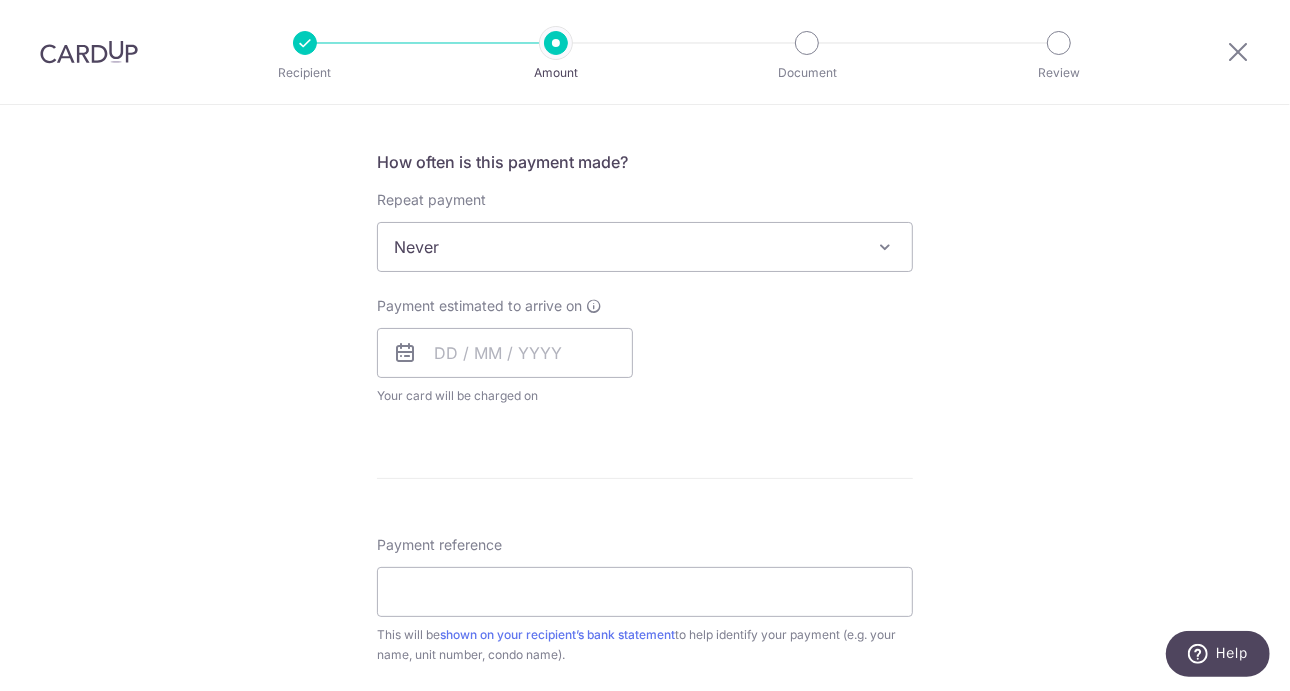 scroll, scrollTop: 738, scrollLeft: 0, axis: vertical 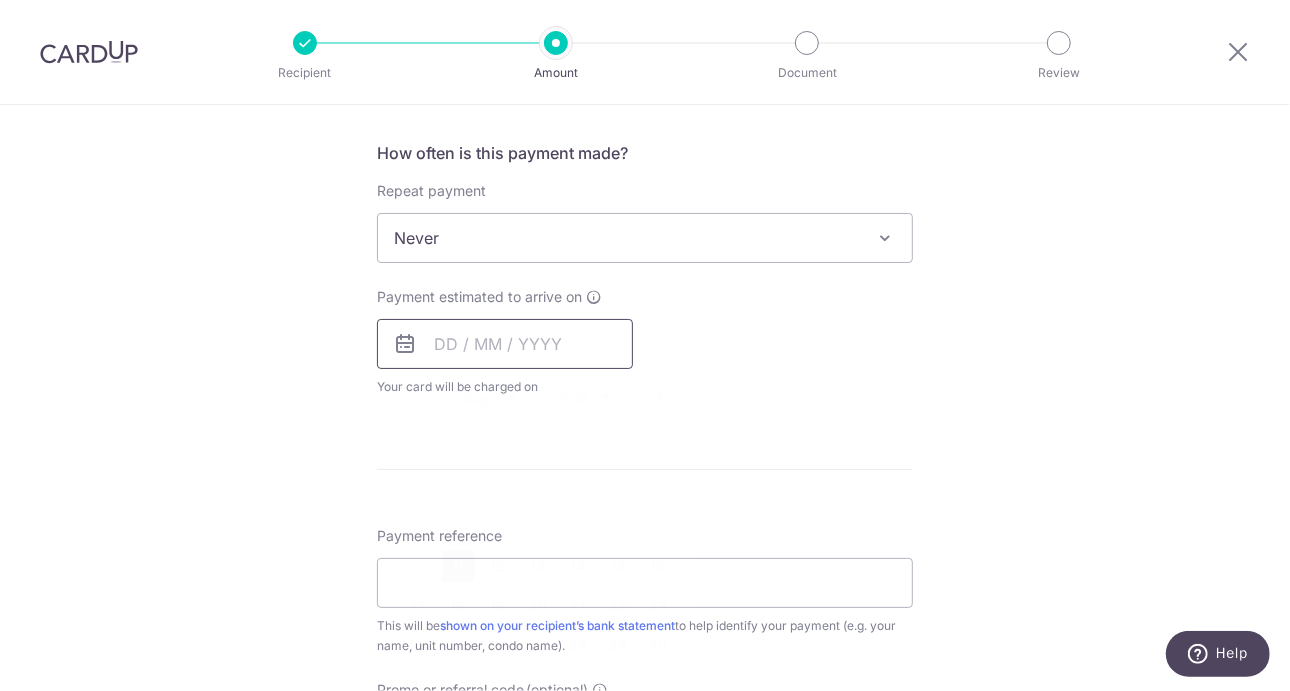 click at bounding box center [505, 344] 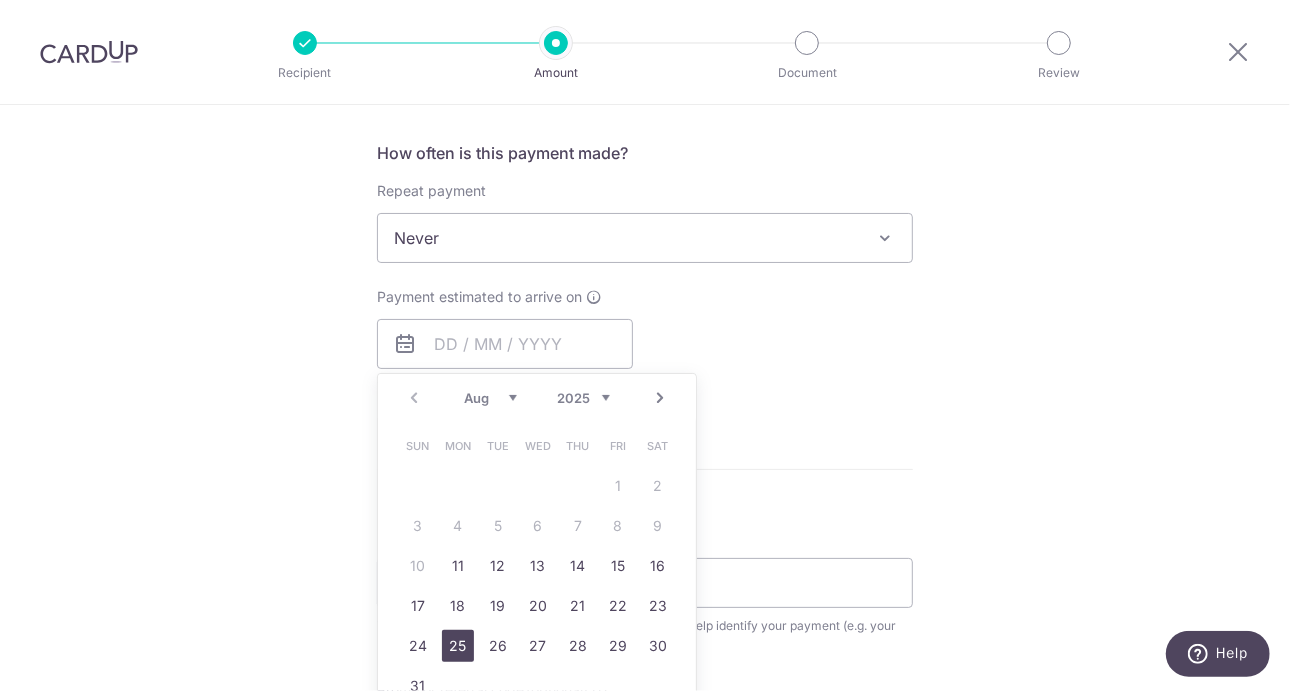 click on "25" at bounding box center (458, 646) 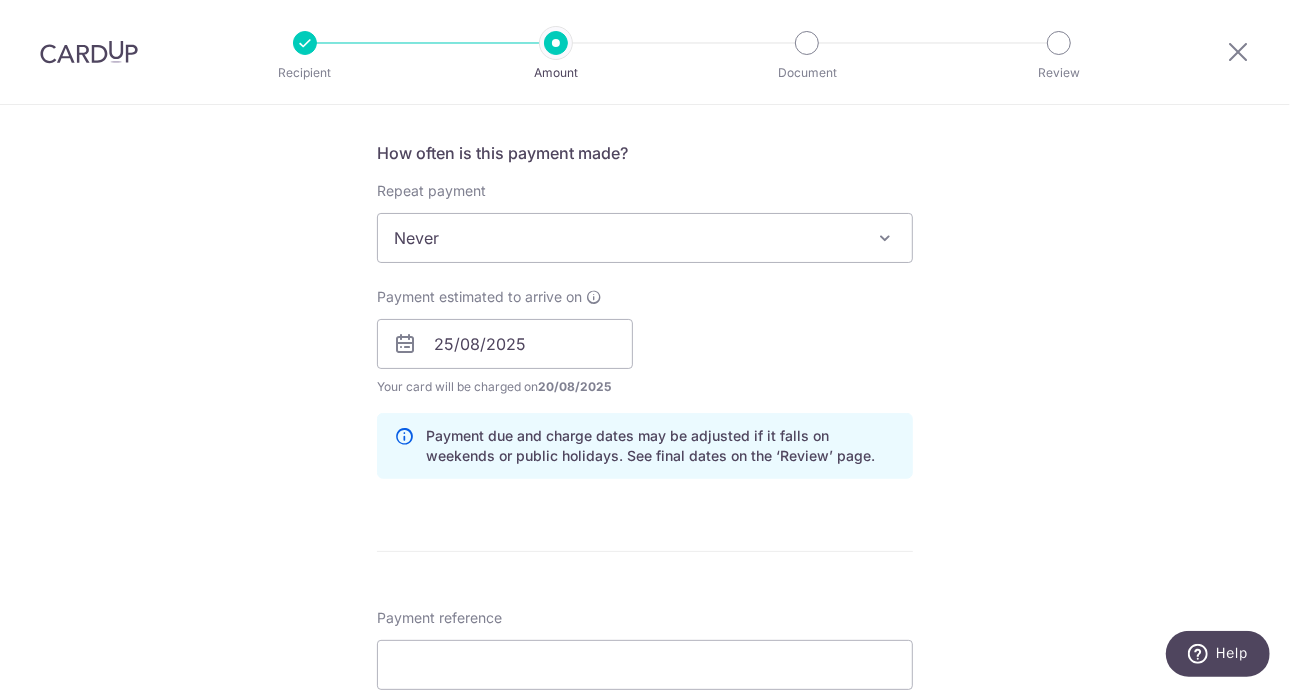 scroll, scrollTop: 1000, scrollLeft: 0, axis: vertical 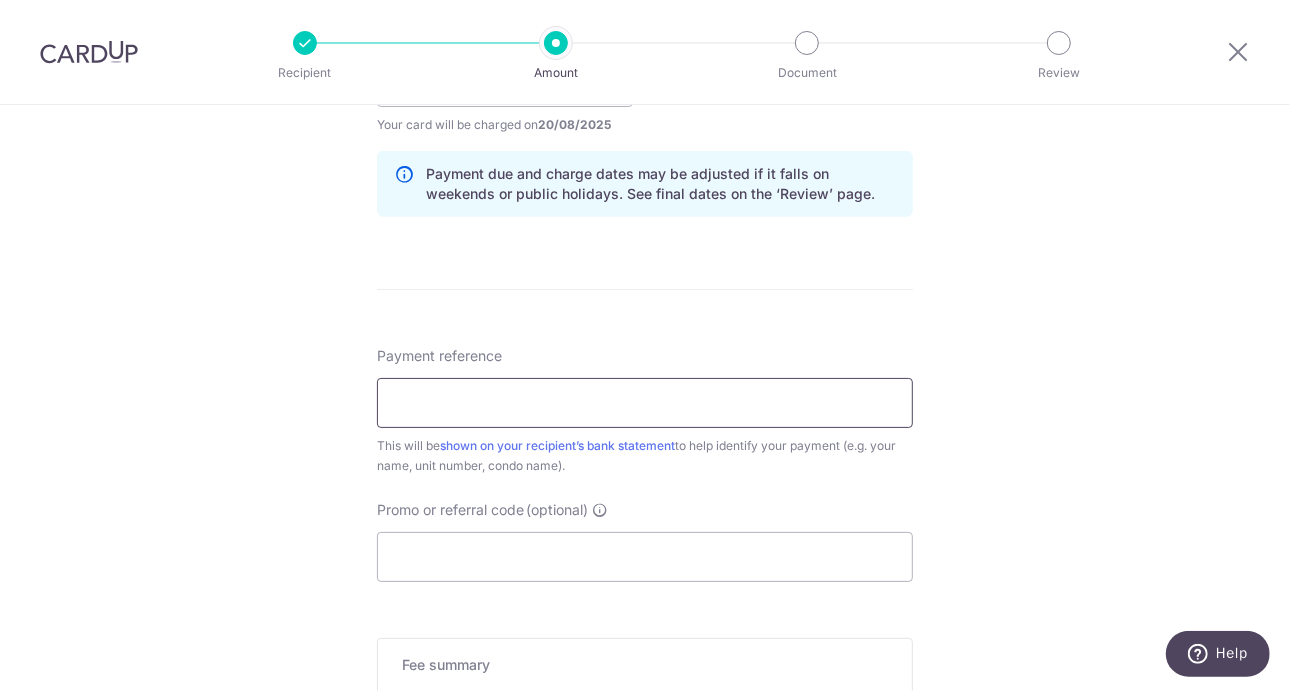 click on "Payment reference" at bounding box center (645, 403) 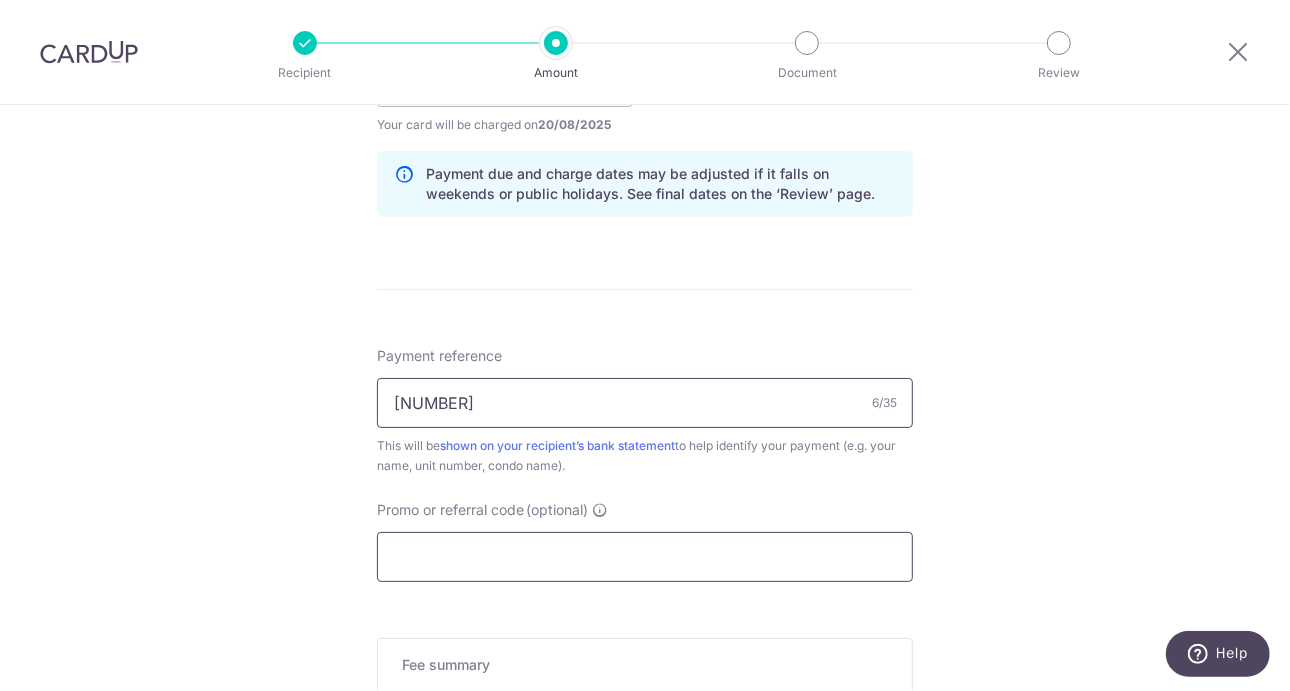 type on "142413" 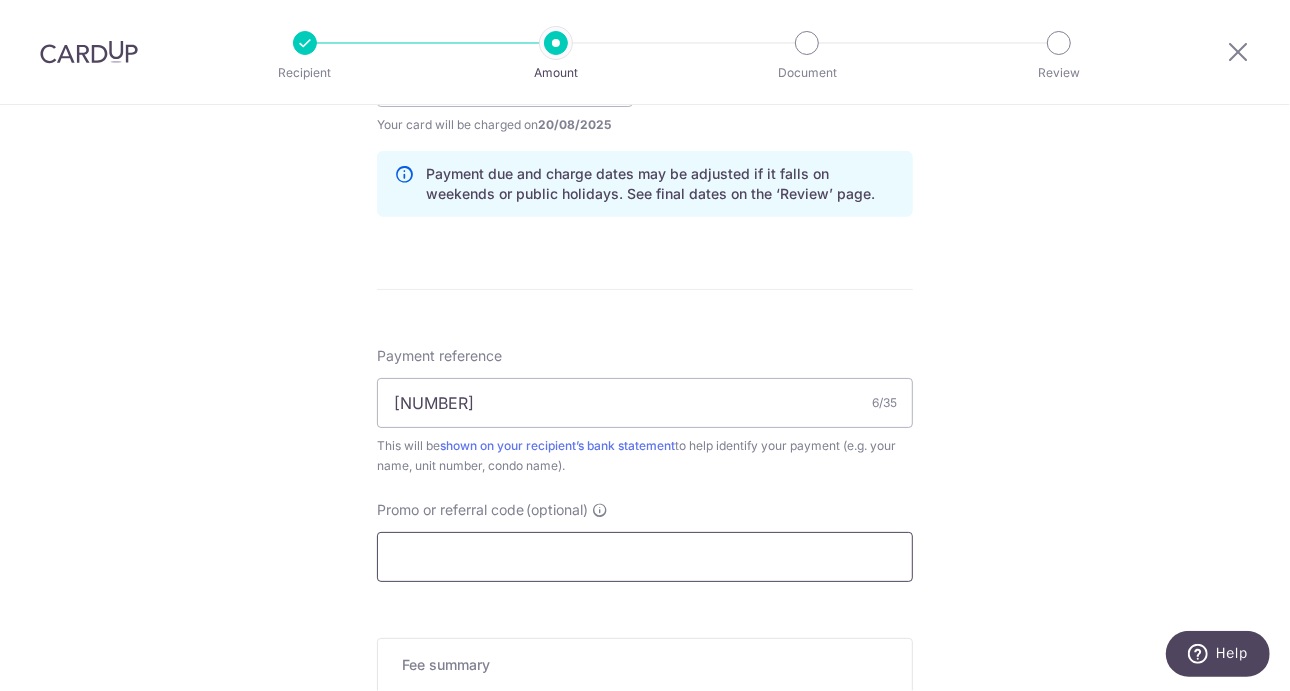 click on "Promo or referral code
(optional)" at bounding box center [645, 557] 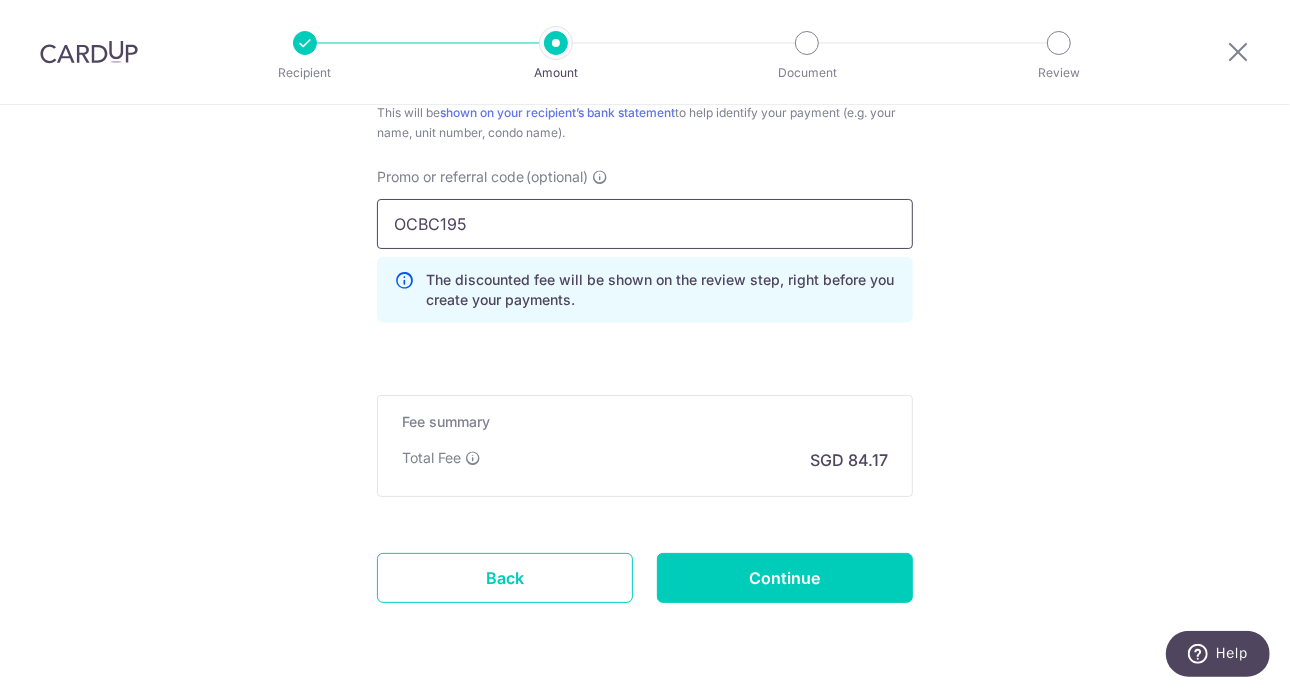 scroll, scrollTop: 1361, scrollLeft: 0, axis: vertical 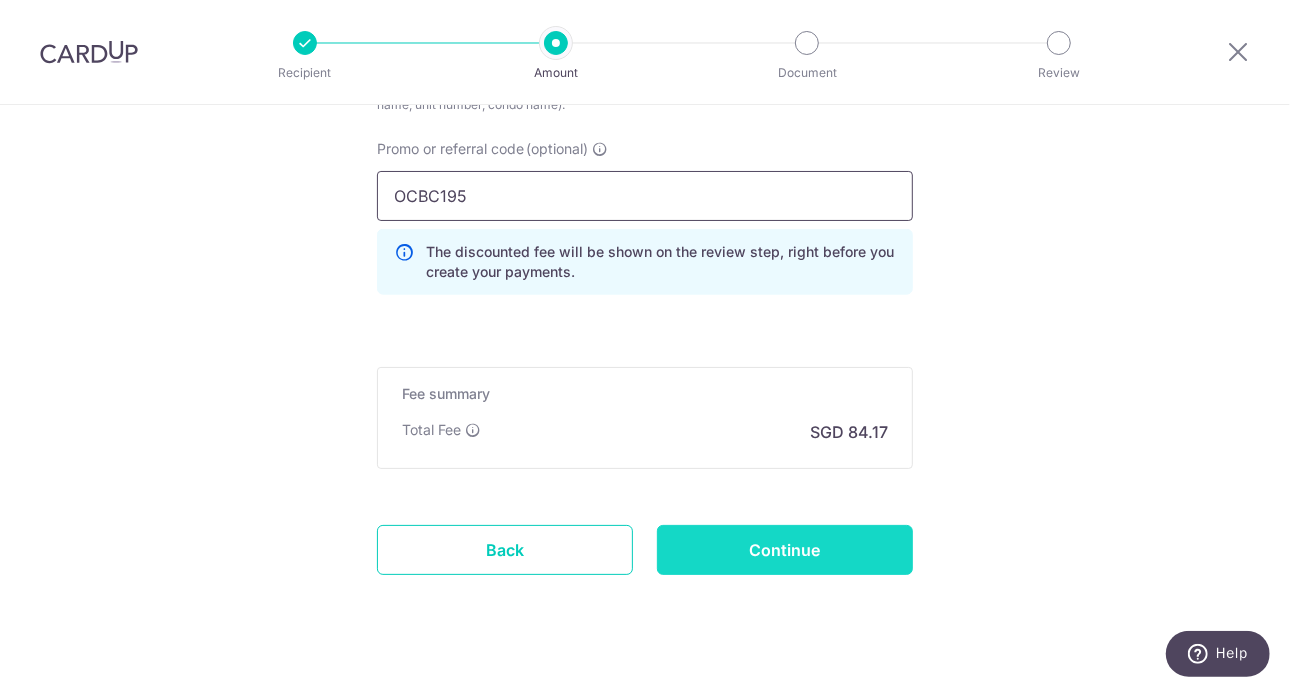 type on "OCBC195" 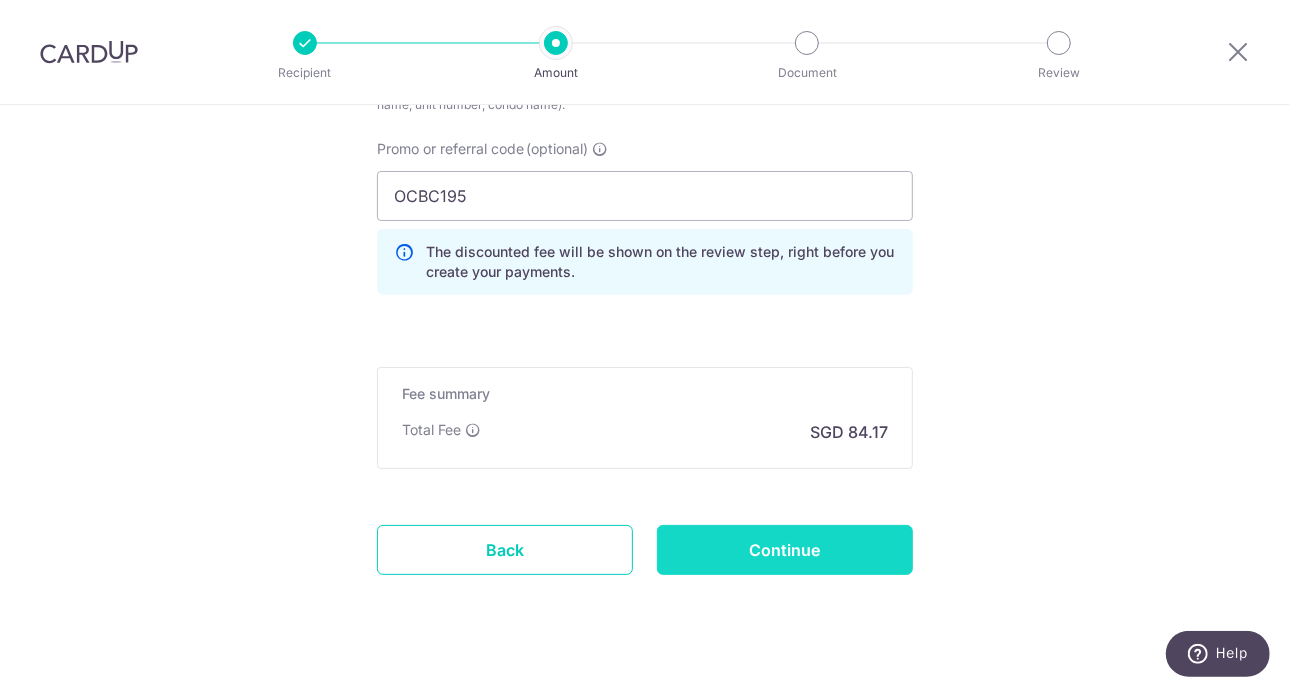 click on "Continue" at bounding box center [785, 550] 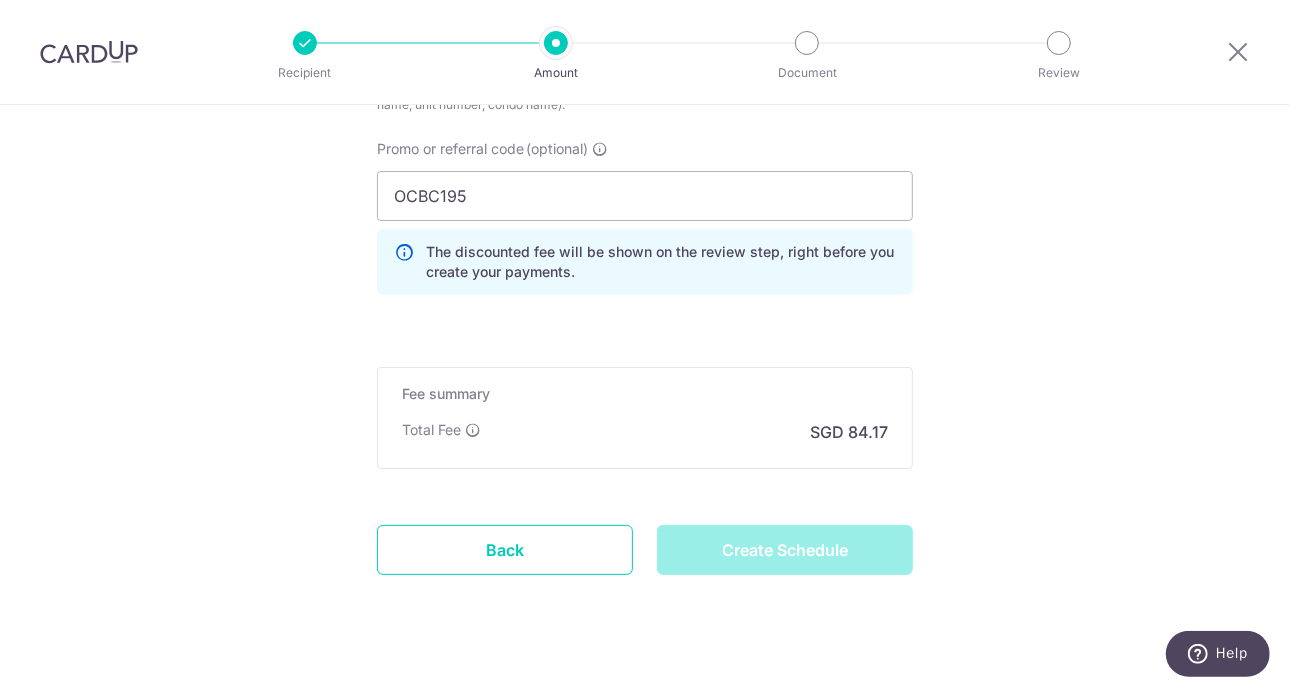 type on "Create Schedule" 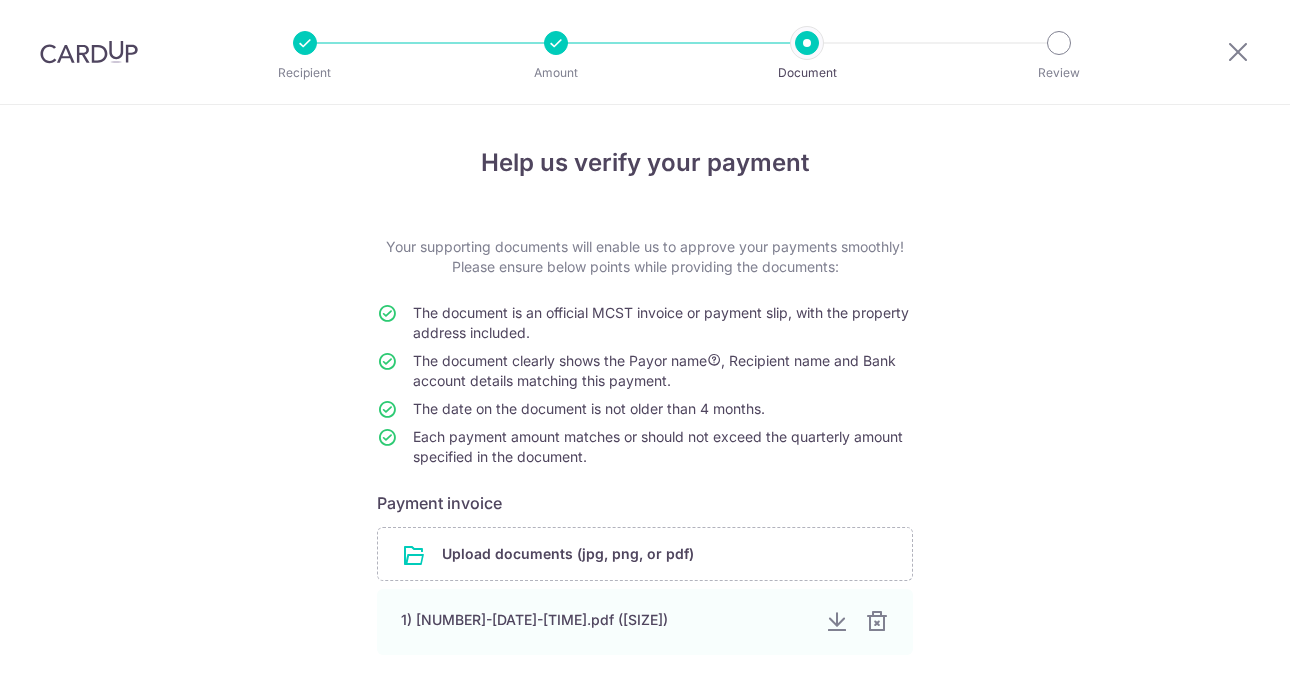 scroll, scrollTop: 0, scrollLeft: 0, axis: both 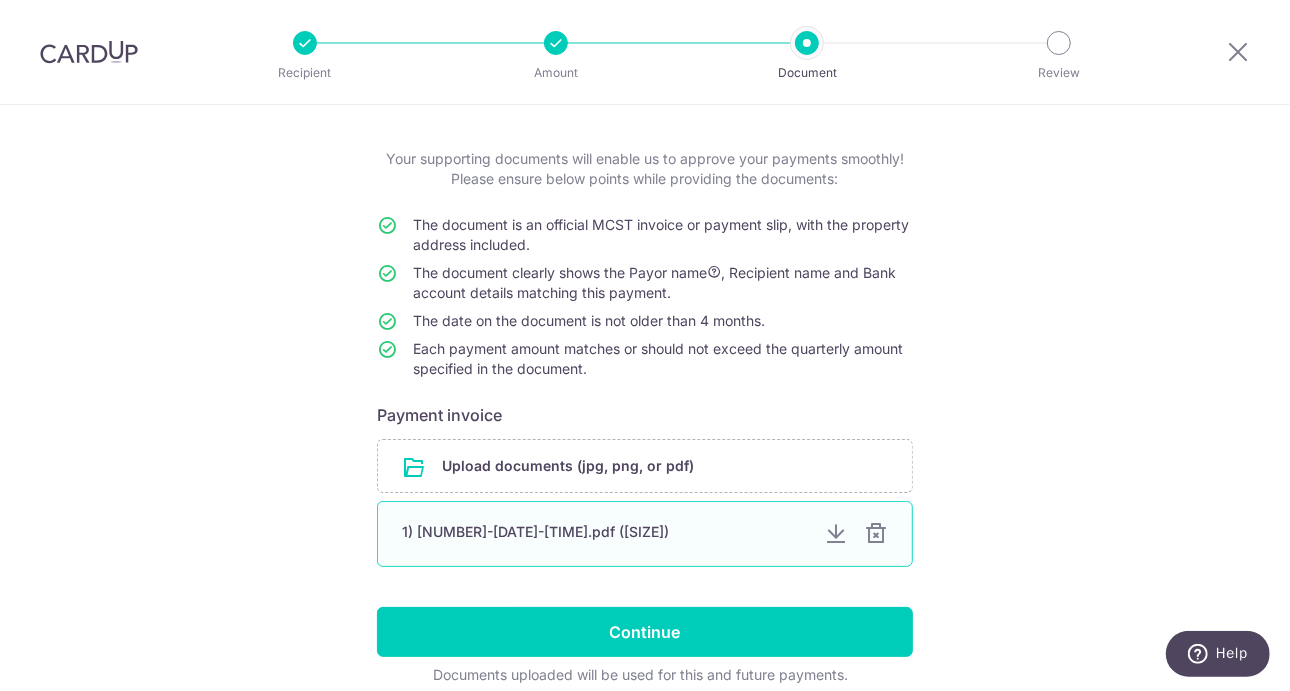 click at bounding box center [836, 534] 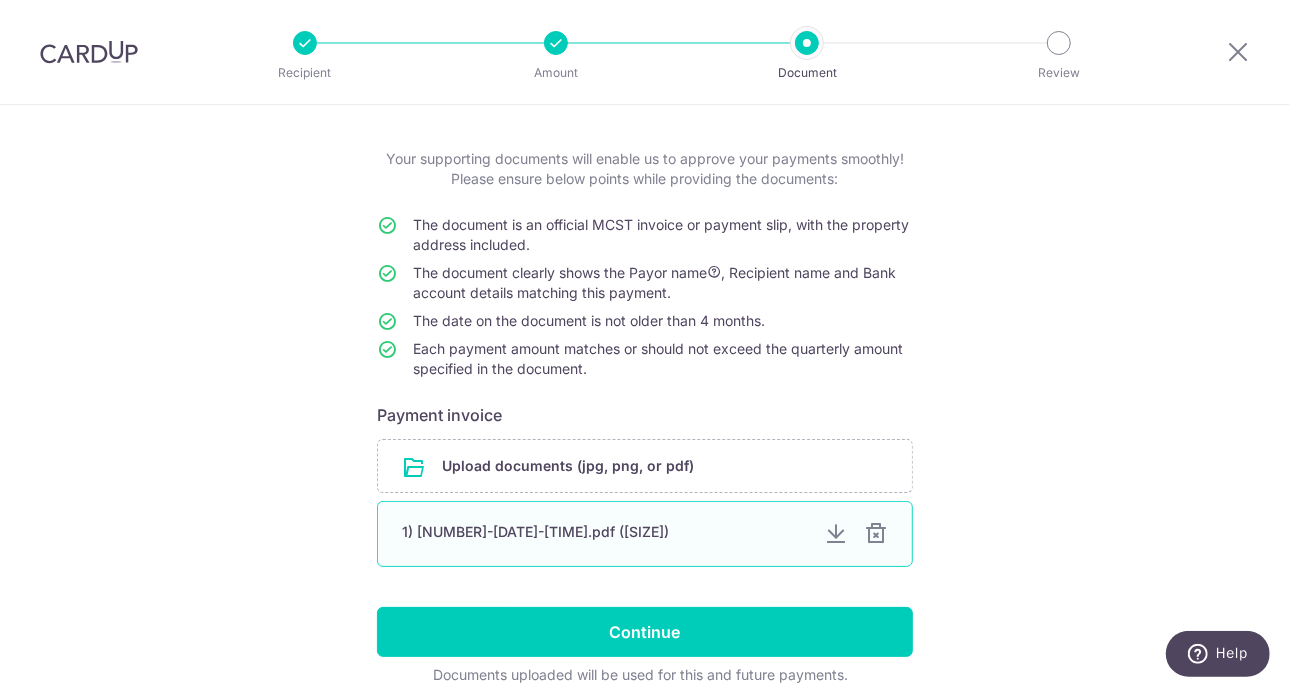 click at bounding box center [876, 534] 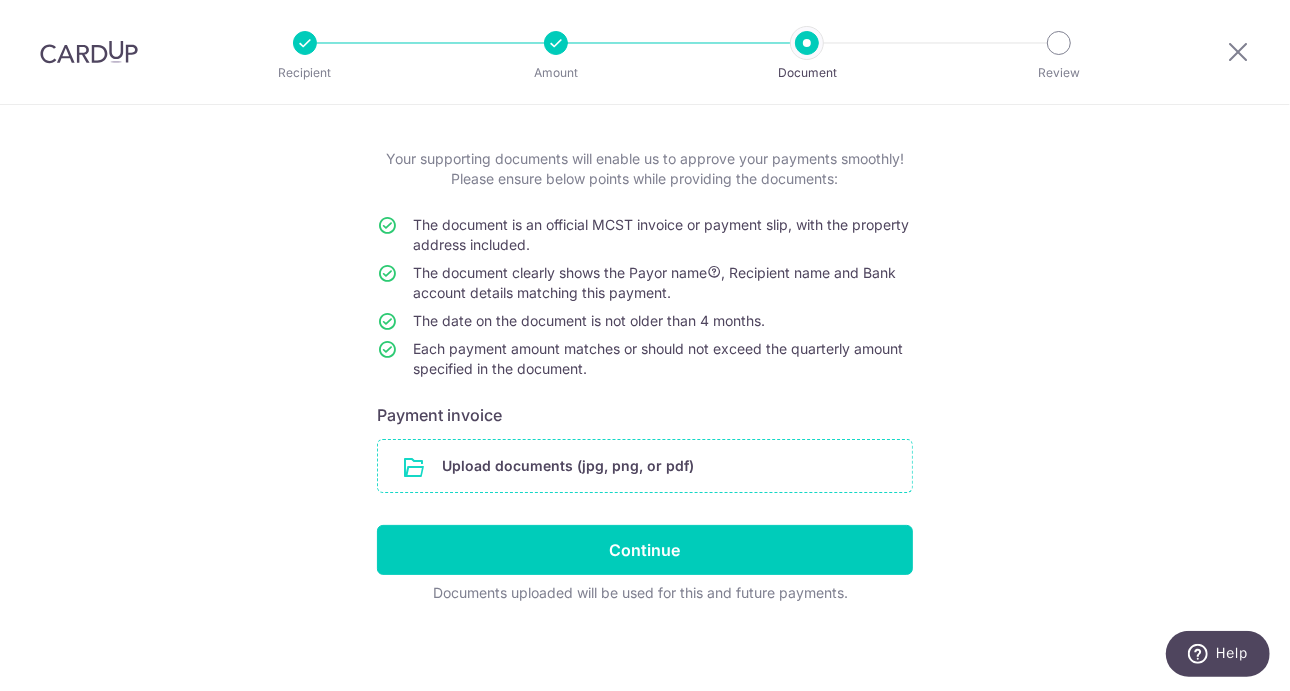 click at bounding box center (645, 466) 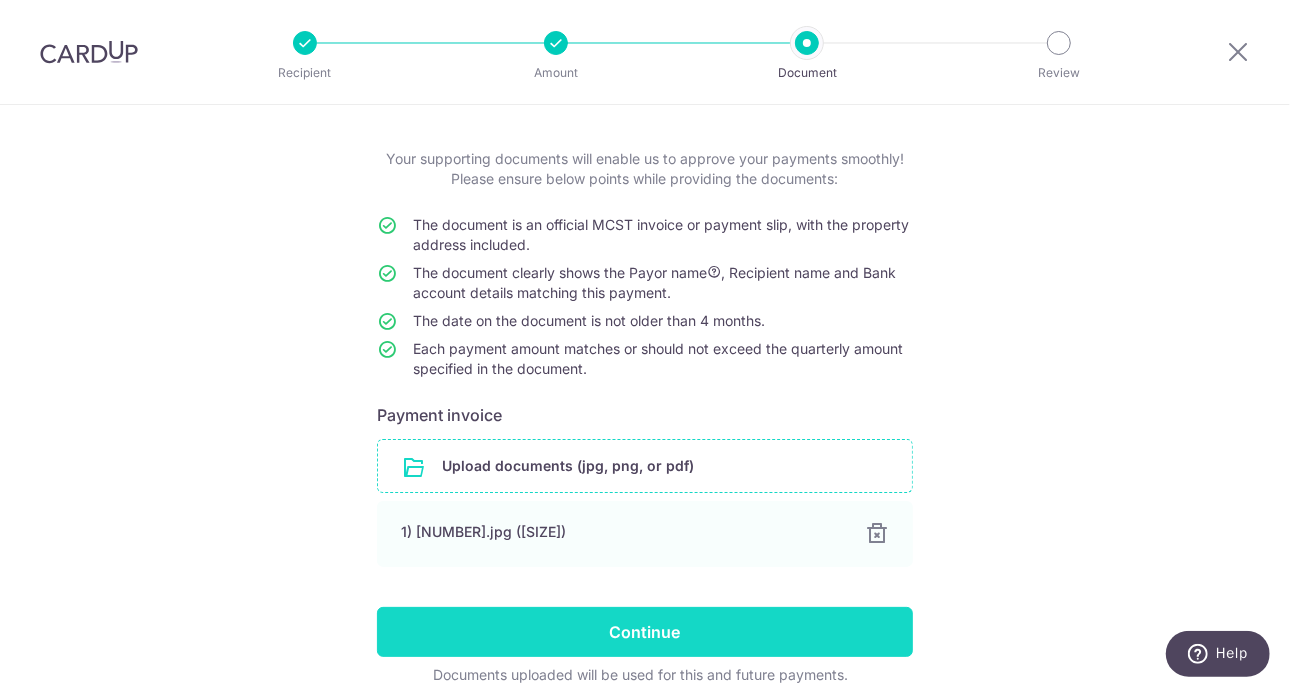 click on "Continue" at bounding box center (645, 632) 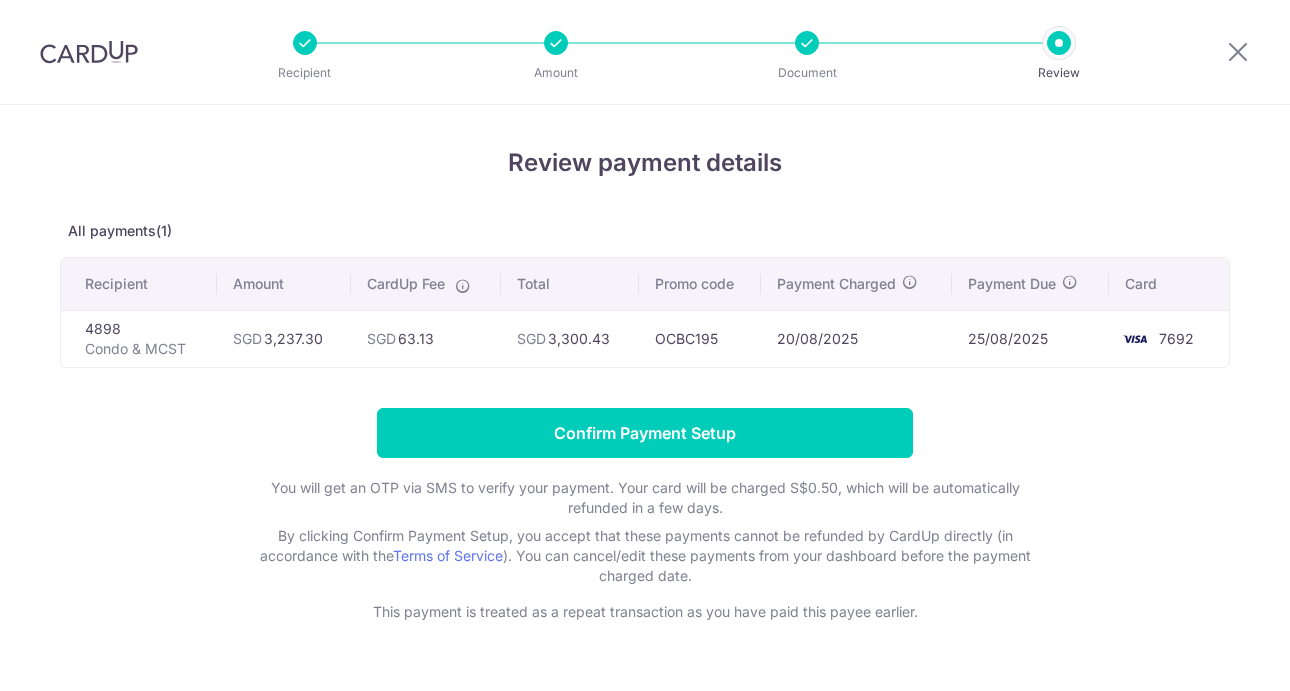 scroll, scrollTop: 0, scrollLeft: 0, axis: both 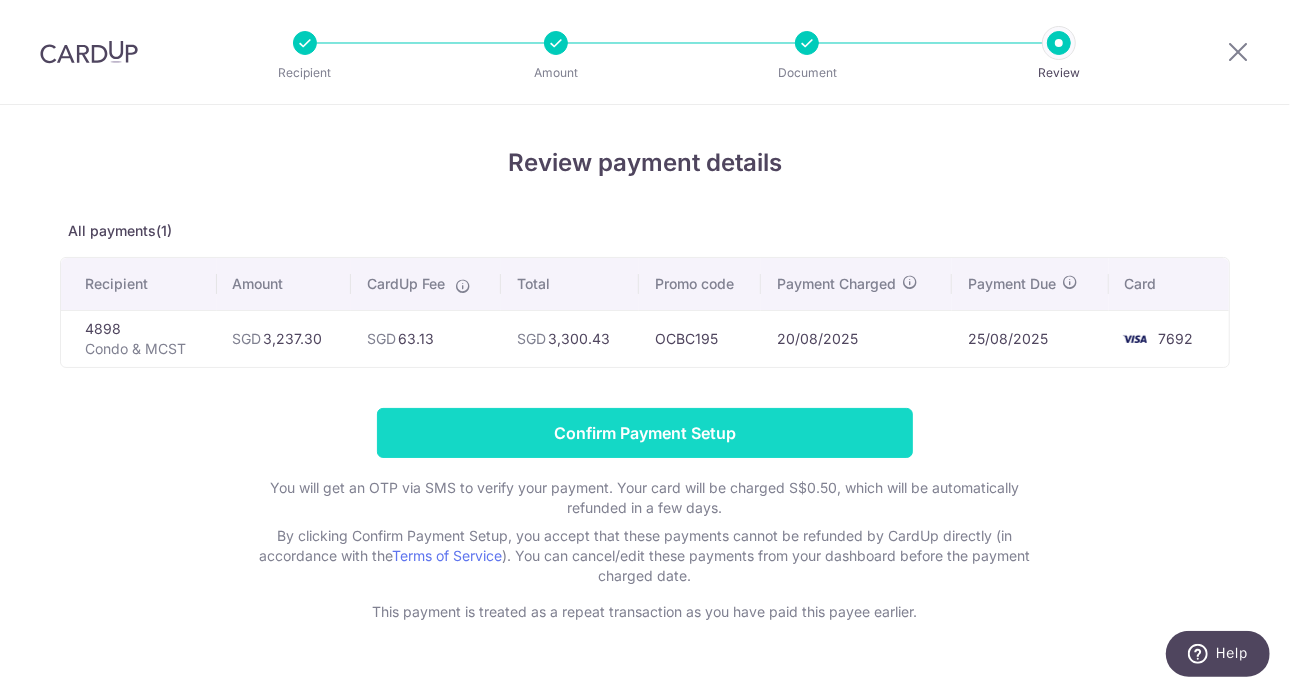 click on "Confirm Payment Setup" at bounding box center (645, 433) 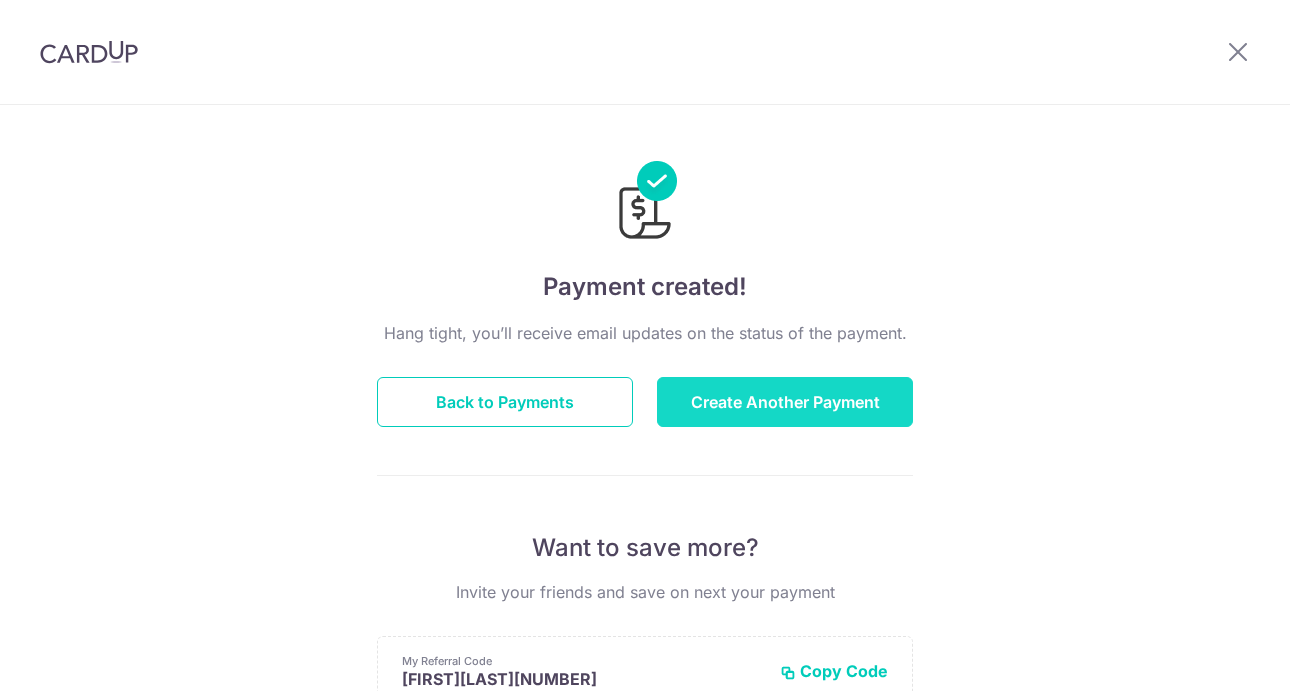 scroll, scrollTop: 0, scrollLeft: 0, axis: both 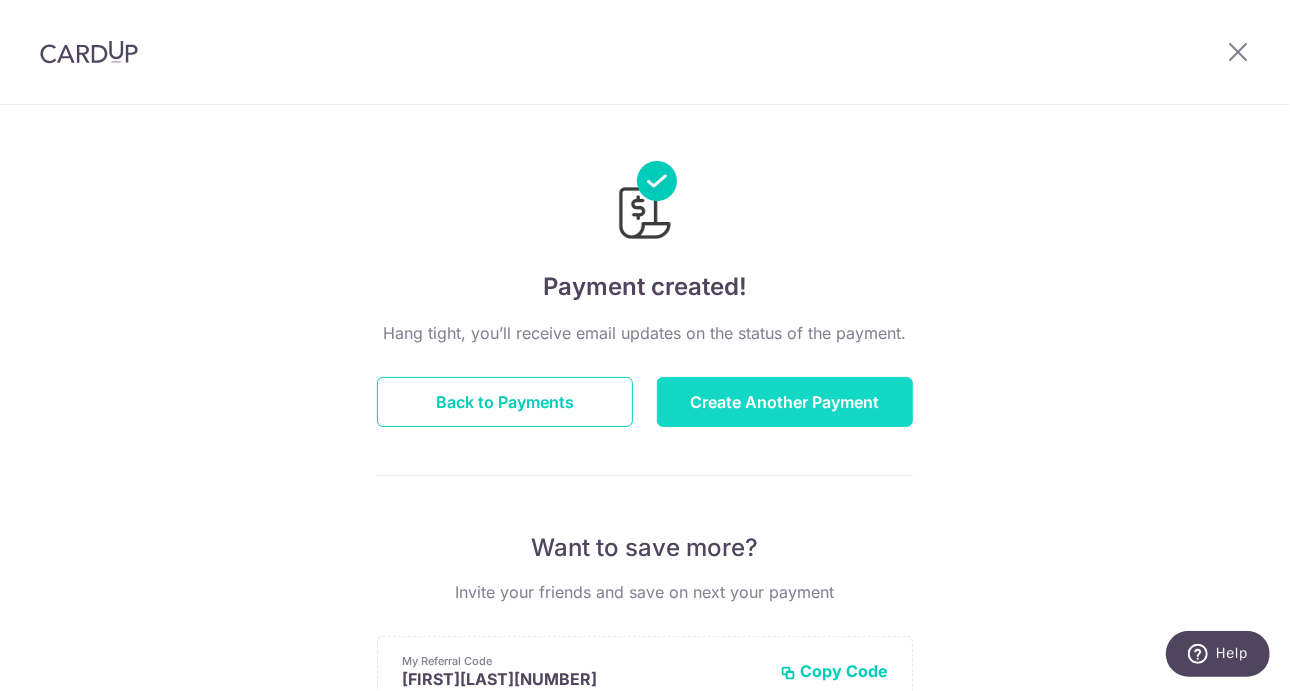 click on "Create Another Payment" at bounding box center (785, 402) 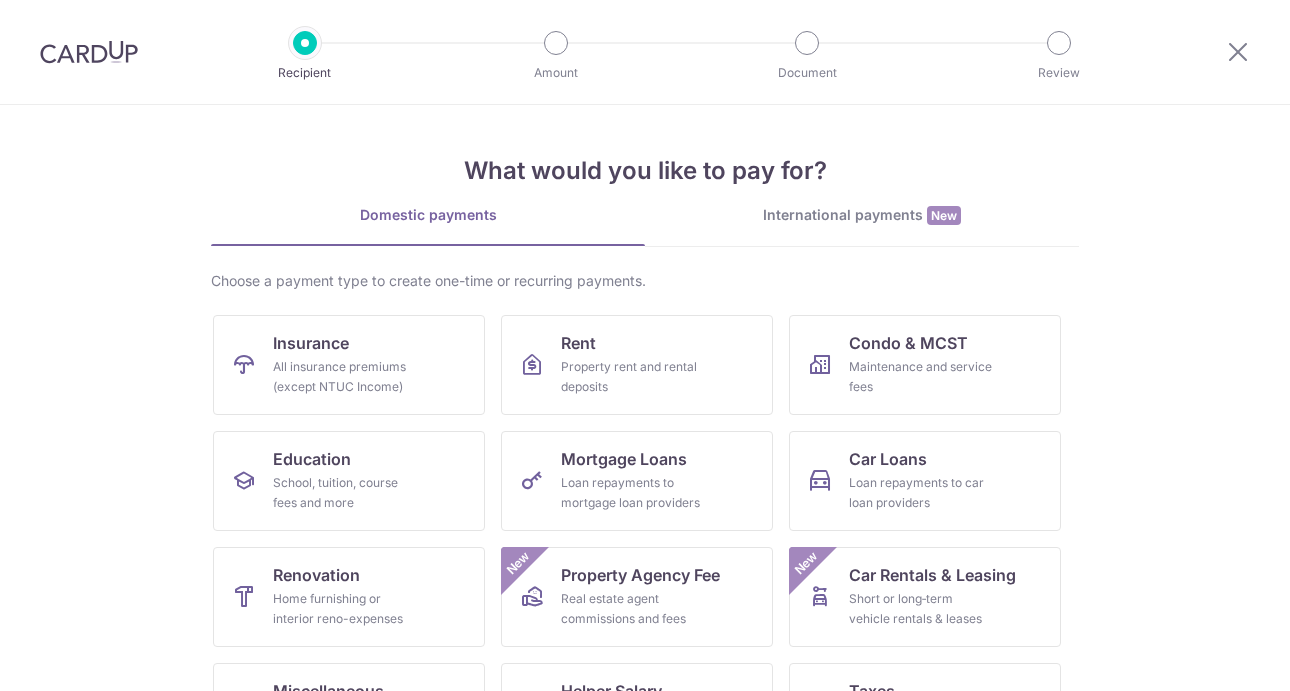 scroll, scrollTop: 0, scrollLeft: 0, axis: both 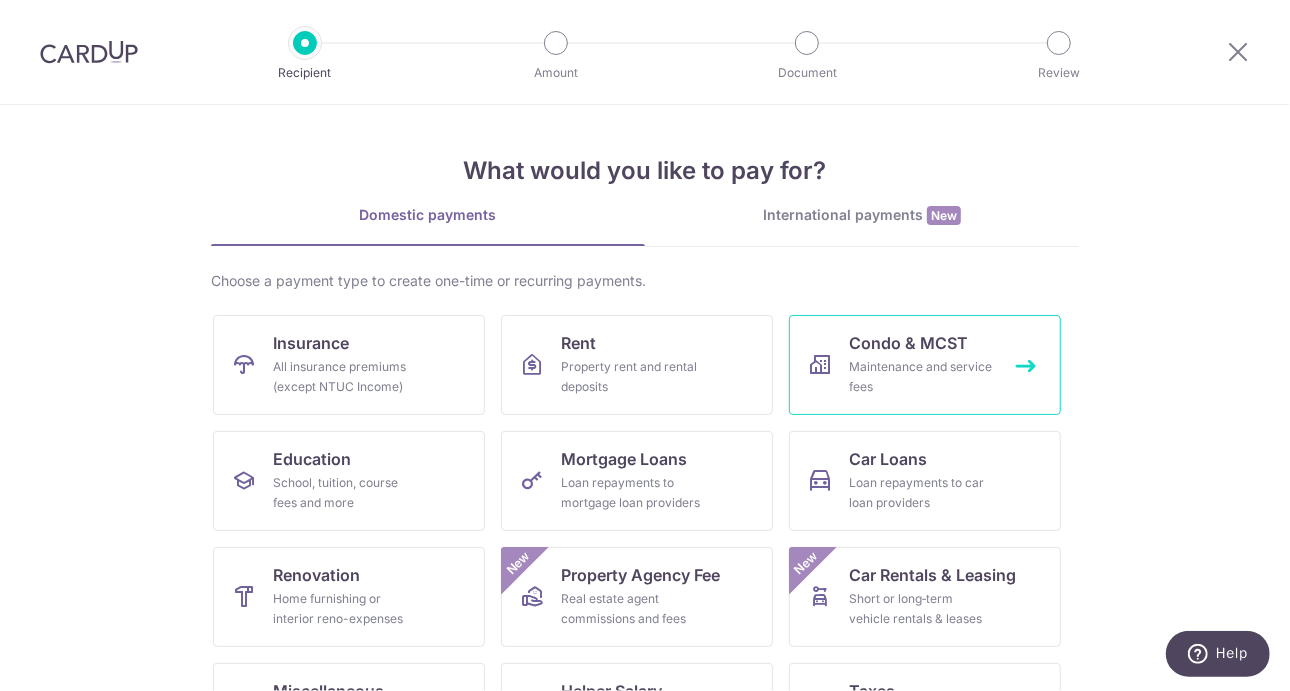 click on "Maintenance and service fees" at bounding box center [921, 377] 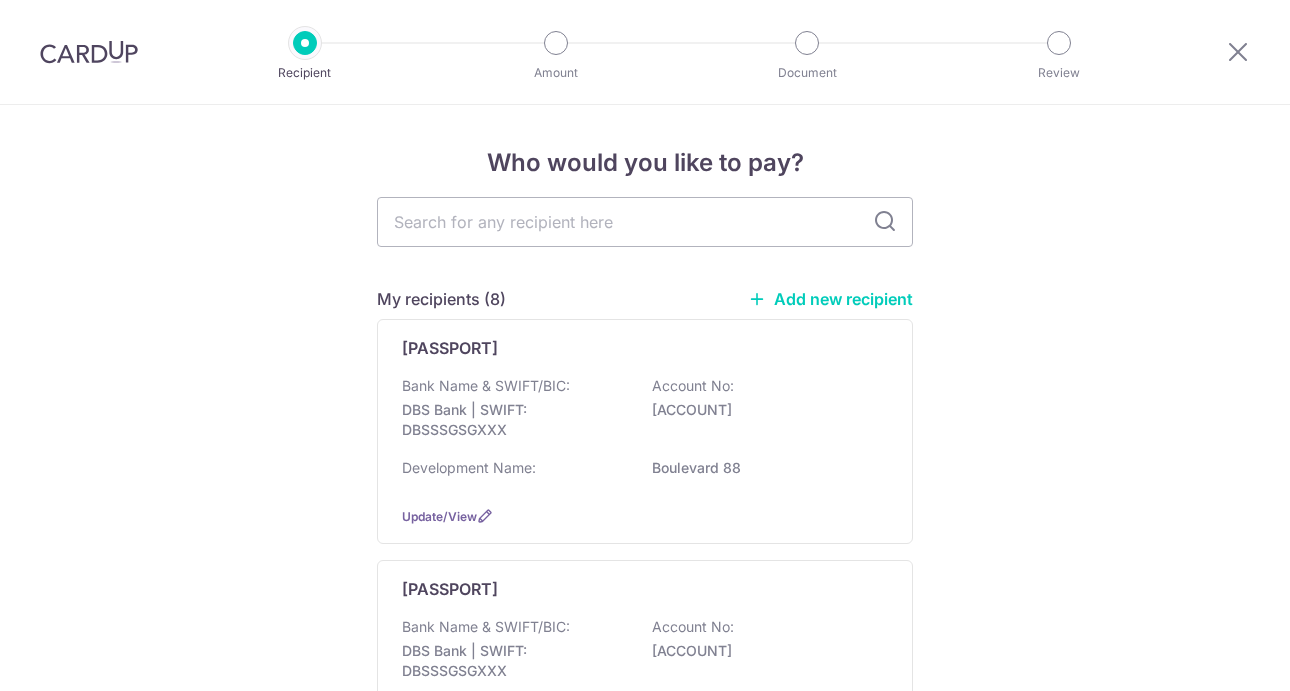 scroll, scrollTop: 0, scrollLeft: 0, axis: both 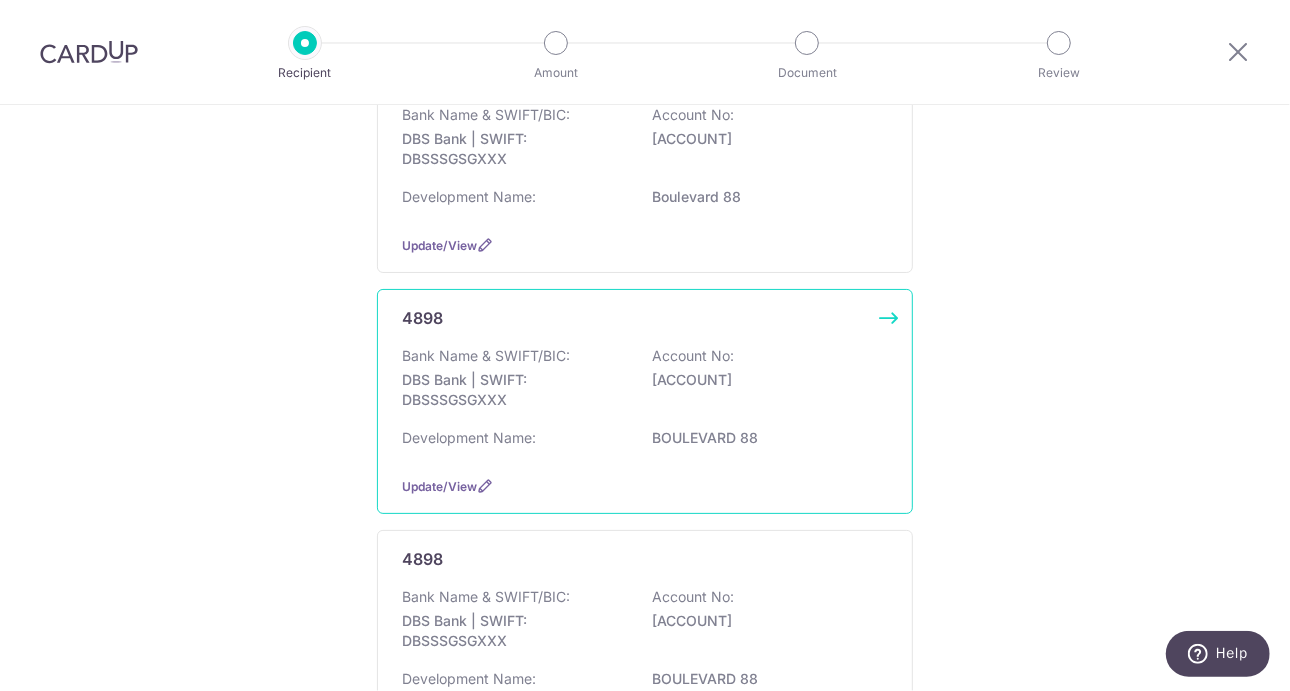 click on "Bank Name & SWIFT/BIC:
DBS Bank | SWIFT: DBSSSGSGXXX
Account No:
0721280566" at bounding box center [645, 383] 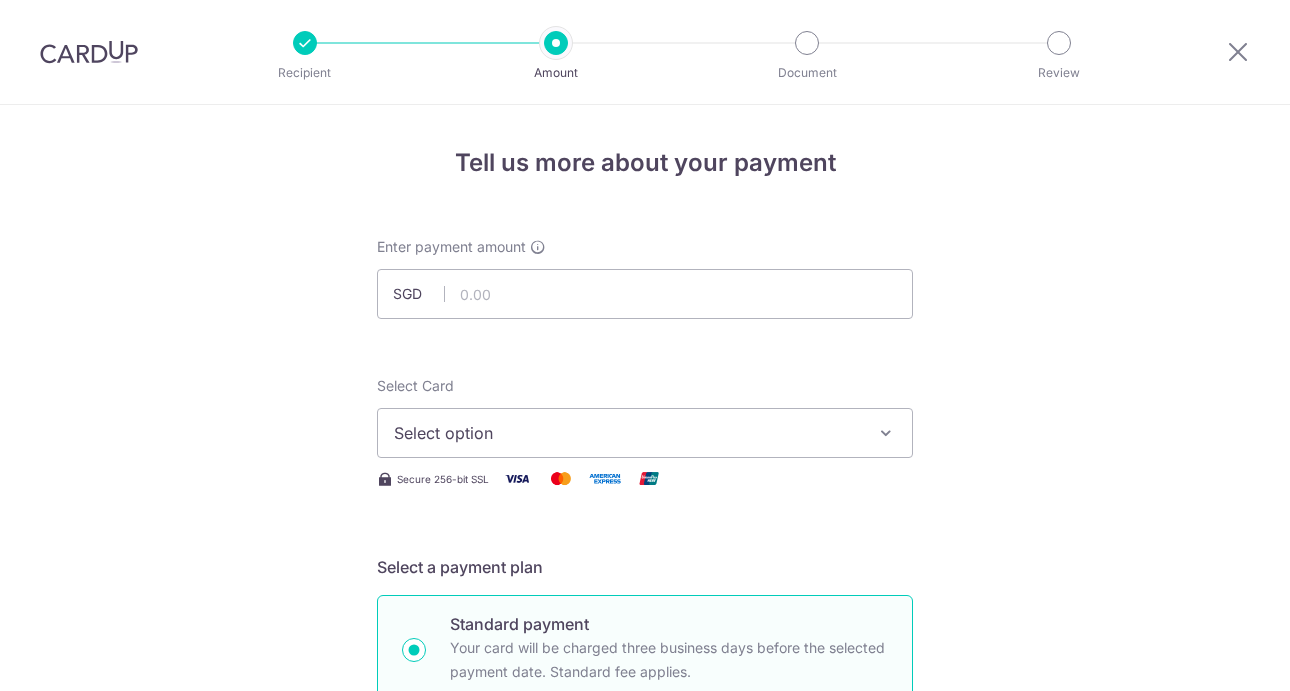 scroll, scrollTop: 0, scrollLeft: 0, axis: both 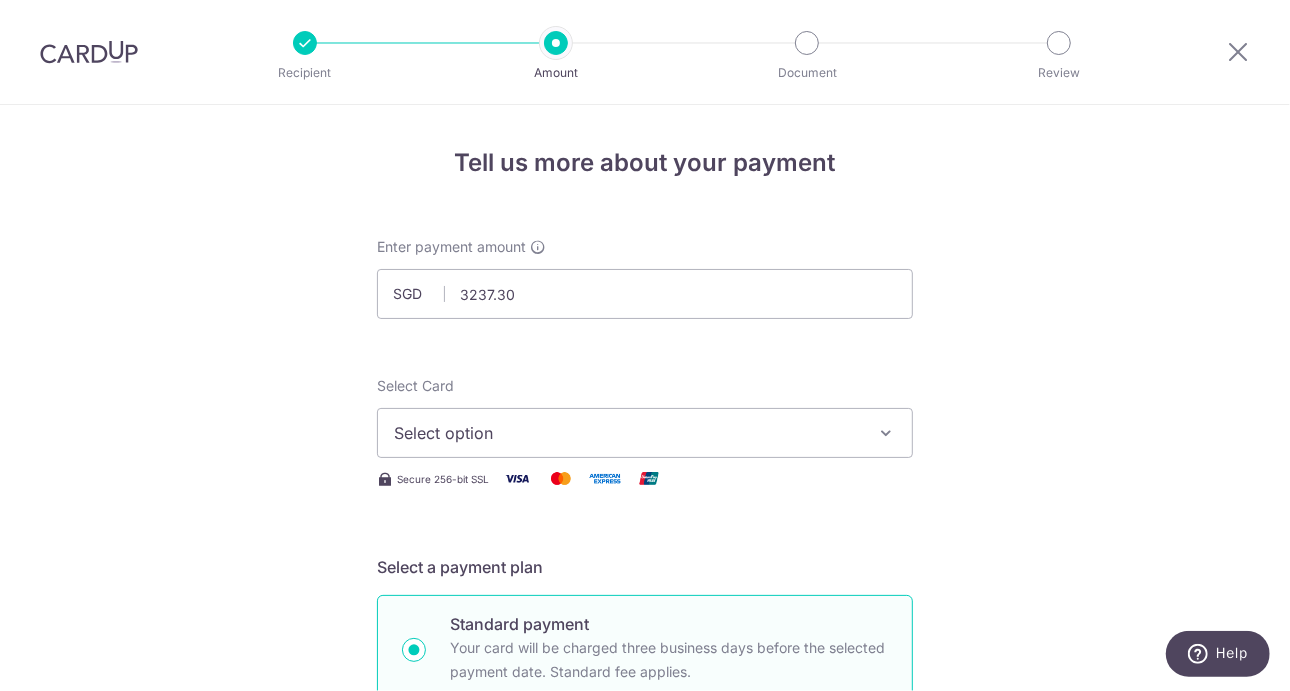 type on "3,237.30" 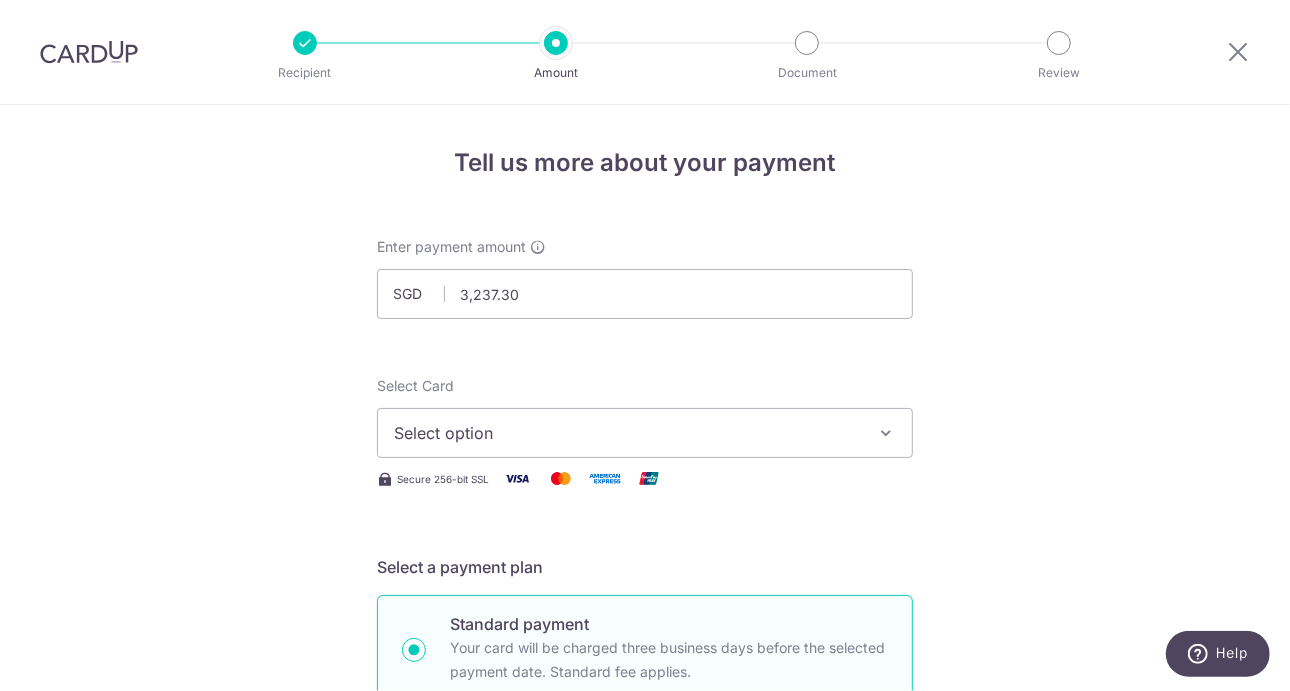 click on "Select option" at bounding box center [627, 433] 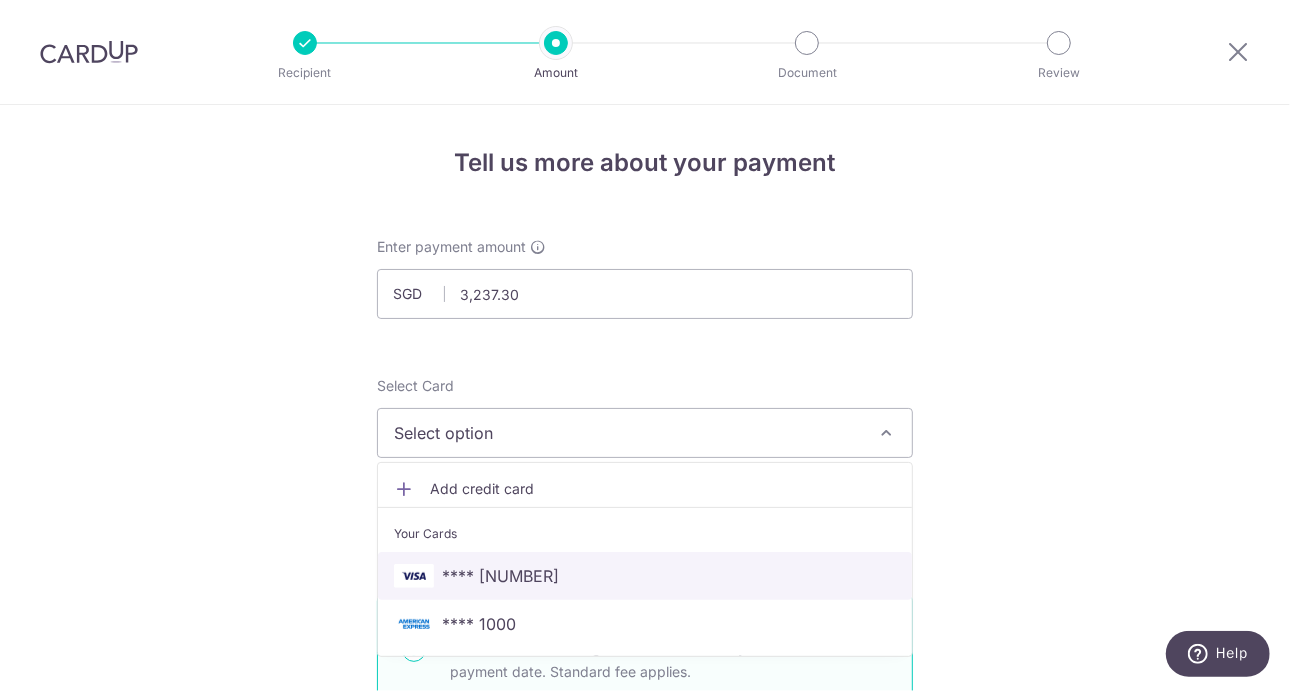click on "**** 7692" at bounding box center [645, 576] 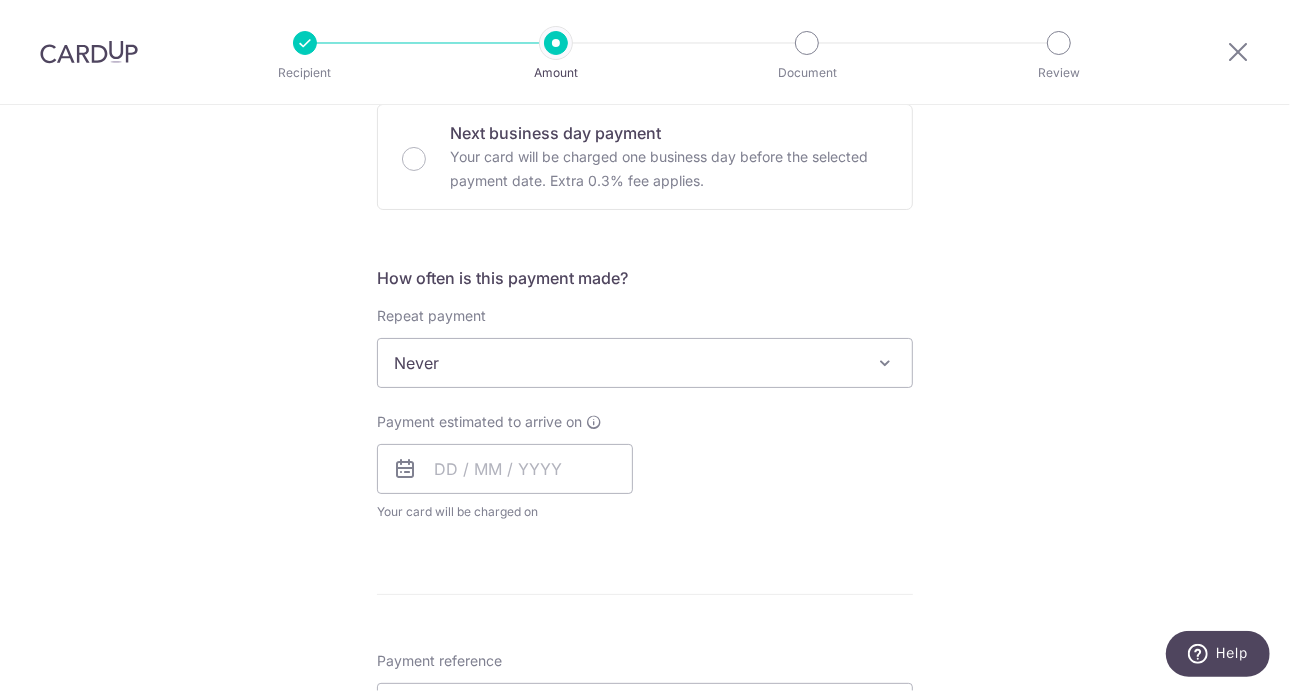 scroll, scrollTop: 616, scrollLeft: 0, axis: vertical 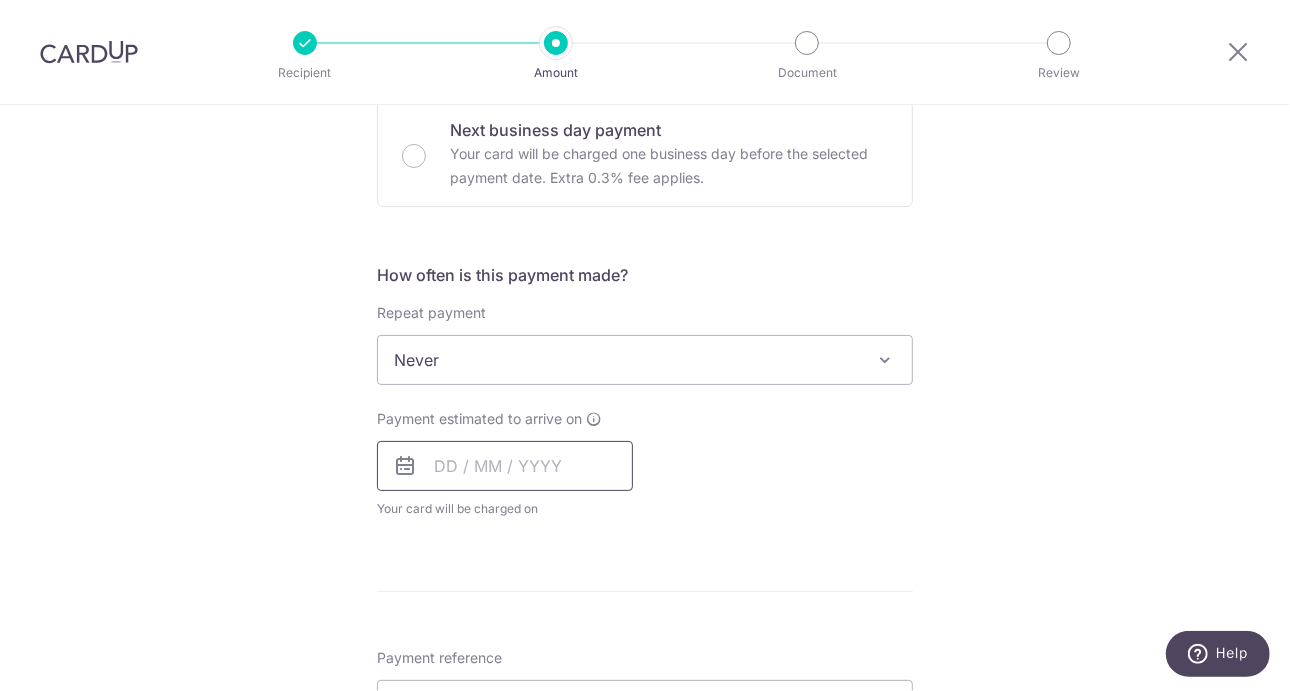 click at bounding box center [505, 466] 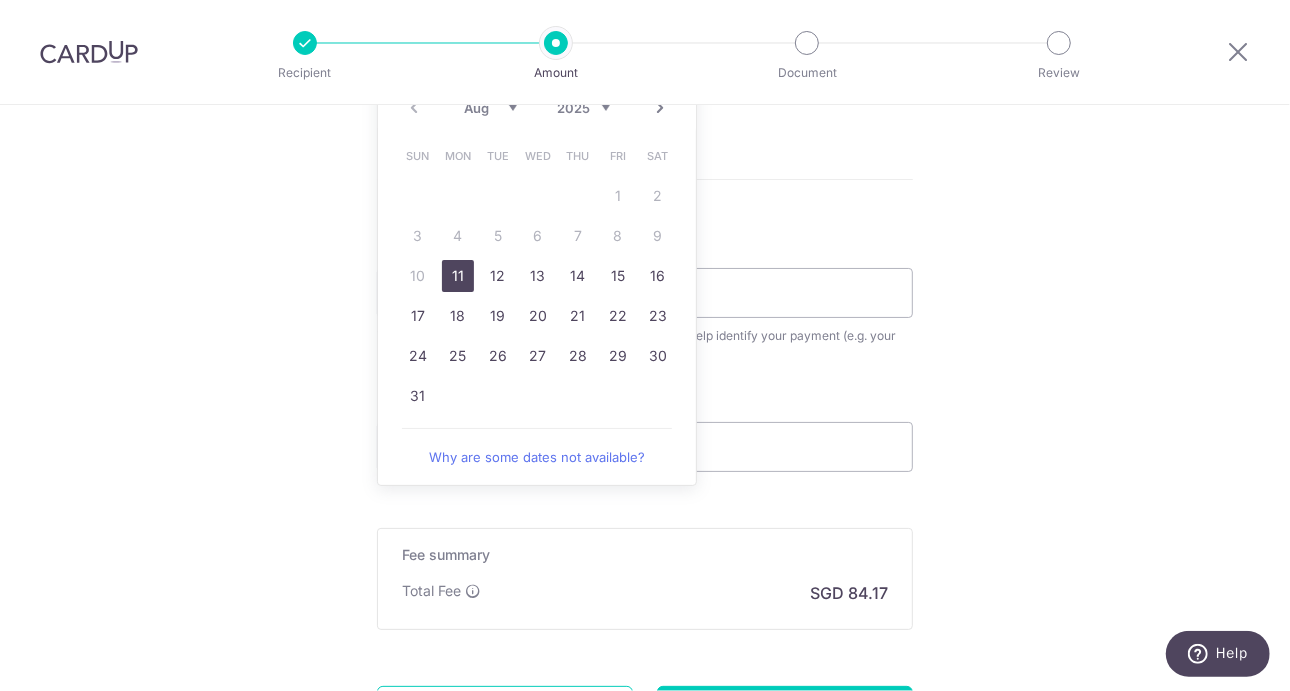 scroll, scrollTop: 1033, scrollLeft: 0, axis: vertical 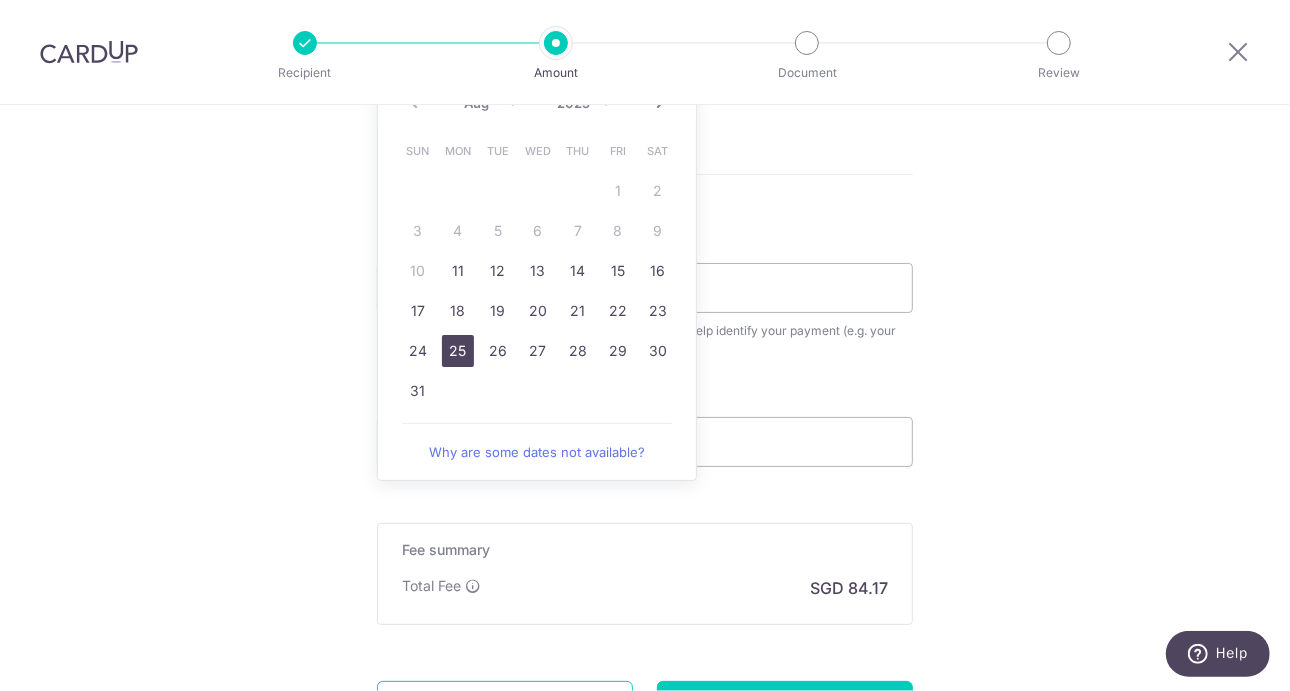click on "25" at bounding box center [458, 351] 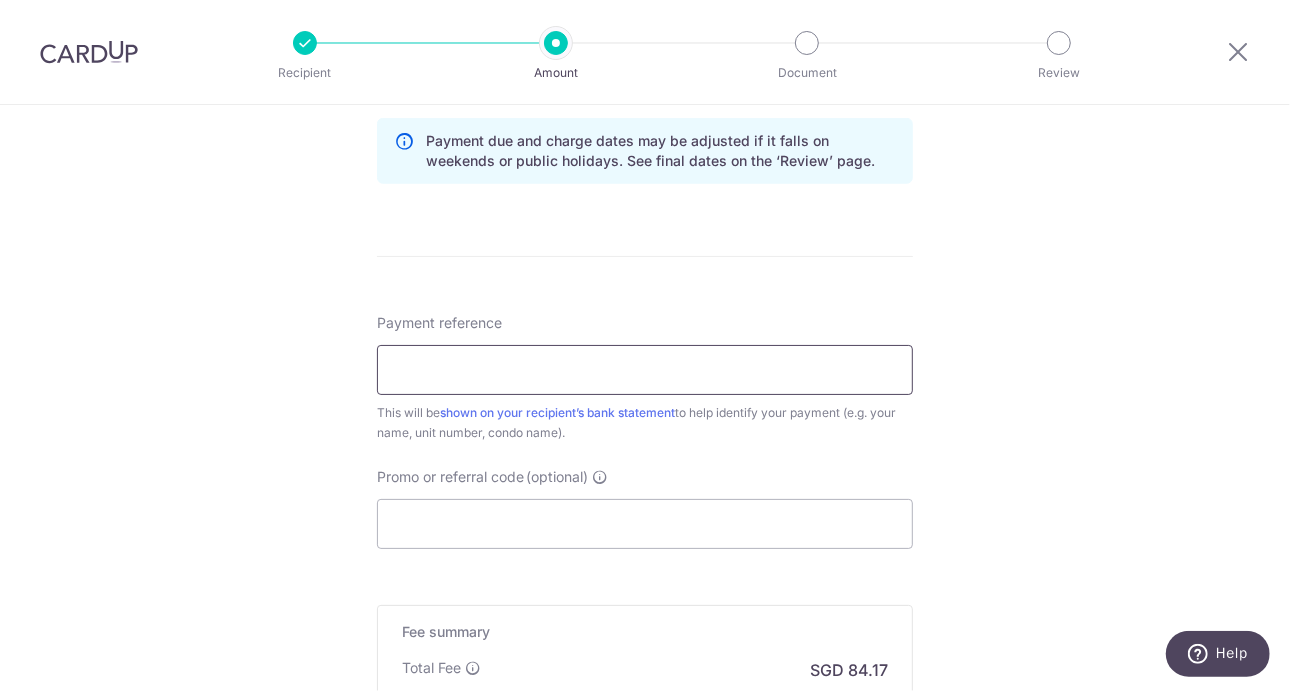 click on "Payment reference" at bounding box center [645, 370] 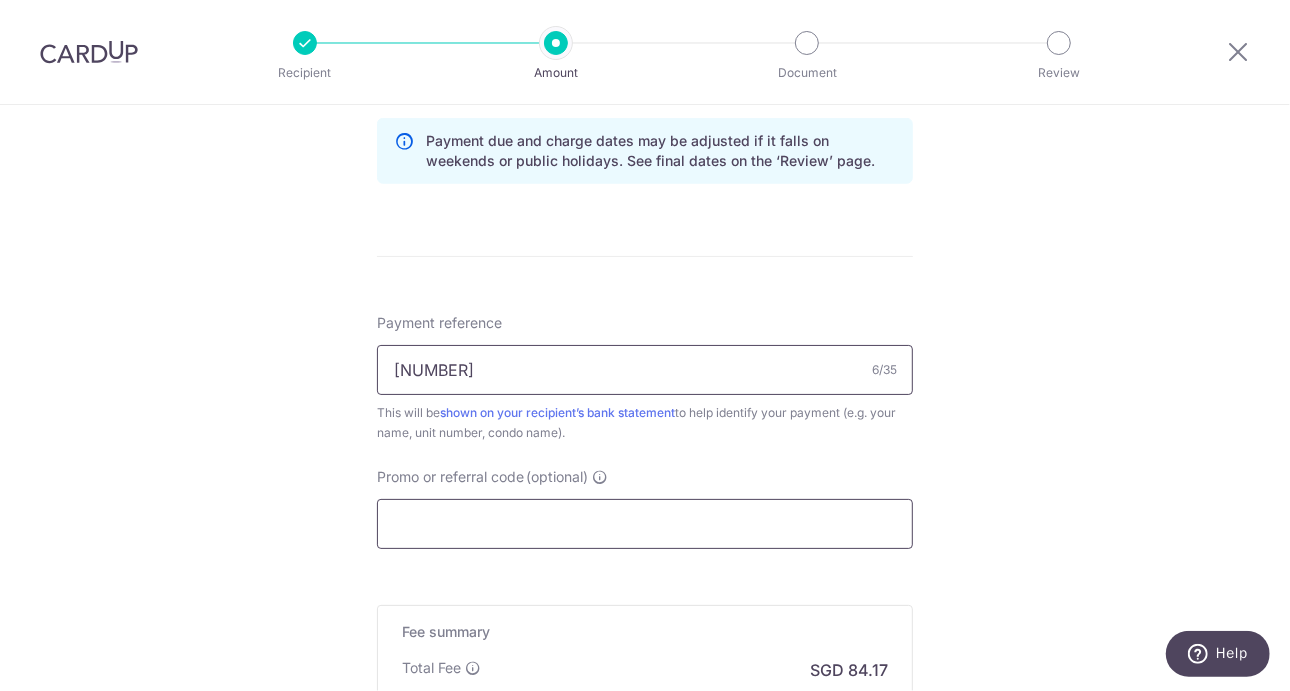 type on "142428" 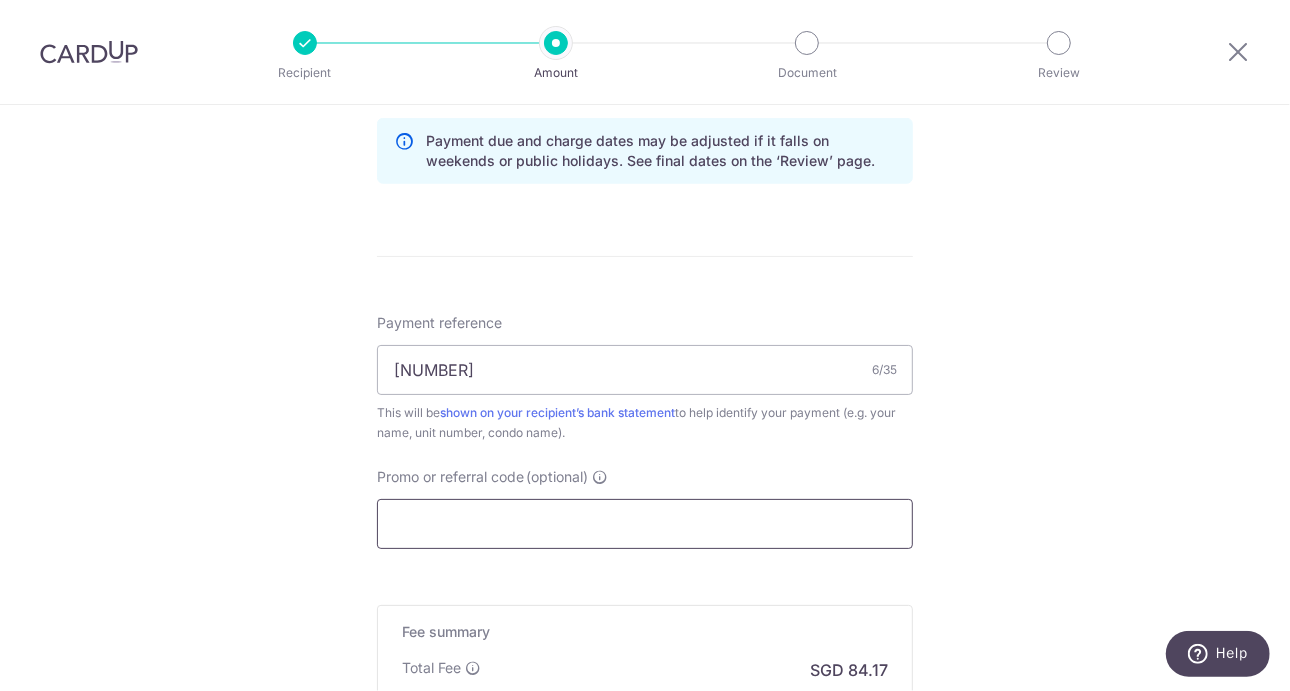 click on "Promo or referral code
(optional)" at bounding box center [645, 524] 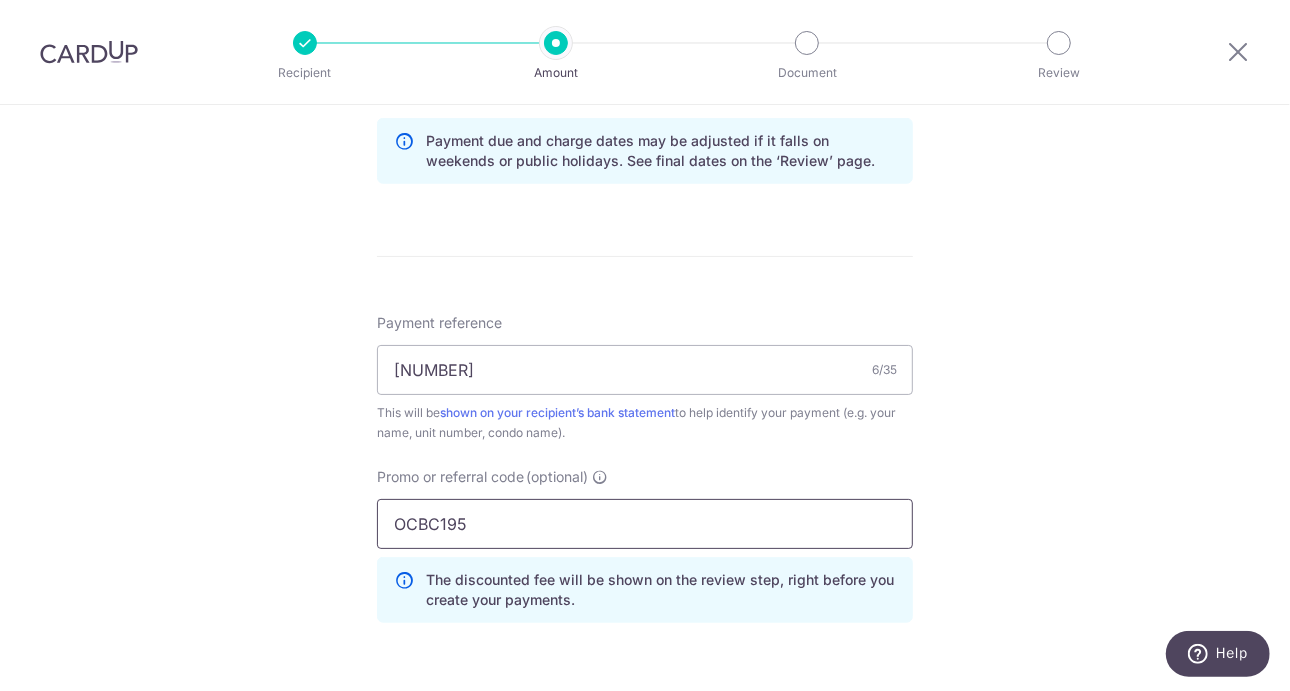 scroll, scrollTop: 1388, scrollLeft: 0, axis: vertical 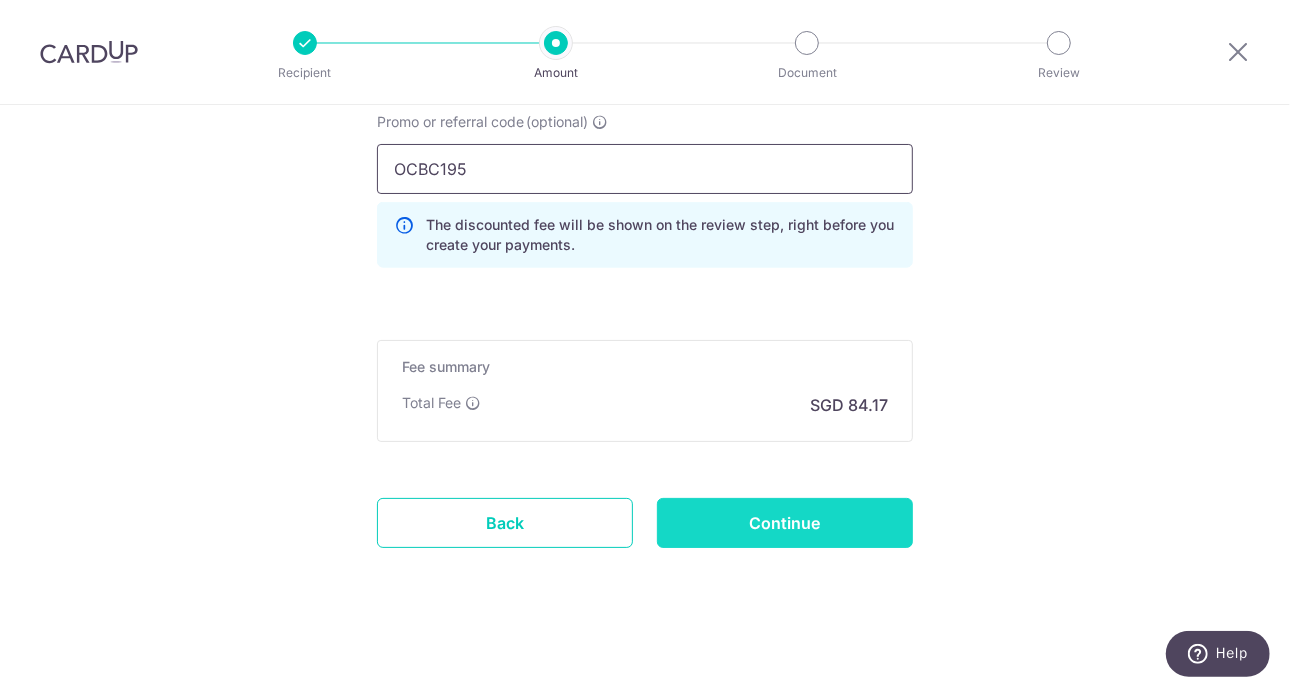 type on "OCBC195" 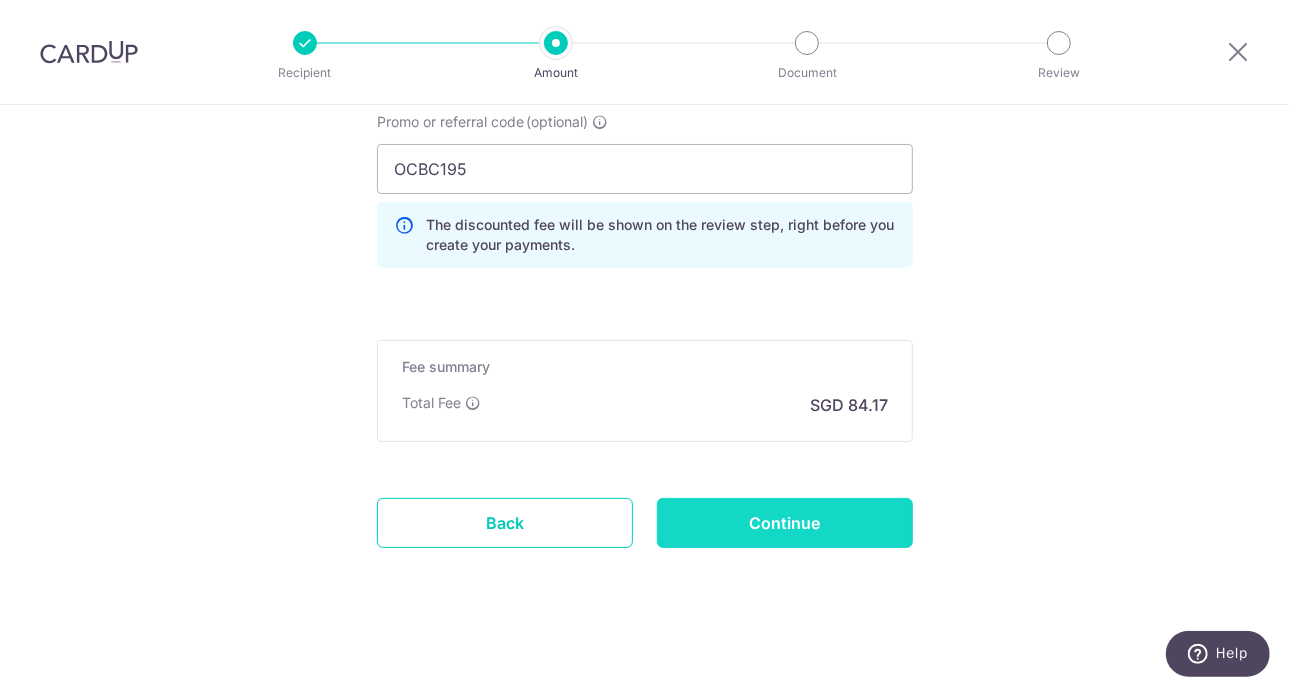 click on "Continue" at bounding box center (785, 523) 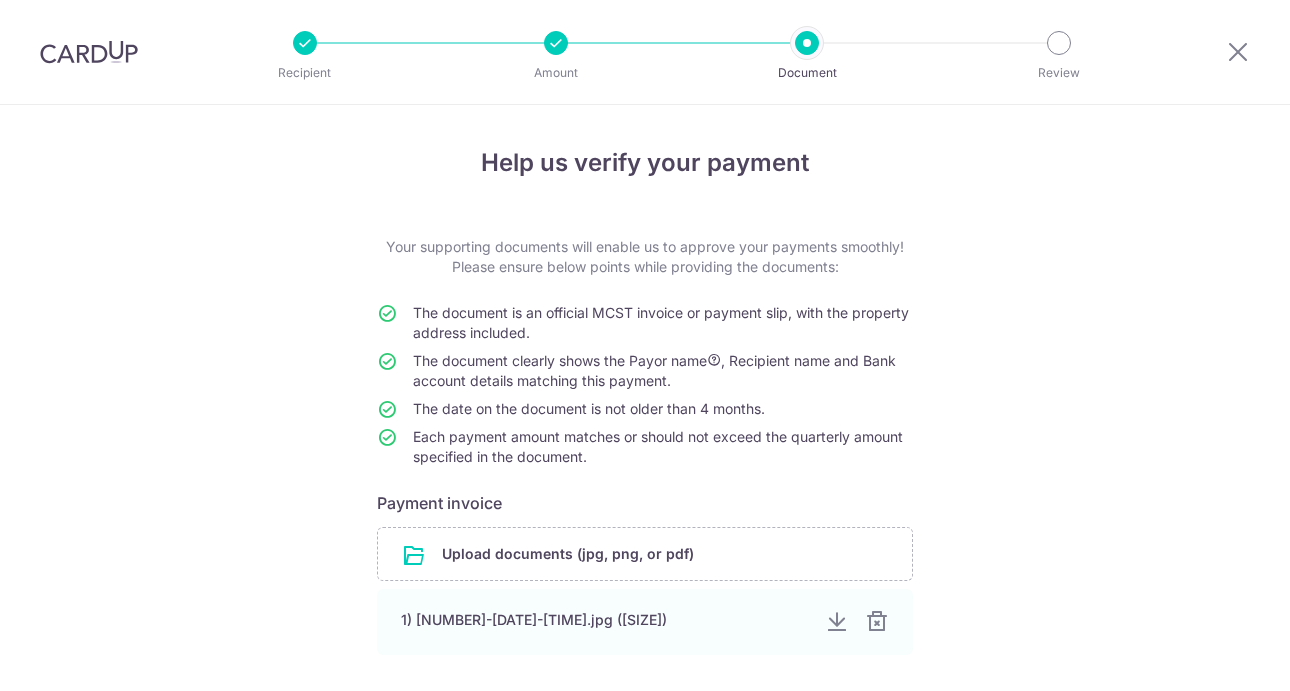 scroll, scrollTop: 0, scrollLeft: 0, axis: both 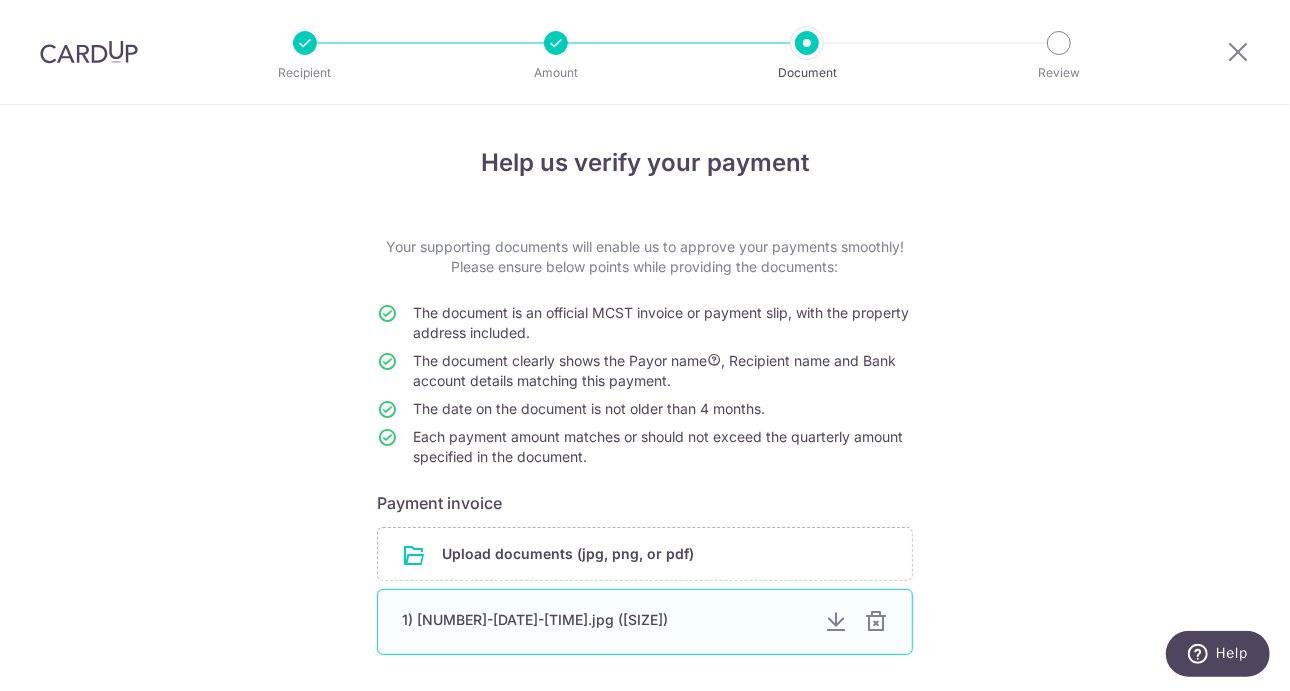 click at bounding box center [876, 622] 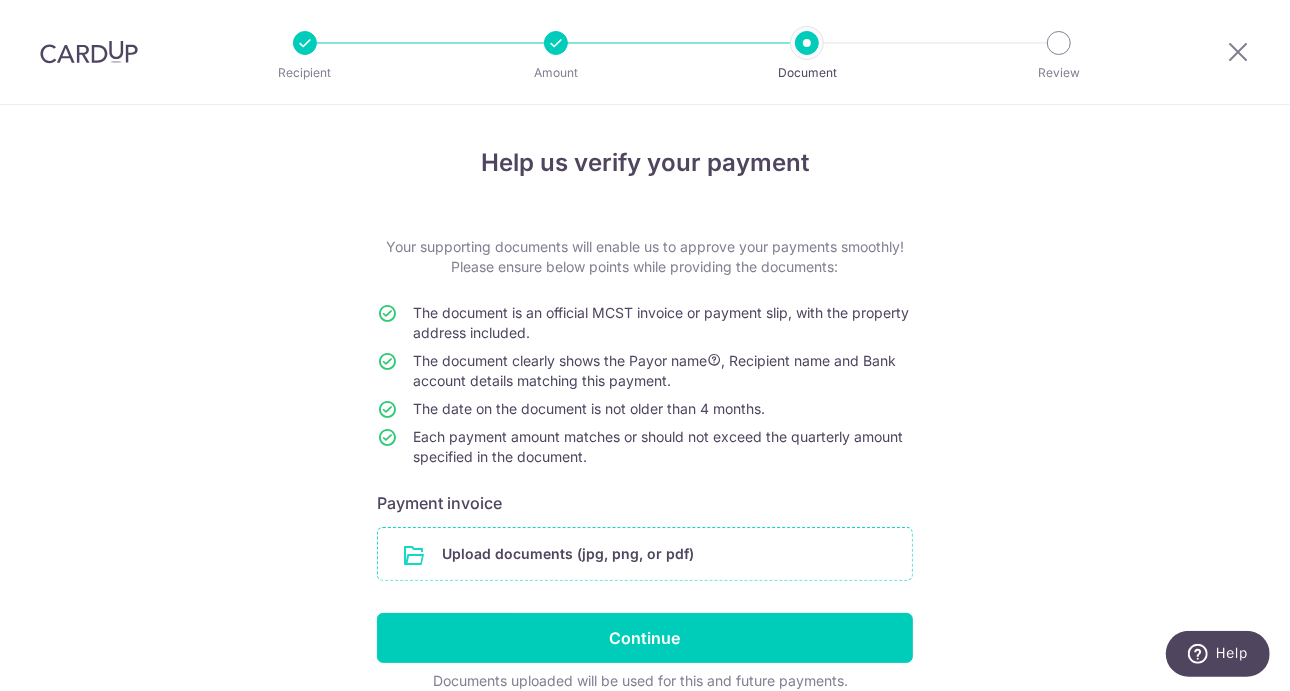 click at bounding box center (645, 554) 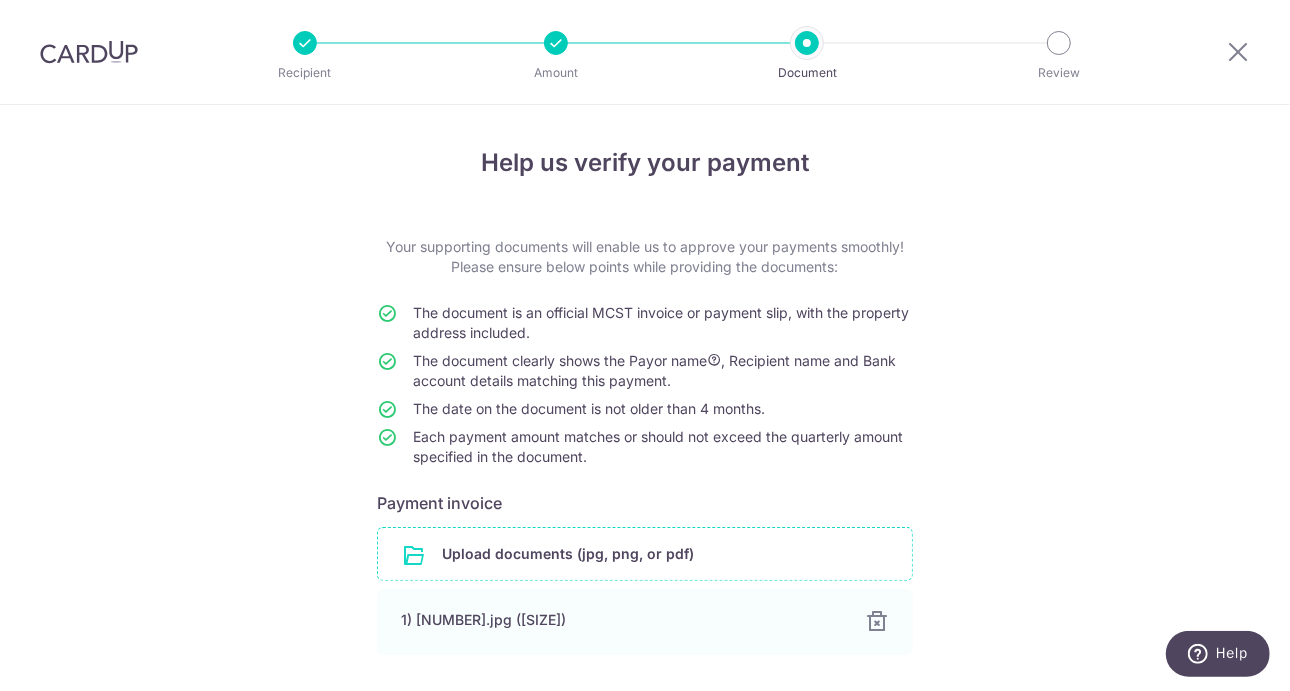 scroll, scrollTop: 173, scrollLeft: 0, axis: vertical 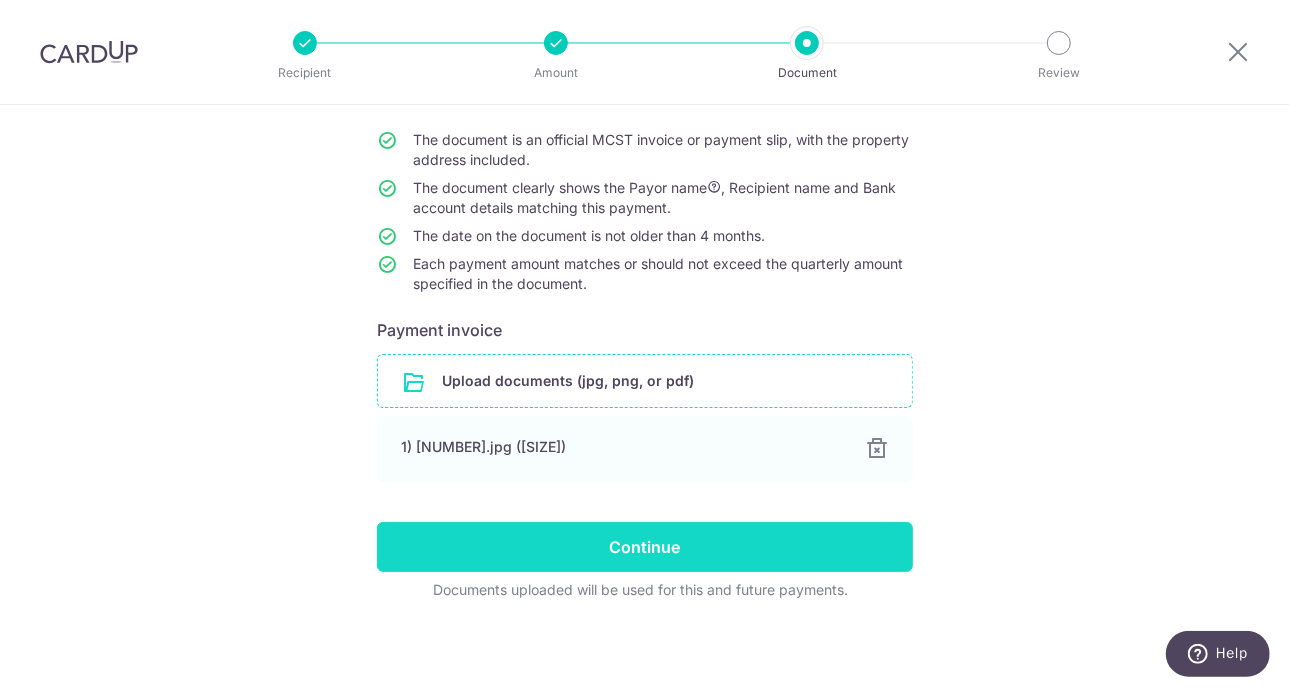 click on "Continue" at bounding box center [645, 547] 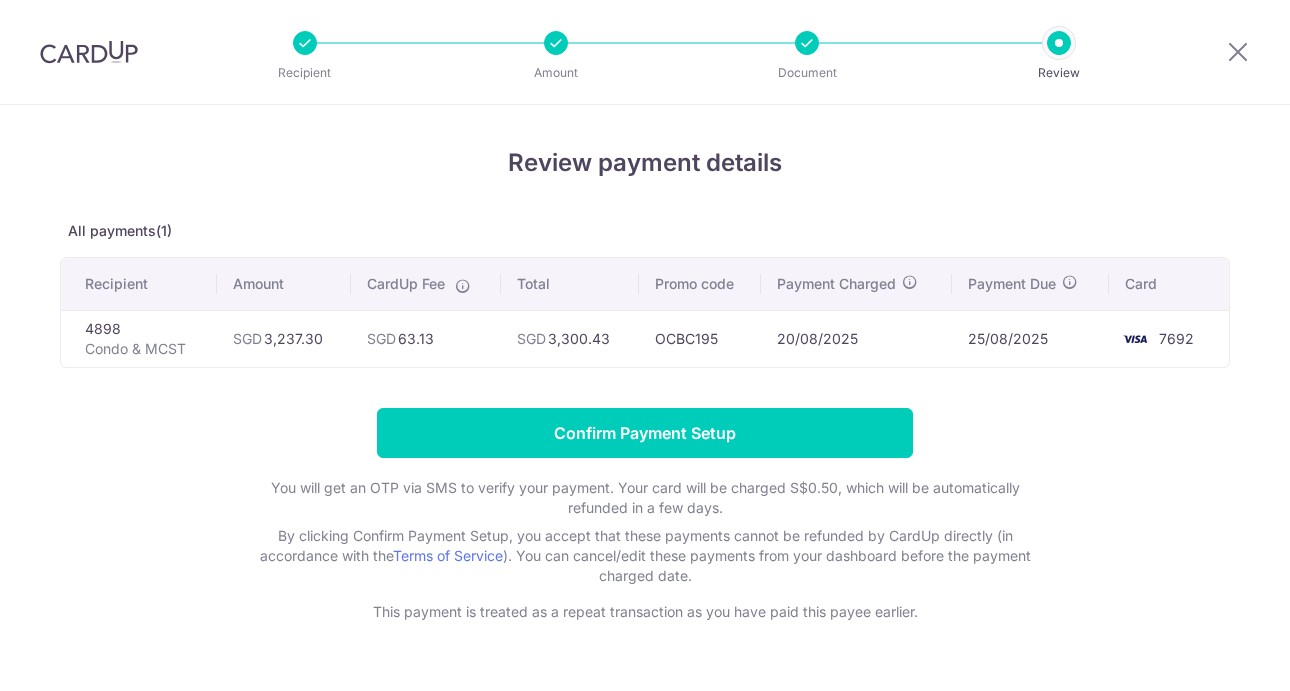 scroll, scrollTop: 0, scrollLeft: 0, axis: both 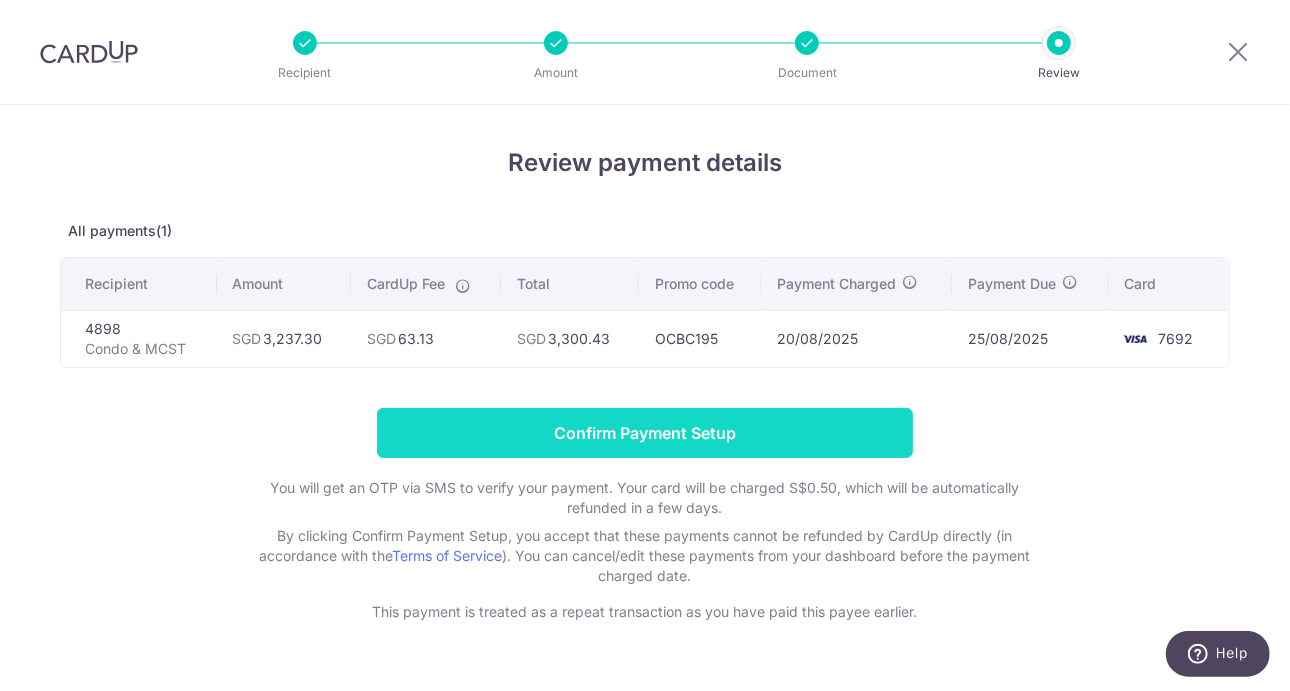click on "Confirm Payment Setup" at bounding box center (645, 433) 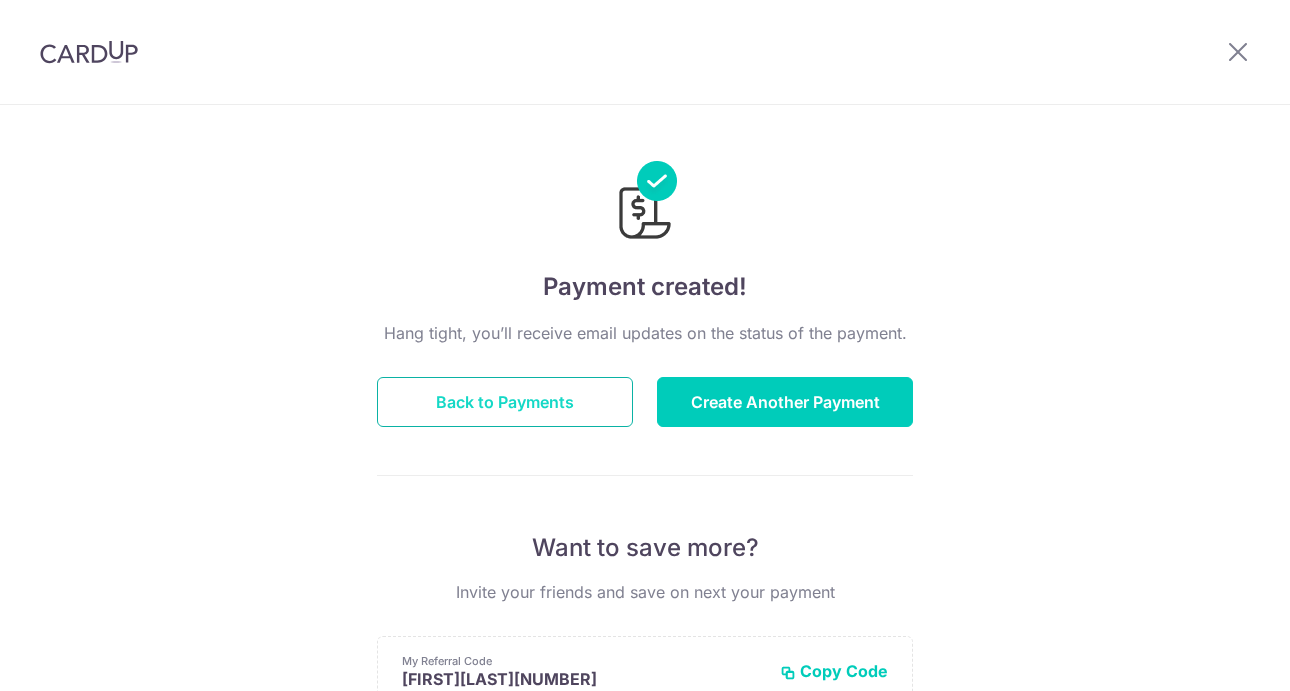scroll, scrollTop: 0, scrollLeft: 0, axis: both 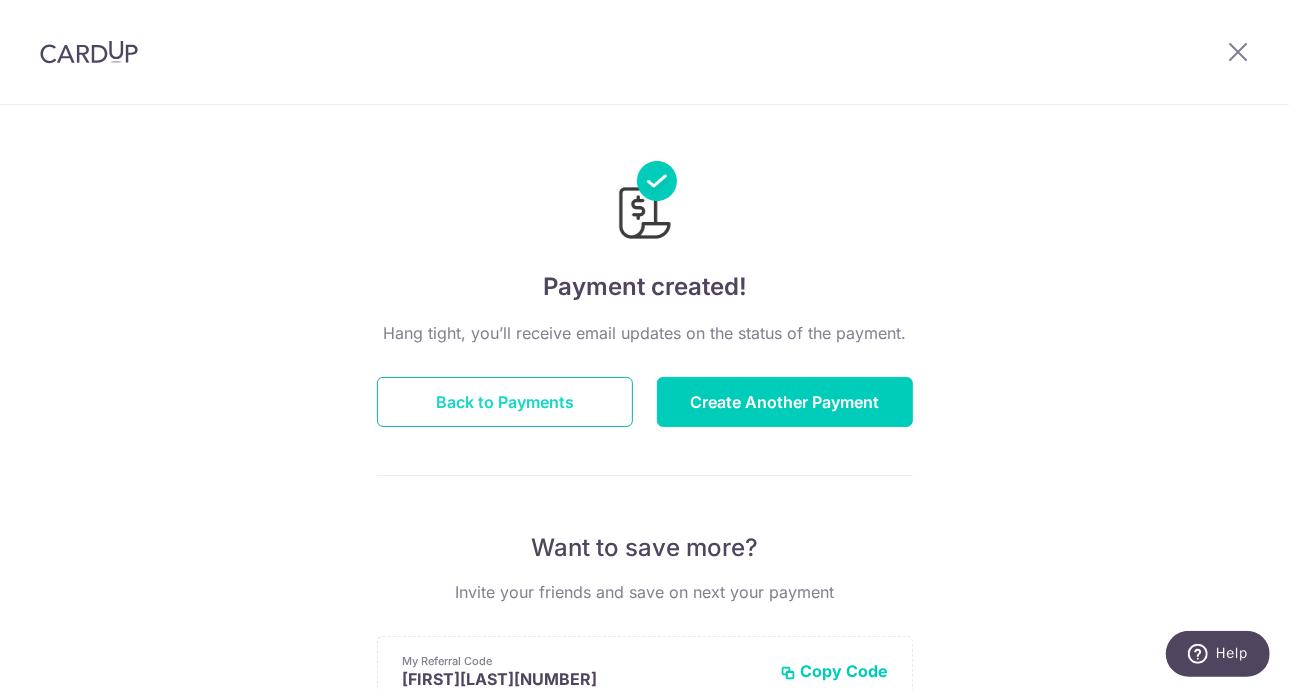 click on "Back to Payments" at bounding box center (505, 402) 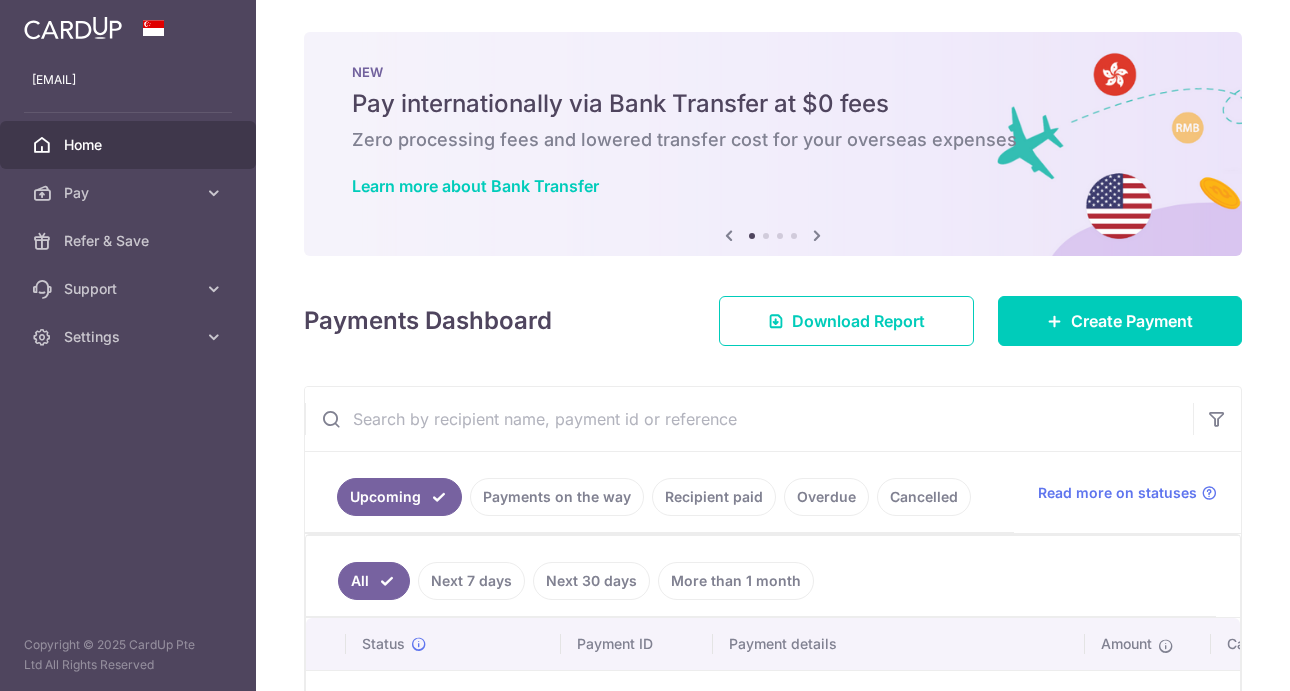 scroll, scrollTop: 0, scrollLeft: 0, axis: both 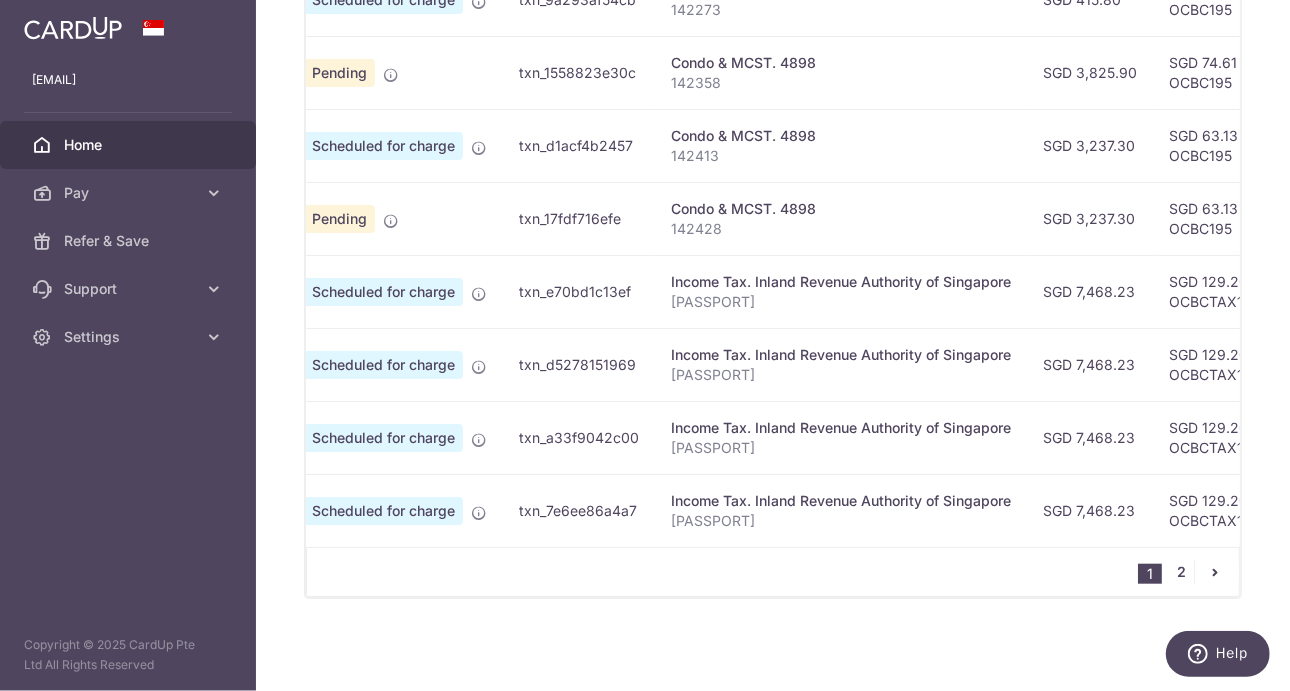 click on "2" at bounding box center (1182, 572) 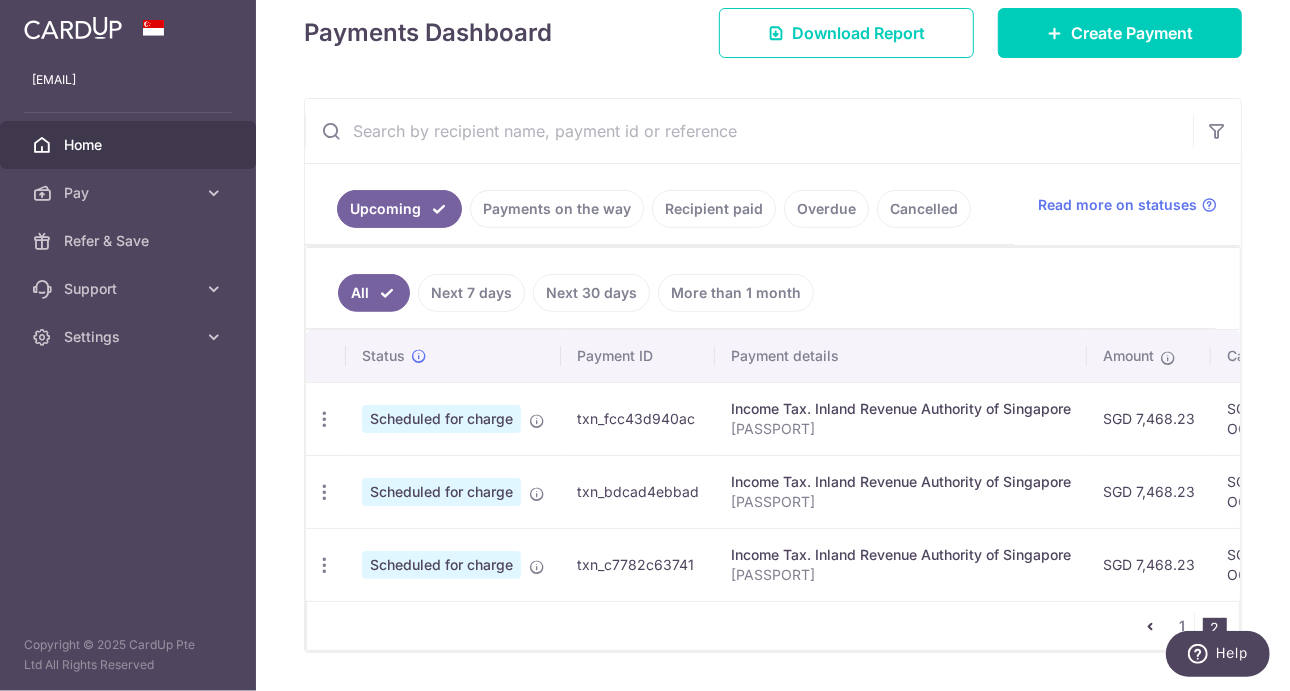scroll, scrollTop: 345, scrollLeft: 0, axis: vertical 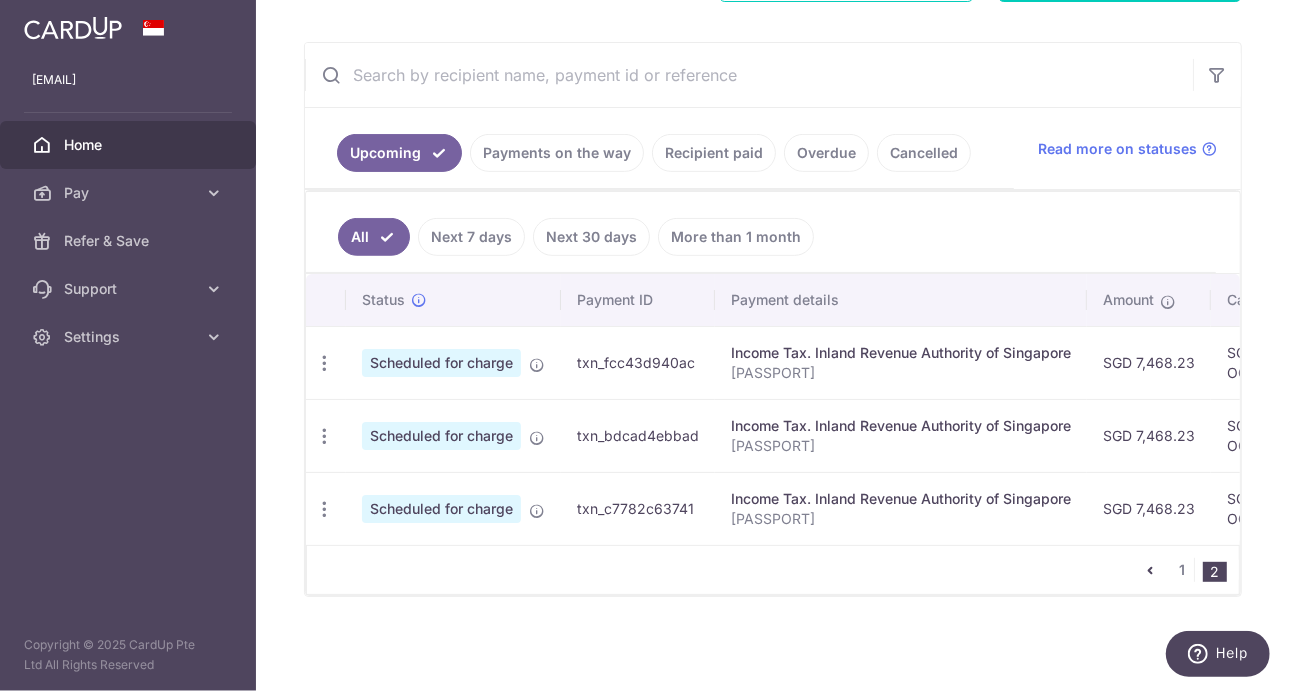 click at bounding box center [1150, 570] 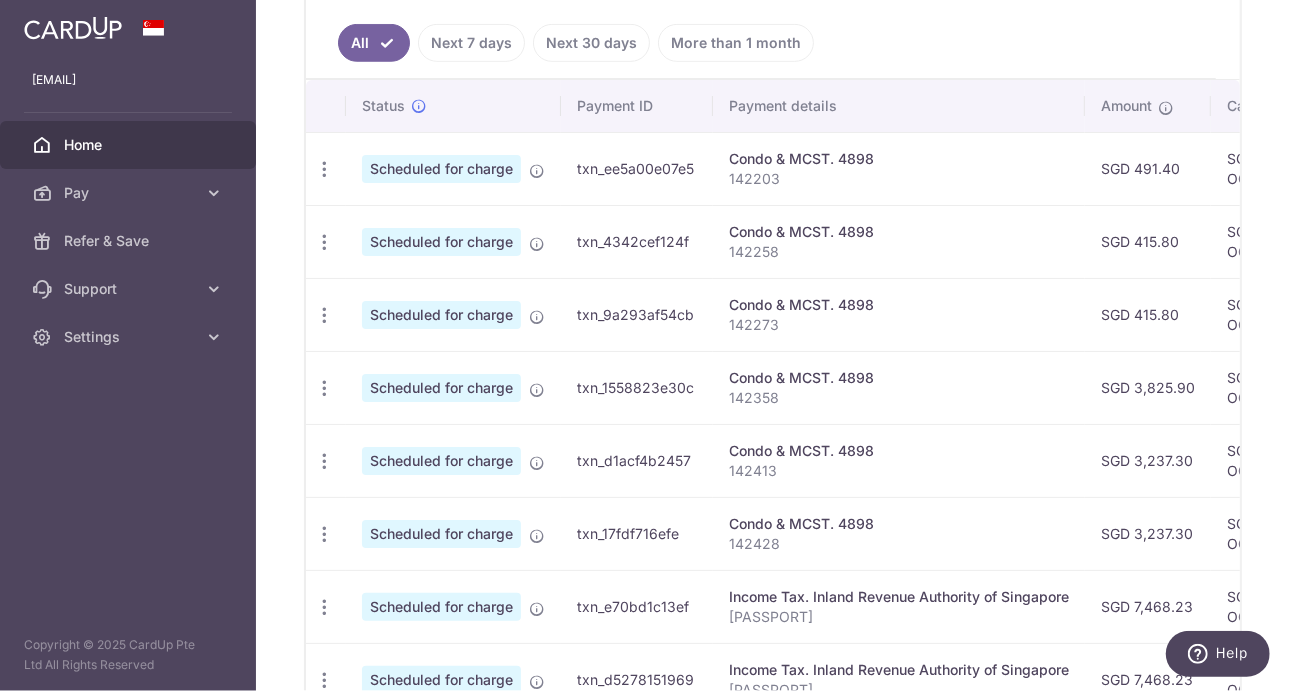 scroll, scrollTop: 550, scrollLeft: 0, axis: vertical 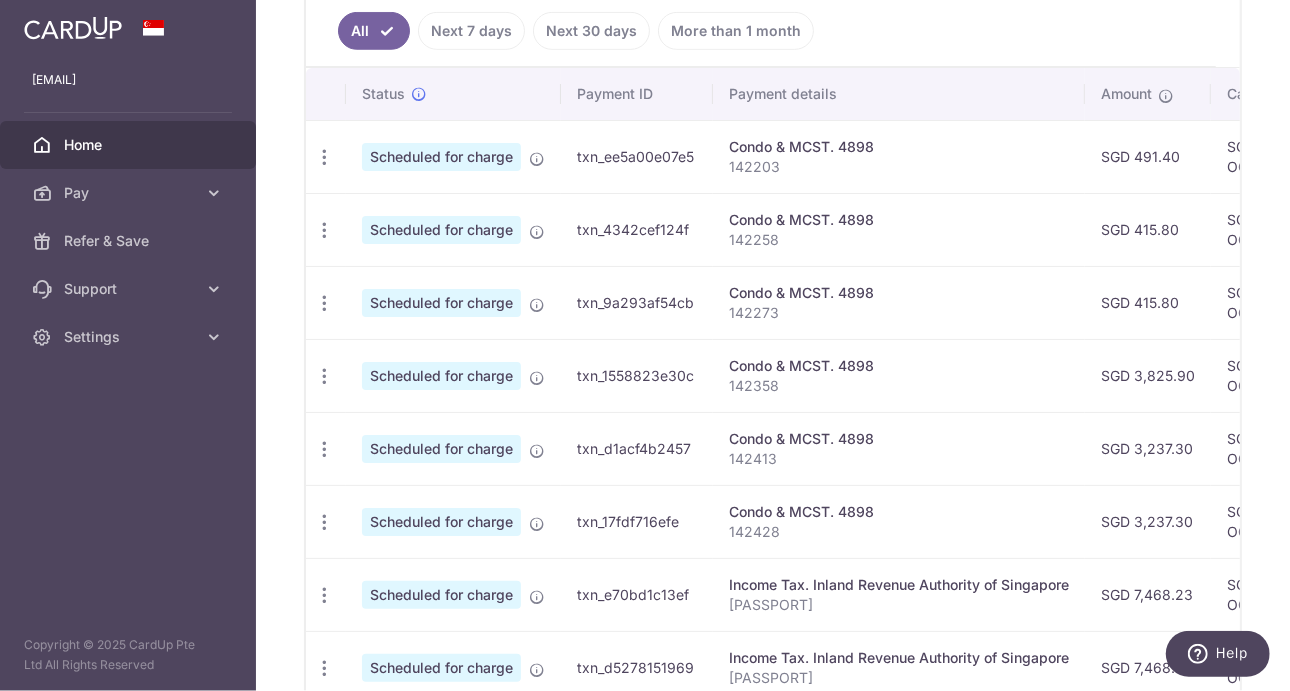 click on "SGD 3,237.30" at bounding box center [1148, 448] 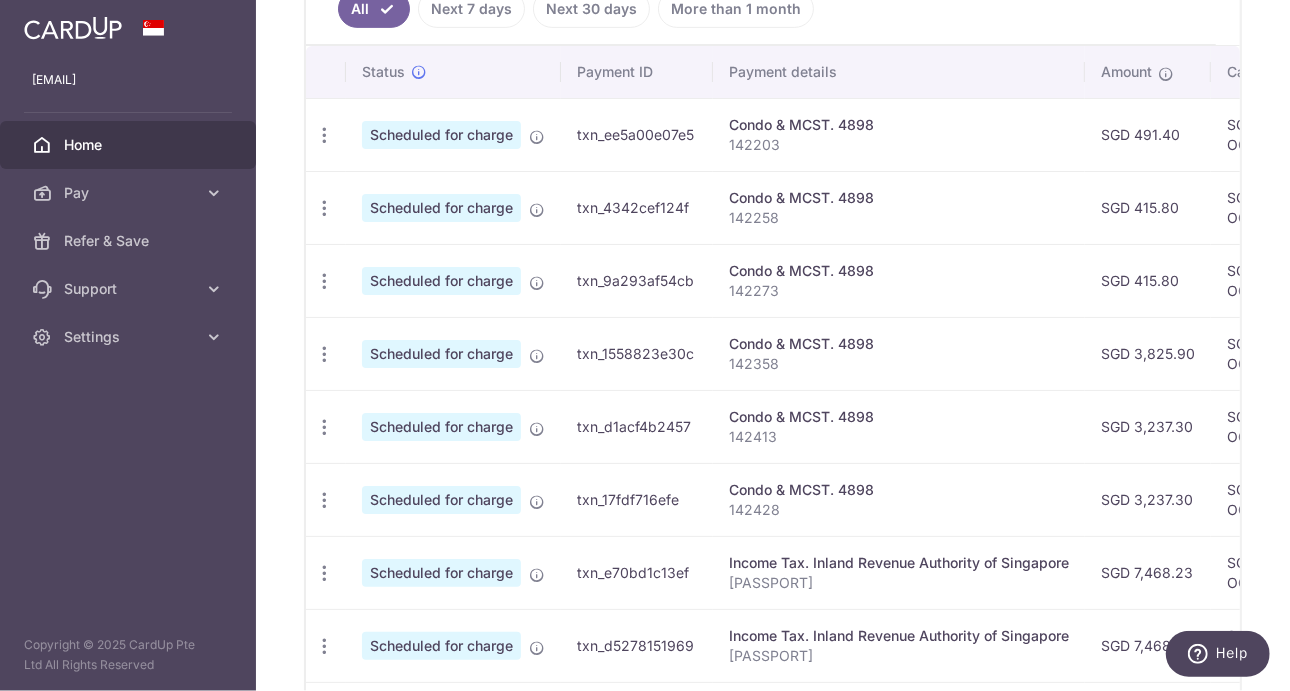 scroll, scrollTop: 568, scrollLeft: 0, axis: vertical 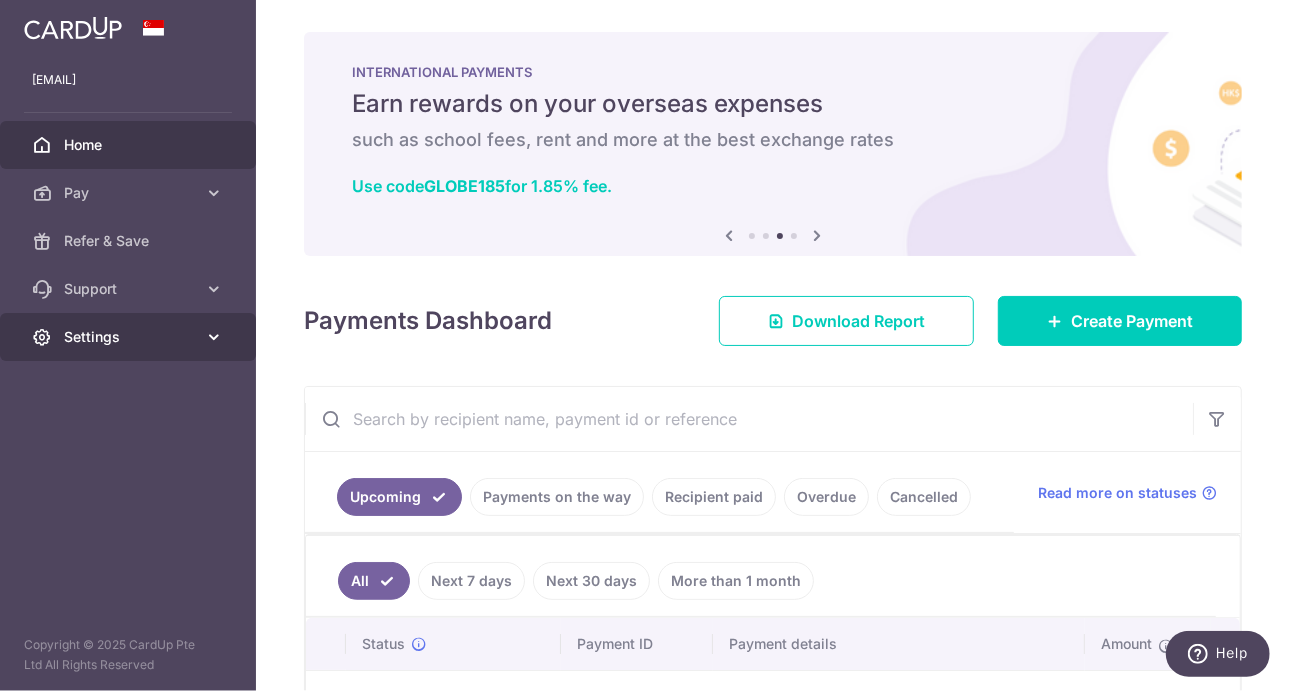 click on "Settings" at bounding box center [130, 337] 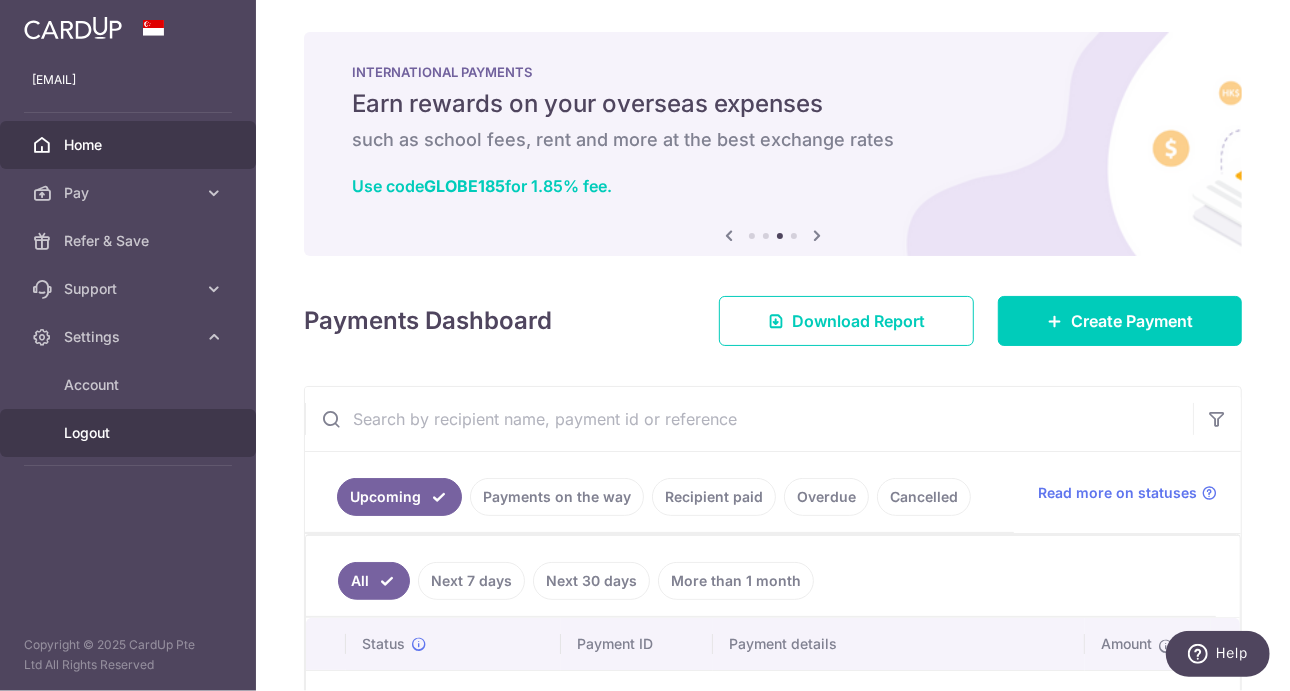 click on "Logout" at bounding box center [130, 433] 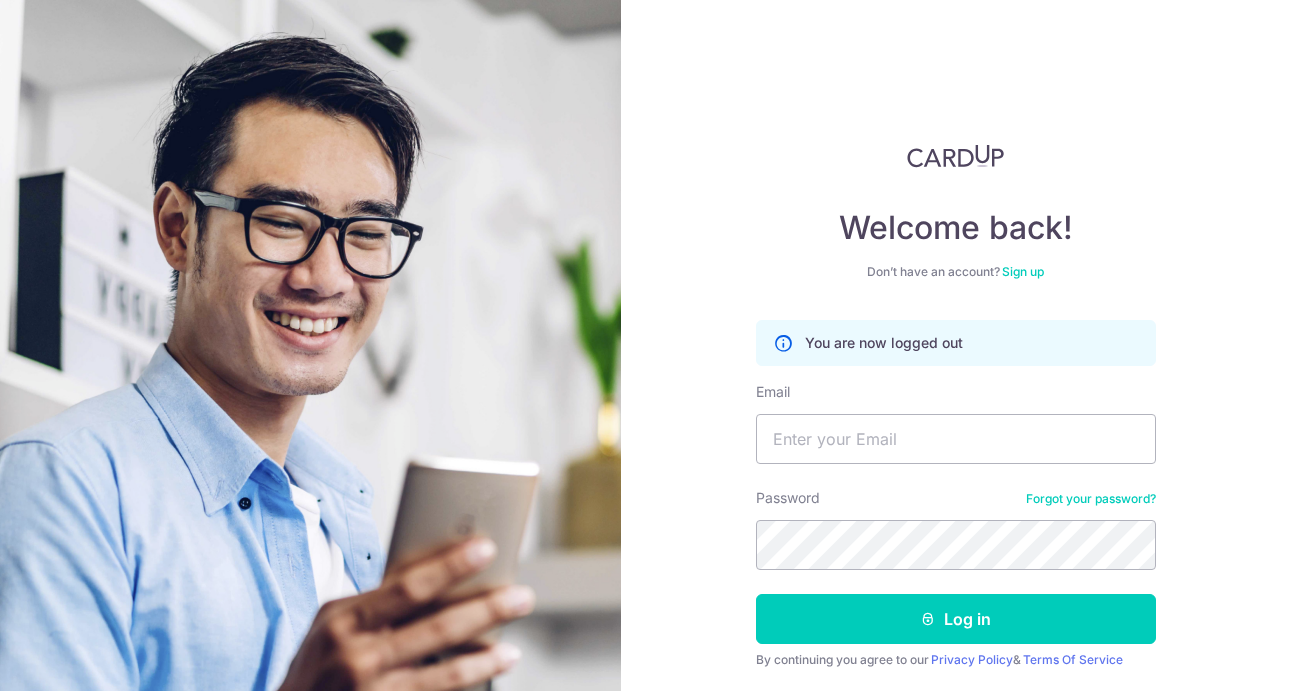 scroll, scrollTop: 0, scrollLeft: 0, axis: both 